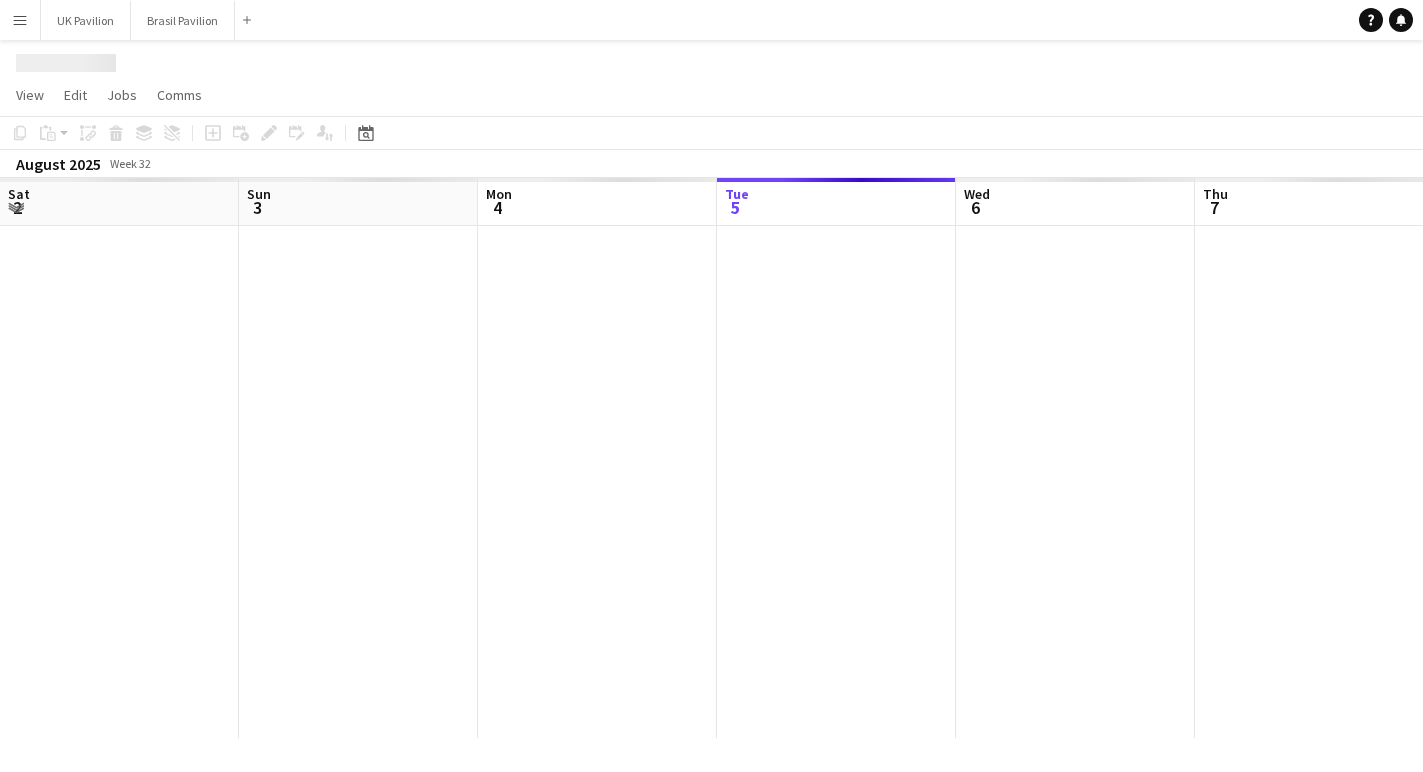 scroll, scrollTop: 0, scrollLeft: 0, axis: both 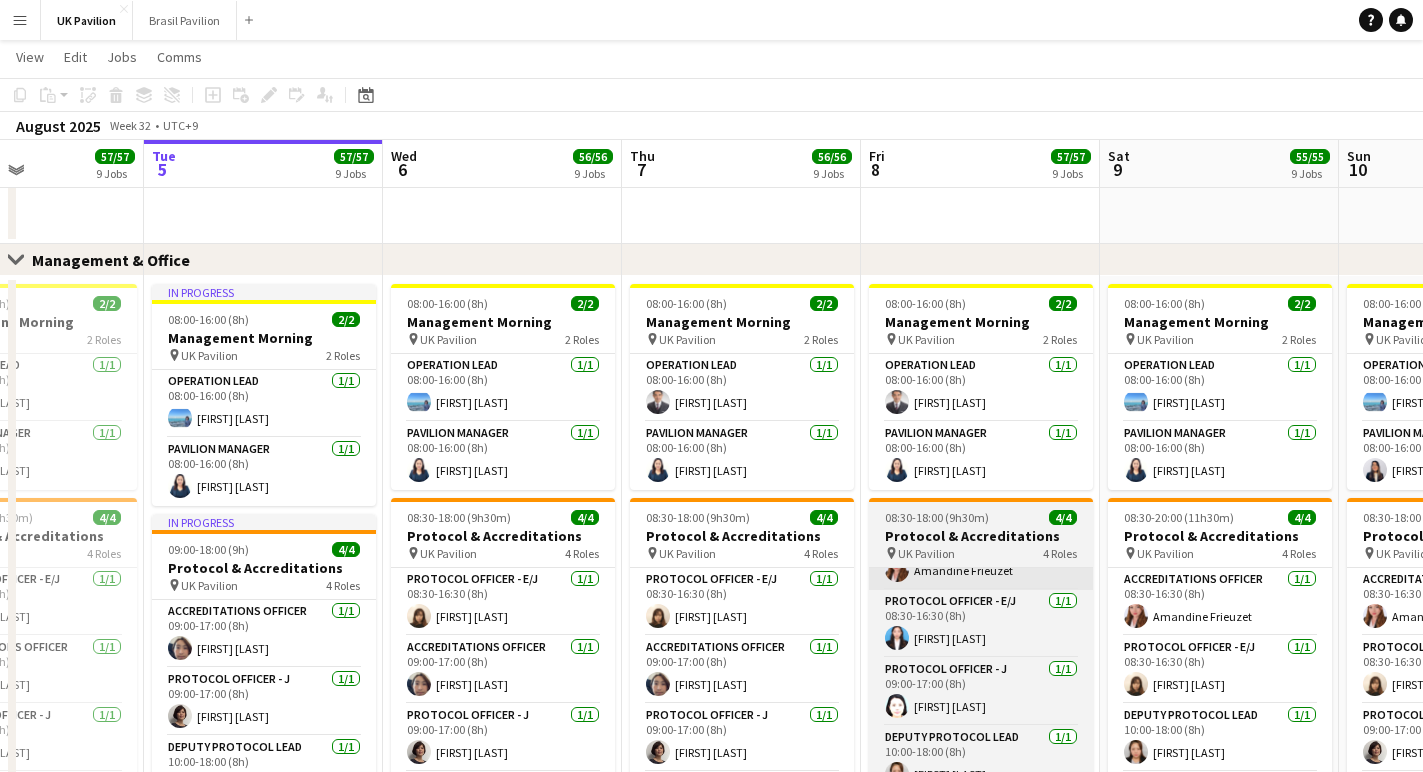 click on "View  Day view expanded Day view collapsed Month view Date picker Jump to today Expand Linked Jobs Collapse Linked Jobs  Edit  Copy
Command
C  Paste  Without Crew
Command
V With Crew
Command
Shift
V Paste as linked job  Group  Group Ungroup  Jobs  New Job Edit Job Delete Job New Linked Job Edit Linked Jobs Job fulfilment Promote Role Copy Role URL  Comms  Notify confirmed crew Create chat" 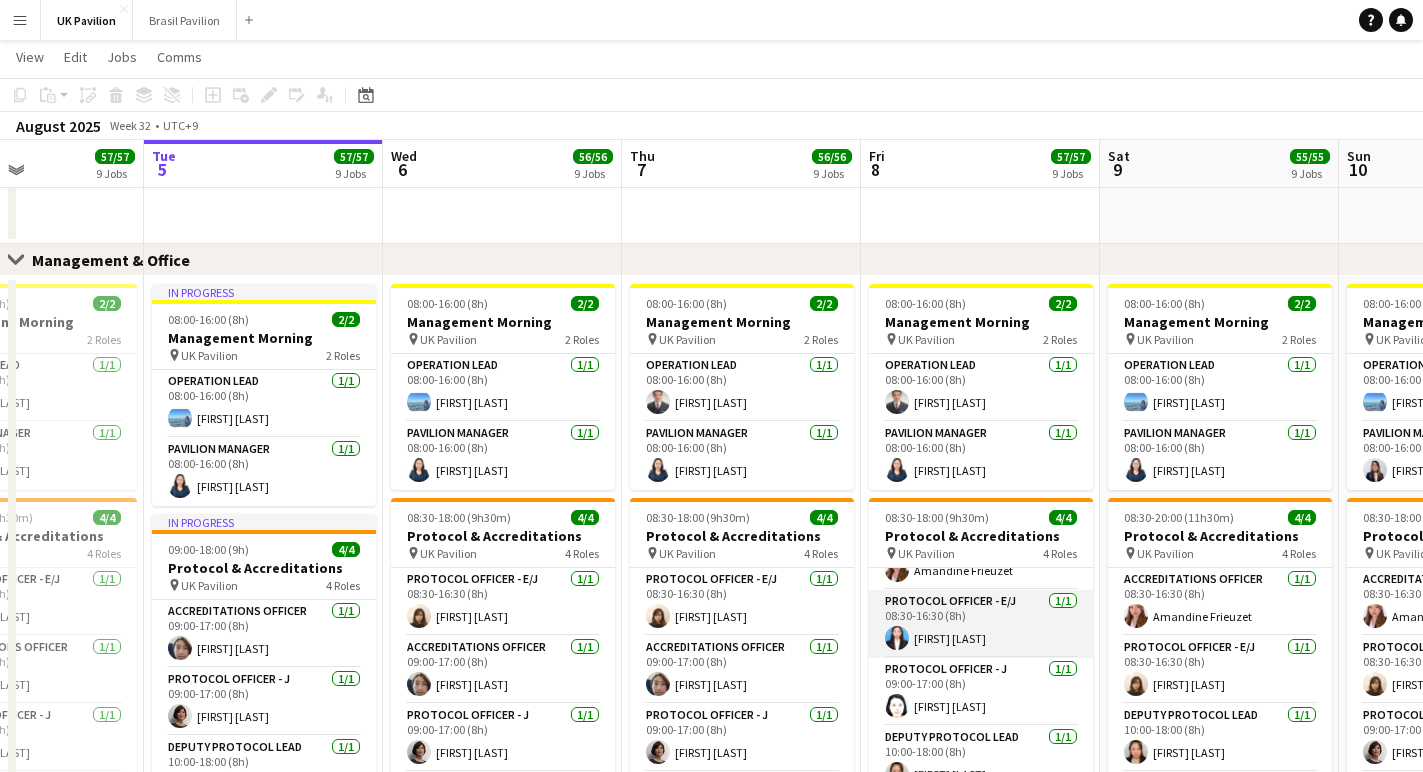 scroll, scrollTop: 74, scrollLeft: 0, axis: vertical 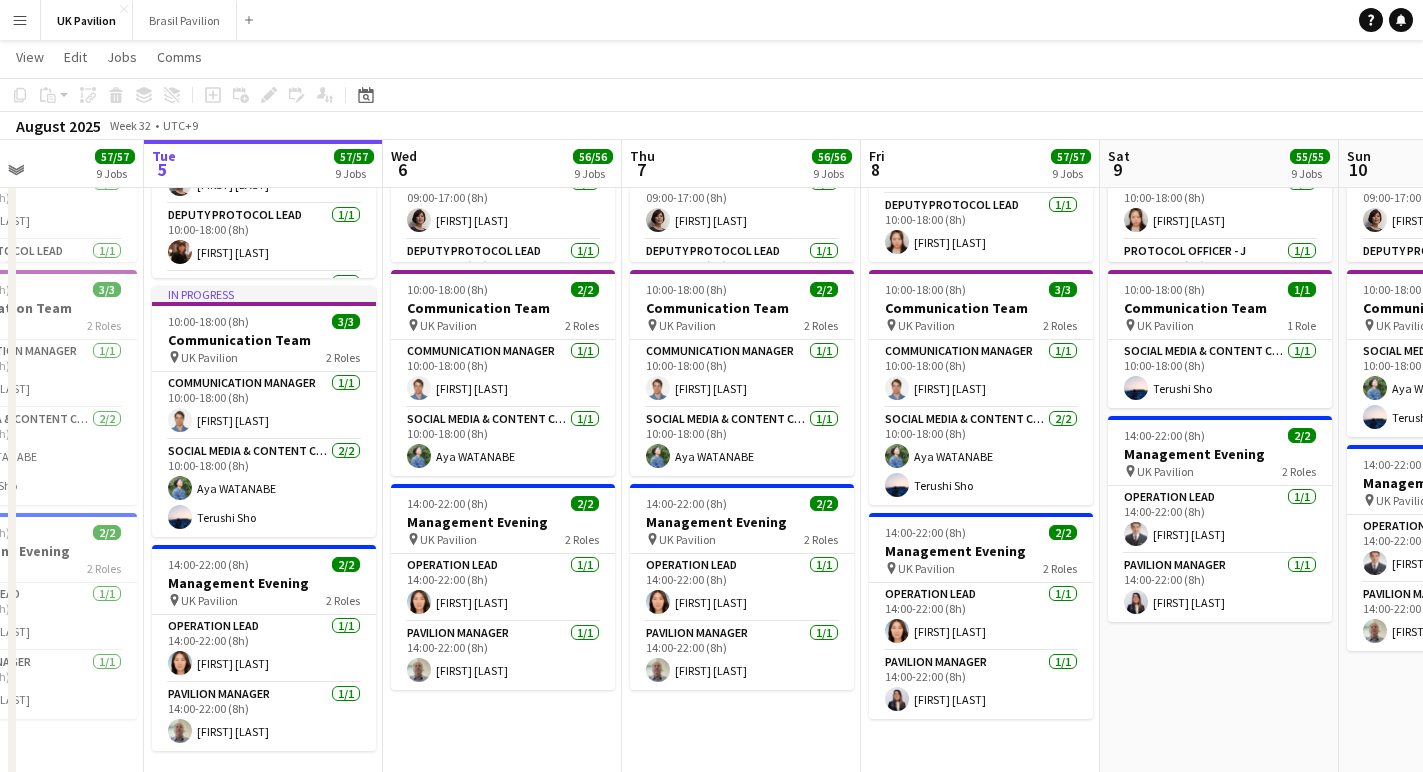 drag, startPoint x: 965, startPoint y: 345, endPoint x: 436, endPoint y: 66, distance: 598.0652 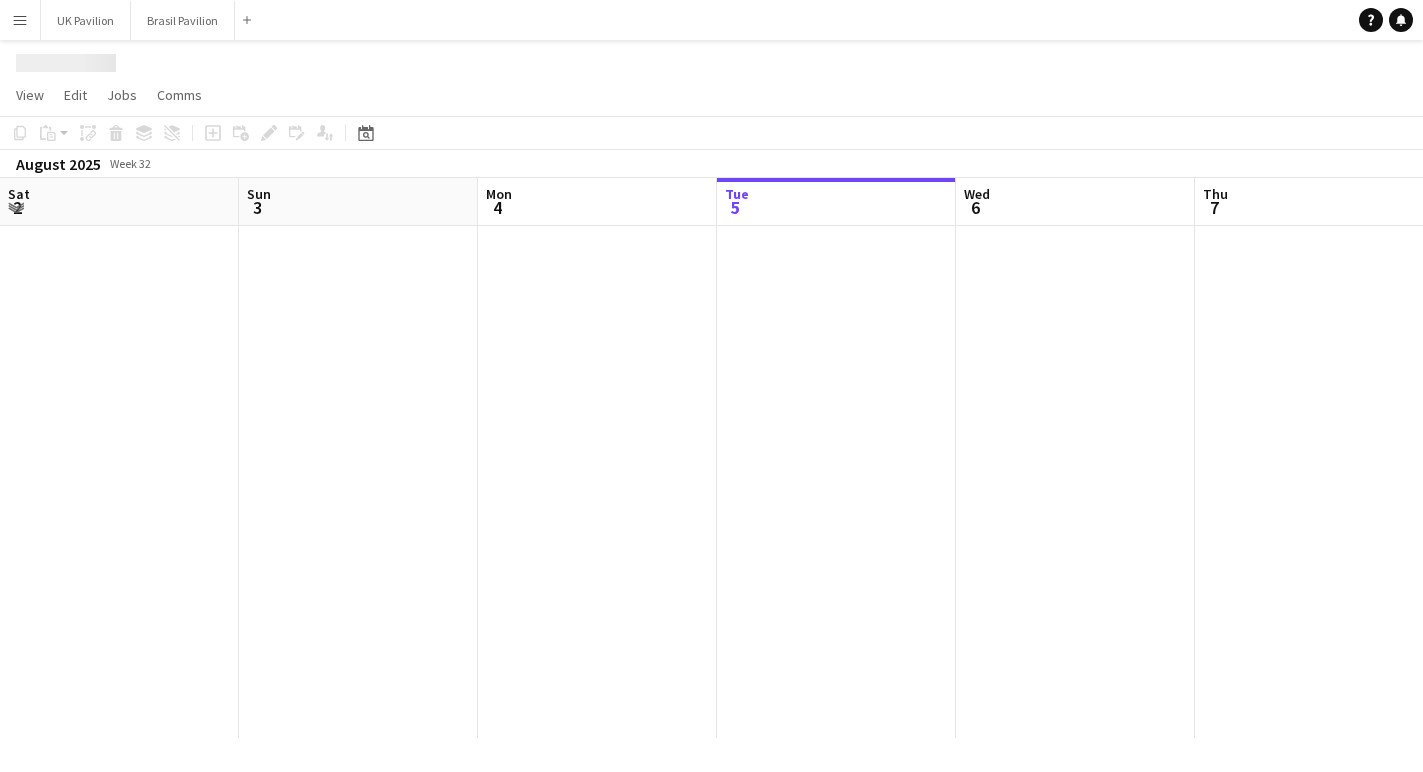 scroll, scrollTop: 0, scrollLeft: 0, axis: both 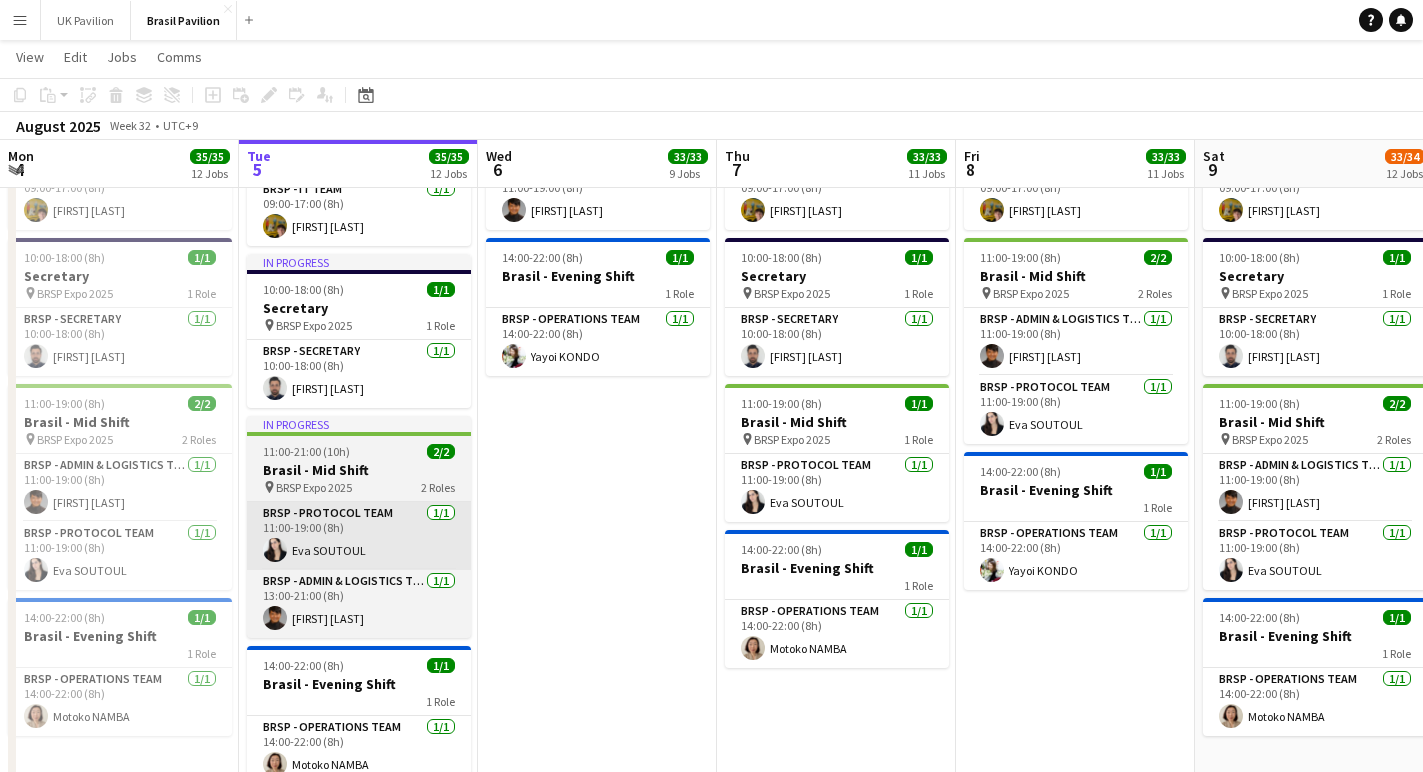 click on "Brasil - Mid Shift" at bounding box center [359, 470] 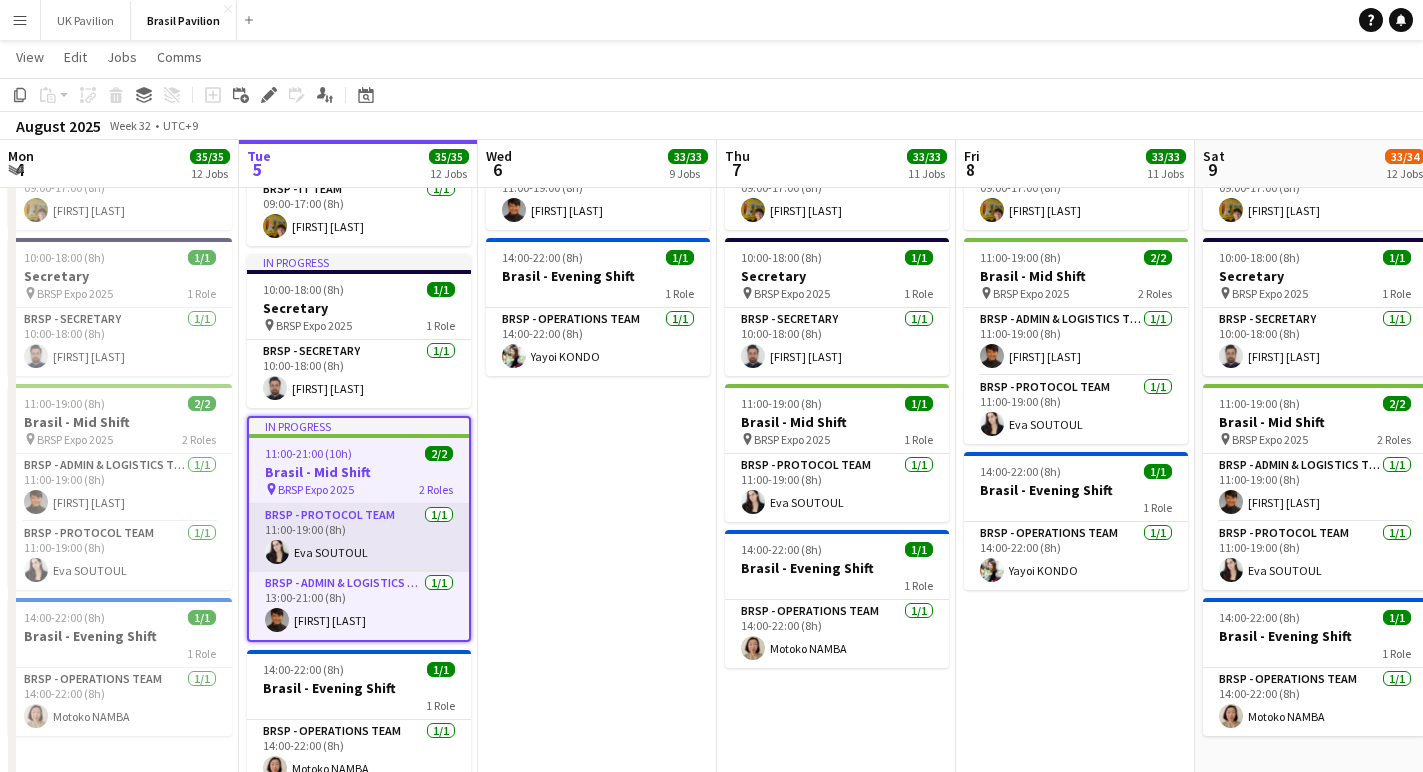 click 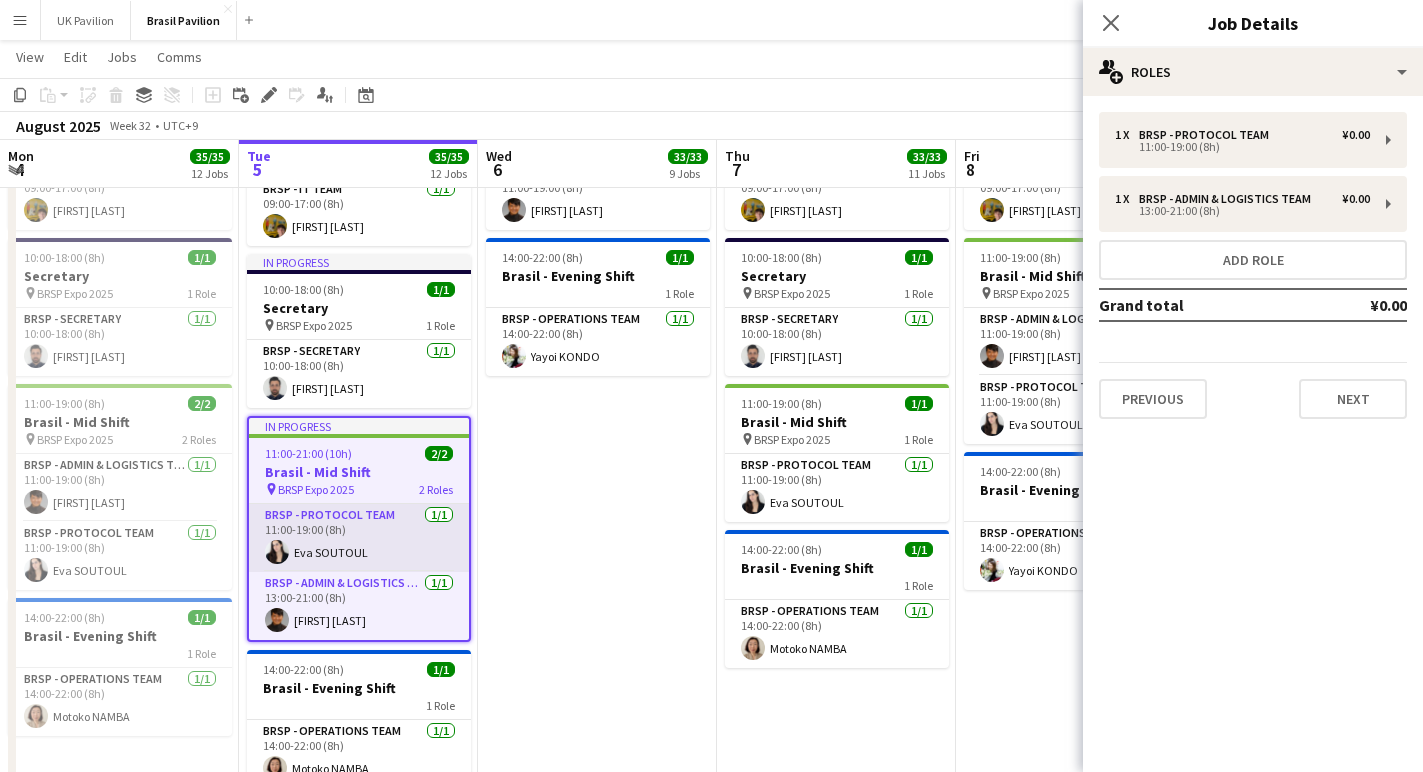 click on "Next" at bounding box center (1353, 399) 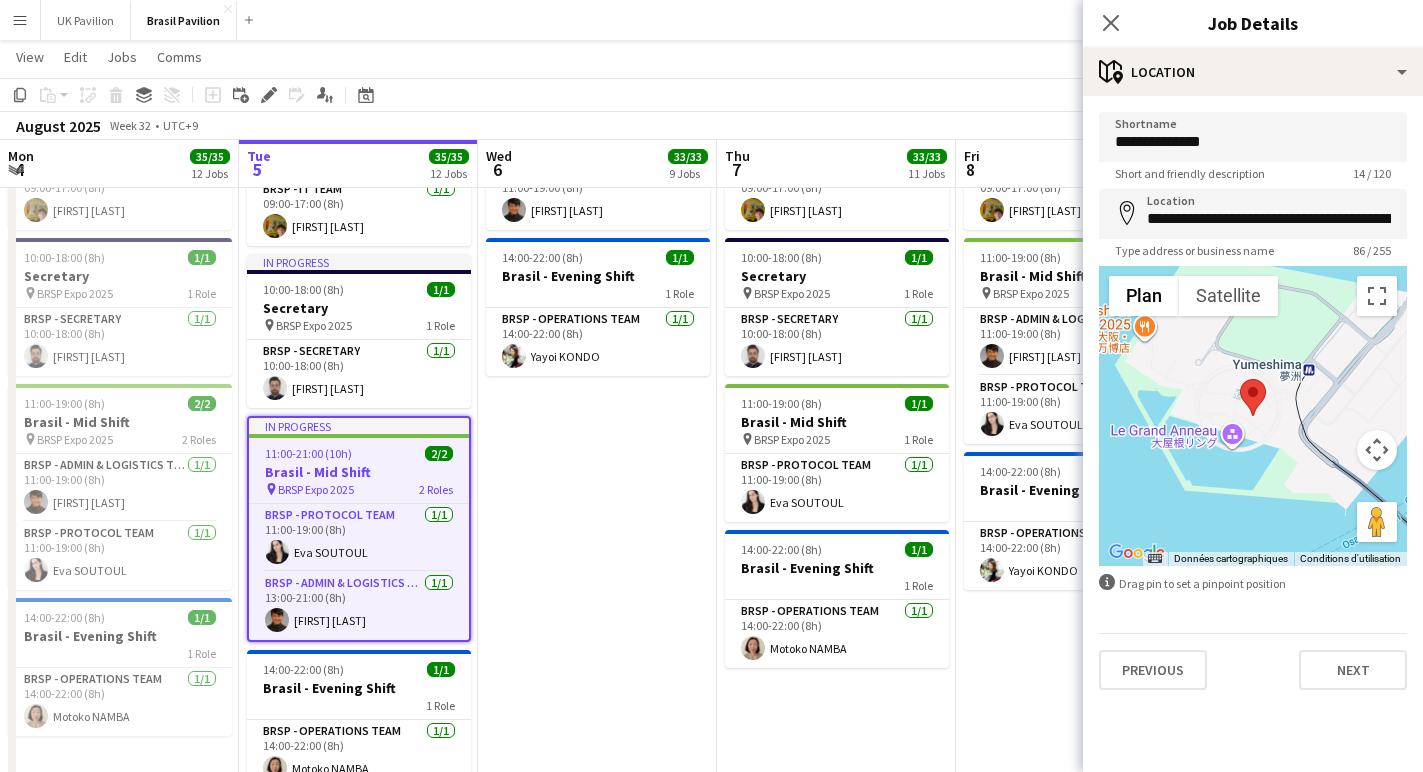 click on "Close pop-in" 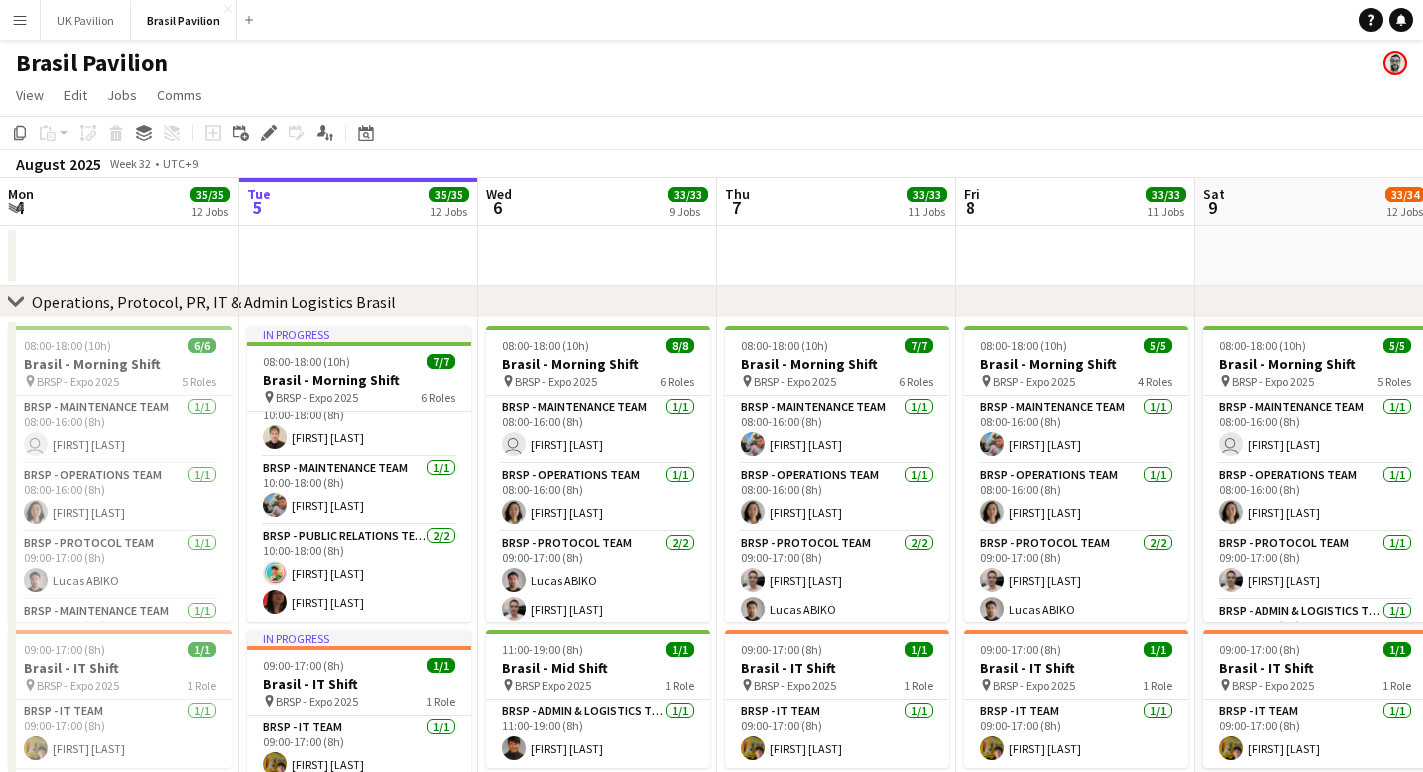 scroll, scrollTop: 0, scrollLeft: 0, axis: both 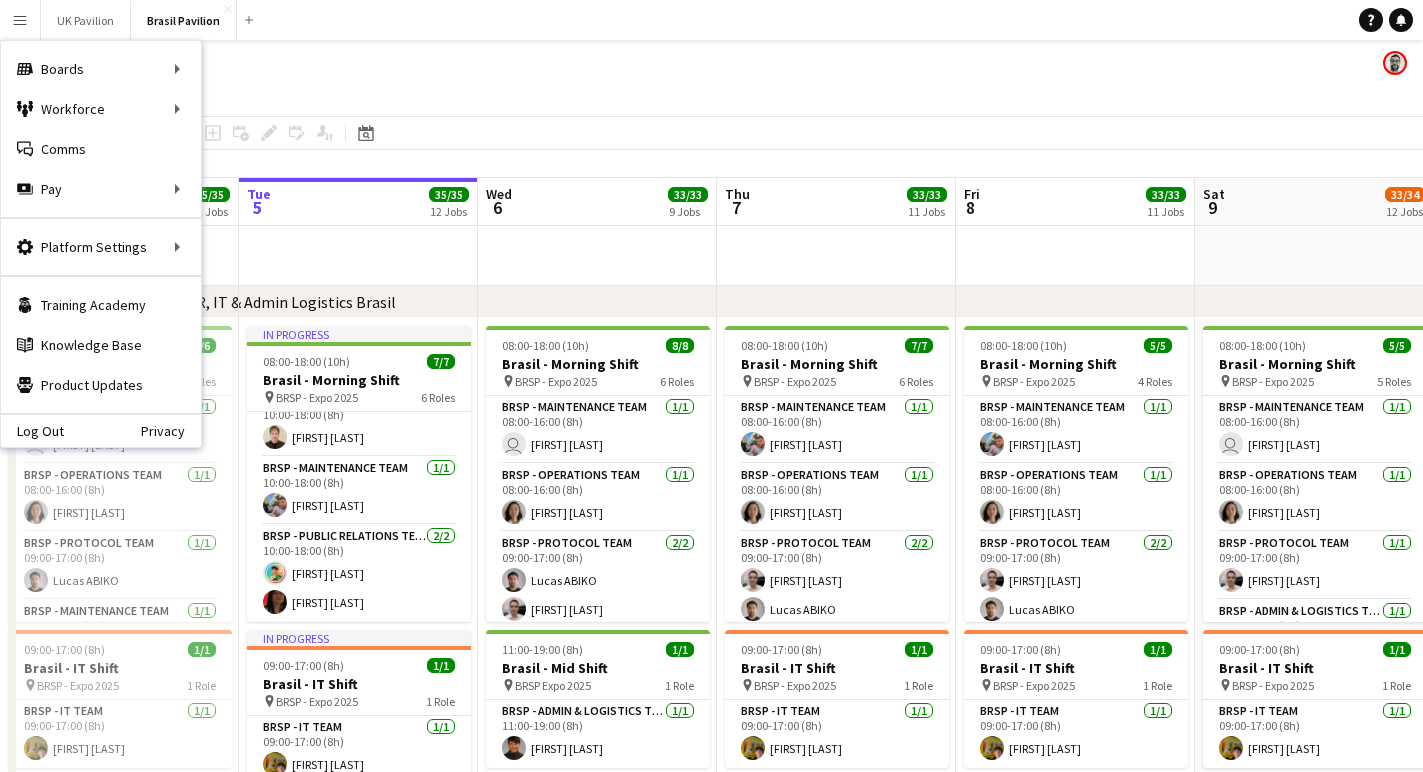 click on "Boards
Boards" at bounding box center (101, 69) 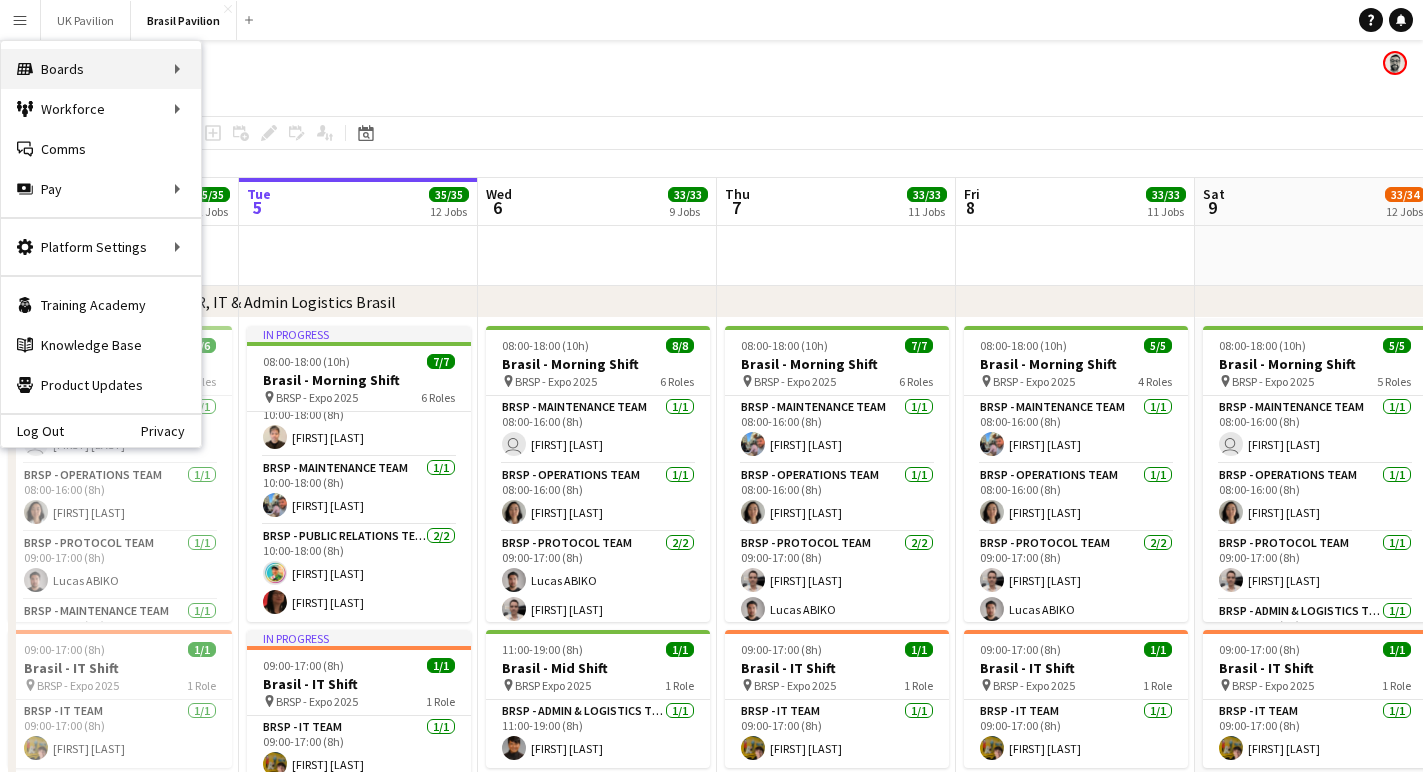 drag, startPoint x: 1032, startPoint y: 62, endPoint x: 182, endPoint y: 69, distance: 850.0288 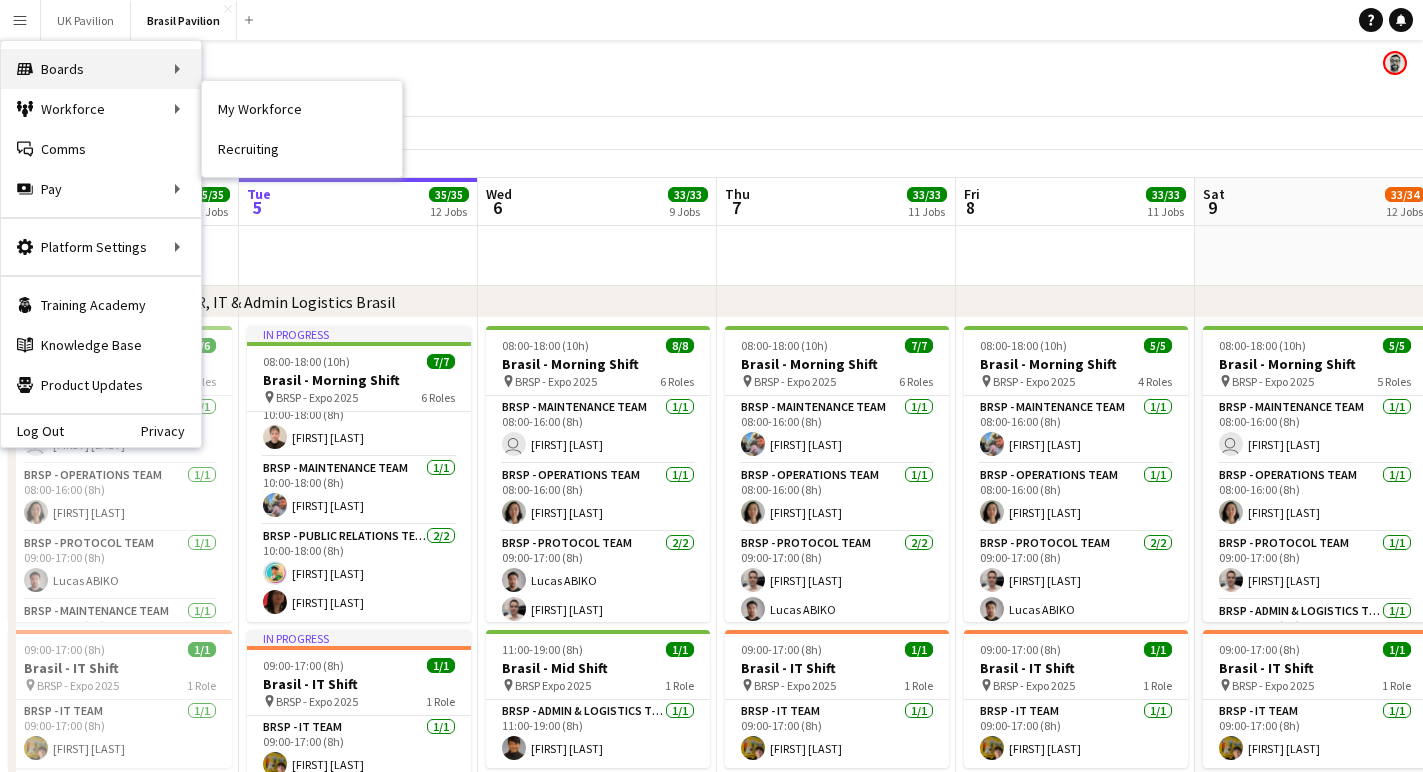 click on "Workforce
Workforce" at bounding box center [101, 109] 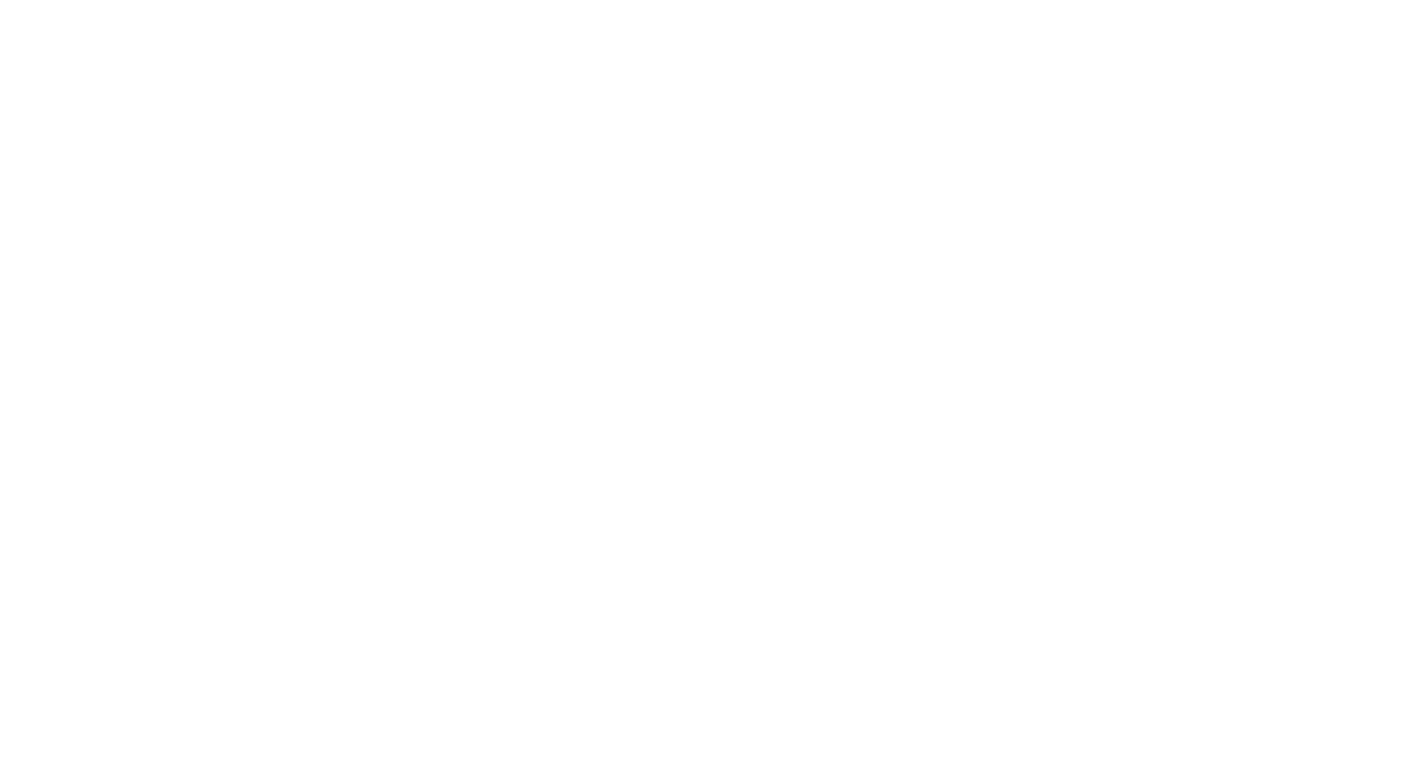 scroll, scrollTop: 0, scrollLeft: 0, axis: both 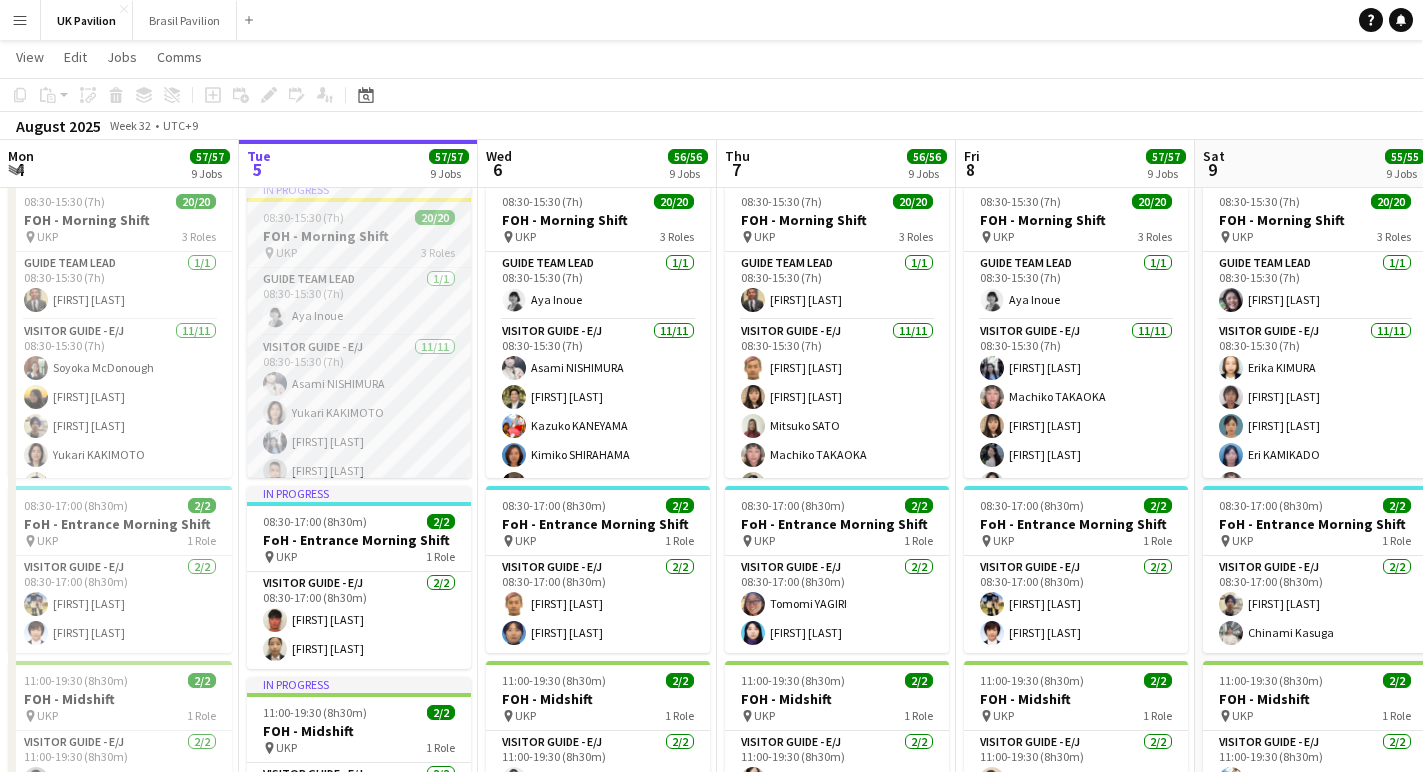 click on "FOH - Morning Shift" at bounding box center [359, 236] 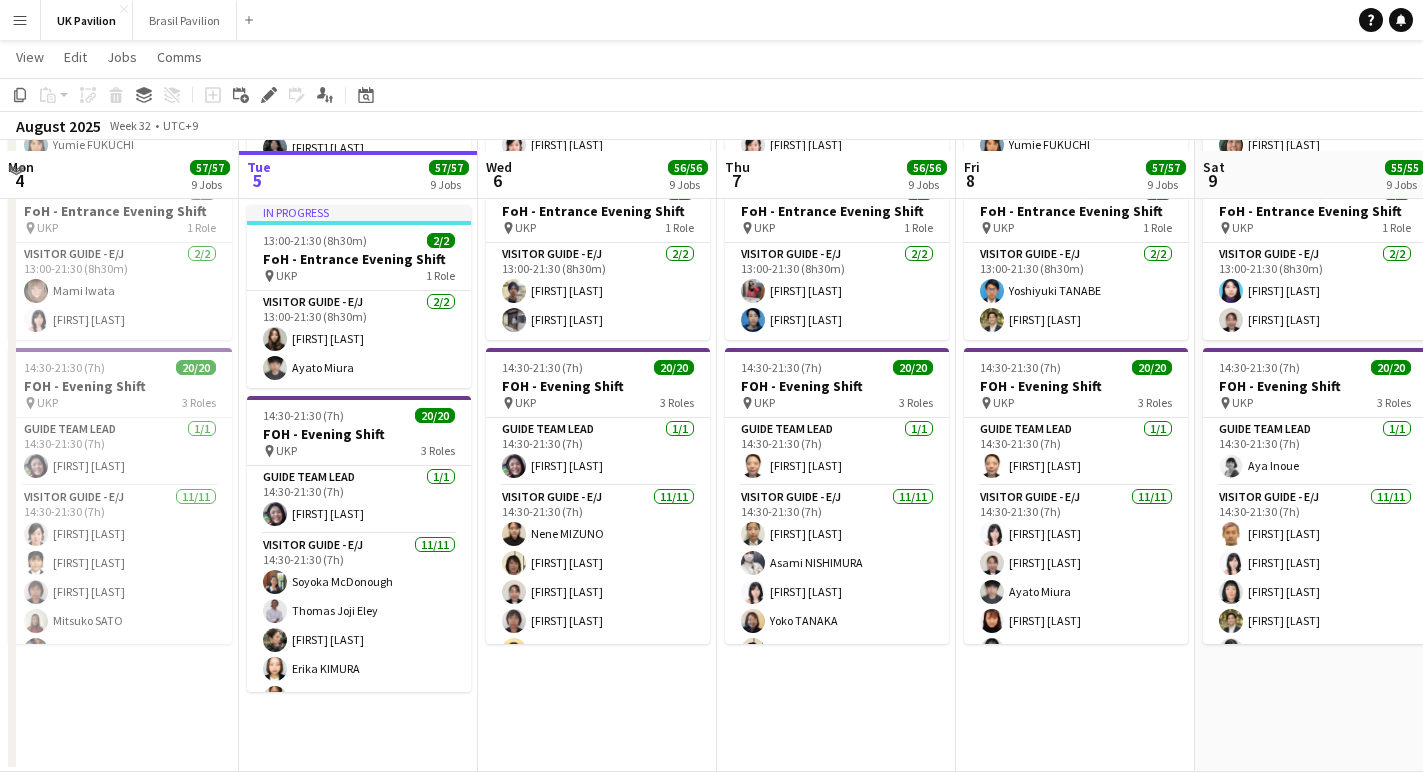 scroll, scrollTop: 1987, scrollLeft: 0, axis: vertical 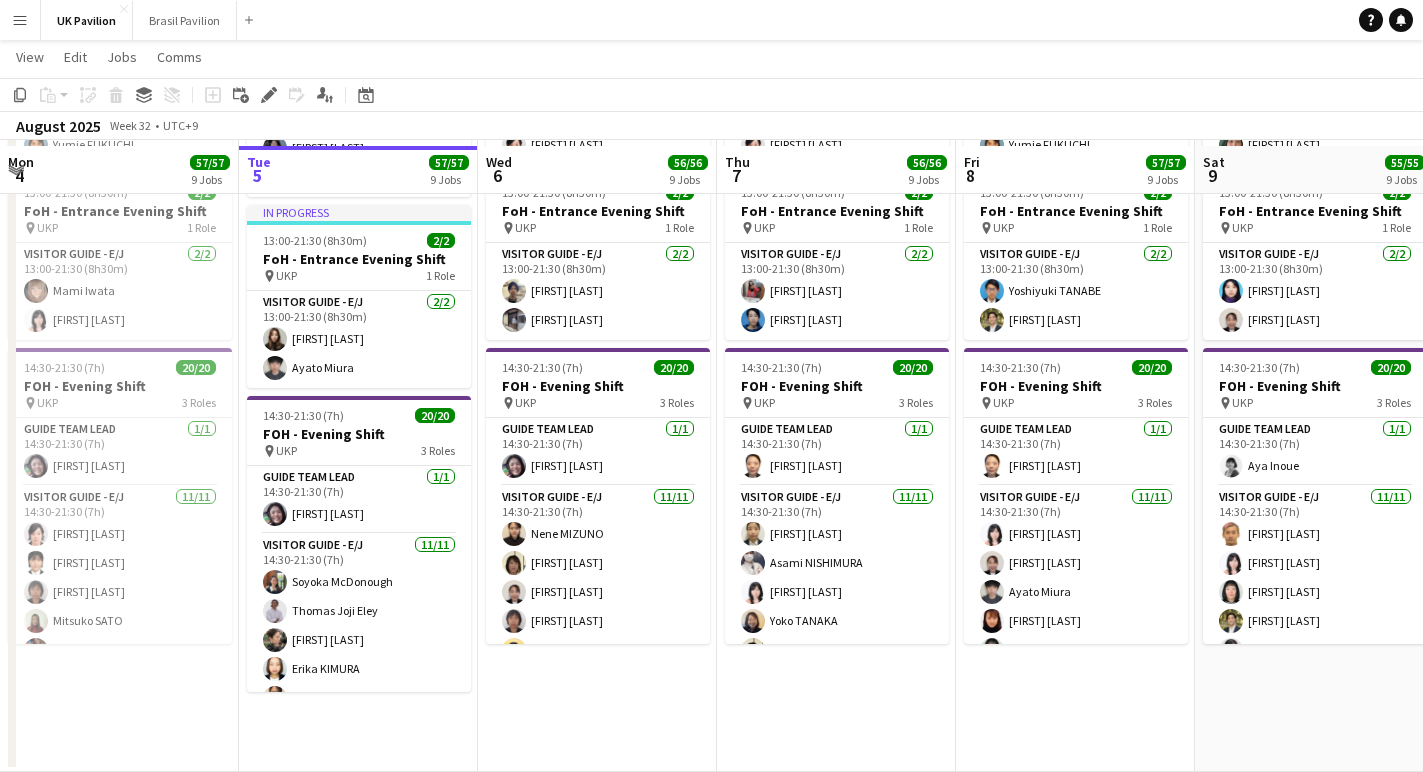 click on "View  Day view expanded Day view collapsed Month view Date picker Jump to today Expand Linked Jobs Collapse Linked Jobs  Edit  Copy
Command
C  Paste  Without Crew
Command
V With Crew
Command
Shift
V Paste as linked job  Group  Group Ungroup  Jobs  New Job Edit Job Delete Job New Linked Job Edit Linked Jobs Job fulfilment Promote Role Copy Role URL  Comms  Notify confirmed crew Create chat" 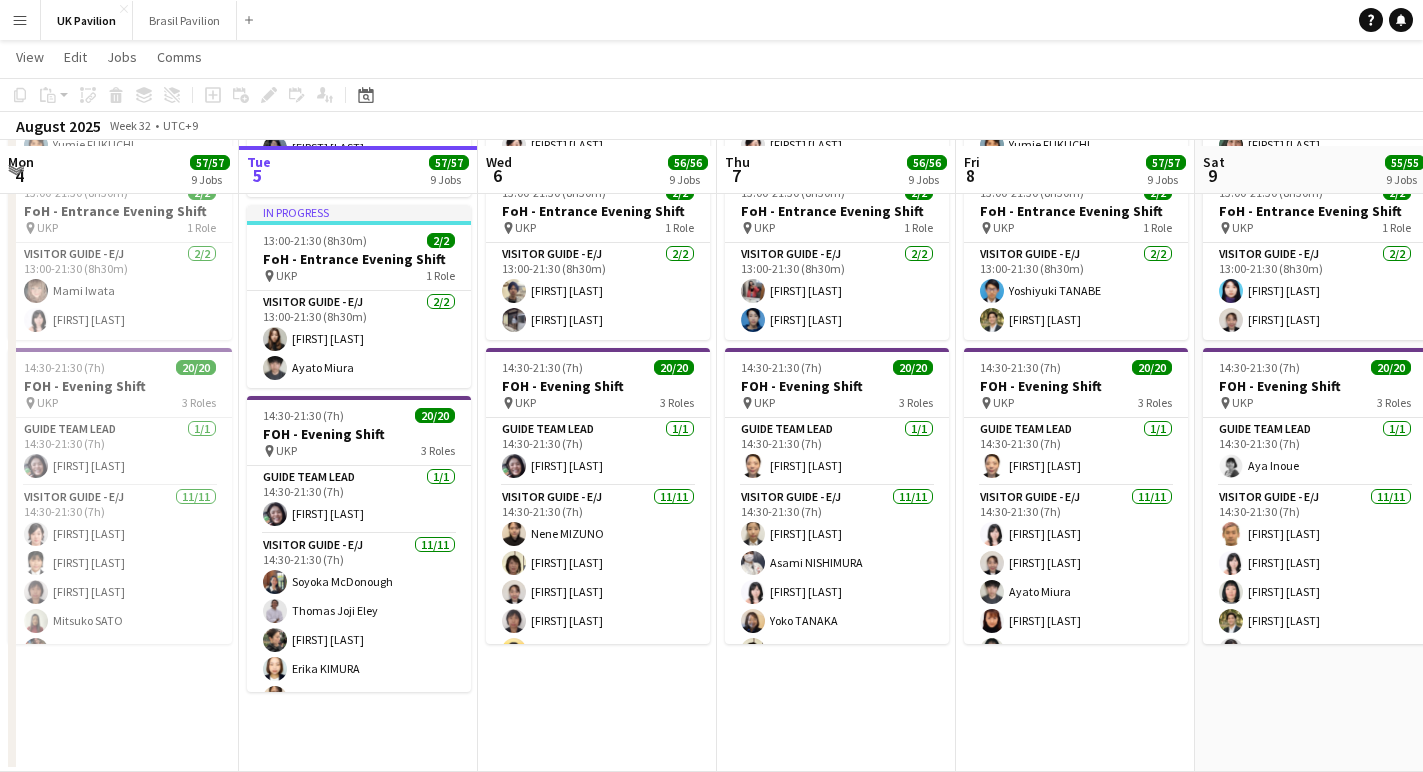 click on "Menu" at bounding box center [20, 20] 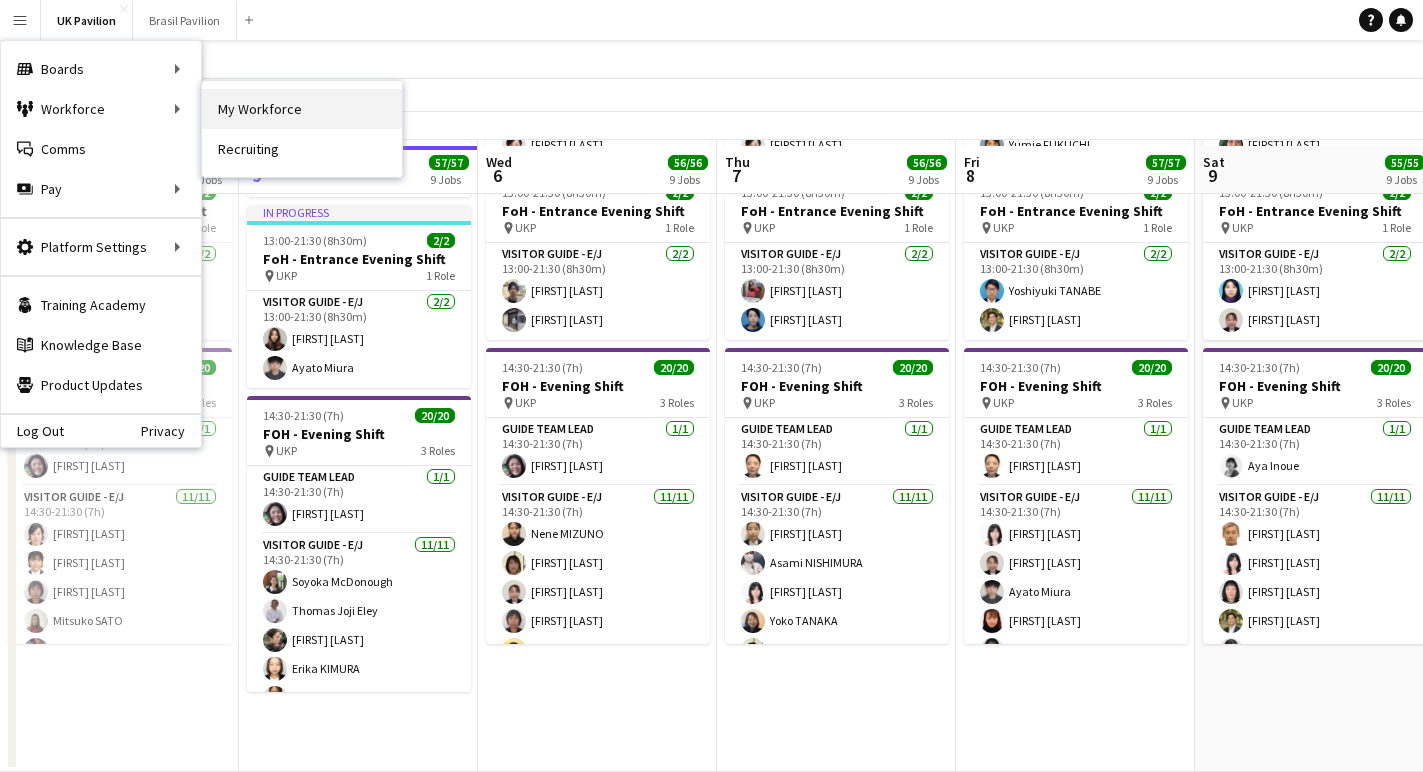 click on "My Workforce" at bounding box center [302, 109] 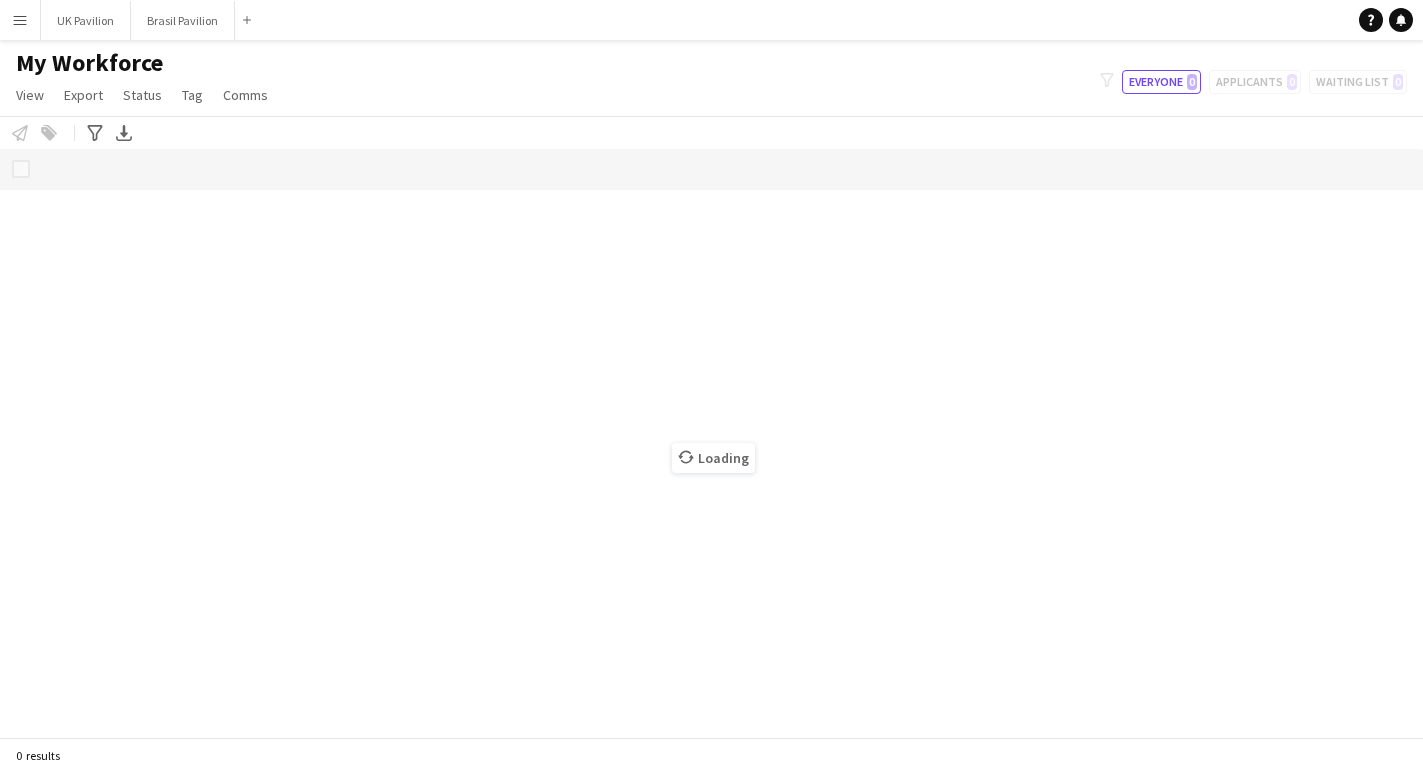 scroll, scrollTop: 0, scrollLeft: 0, axis: both 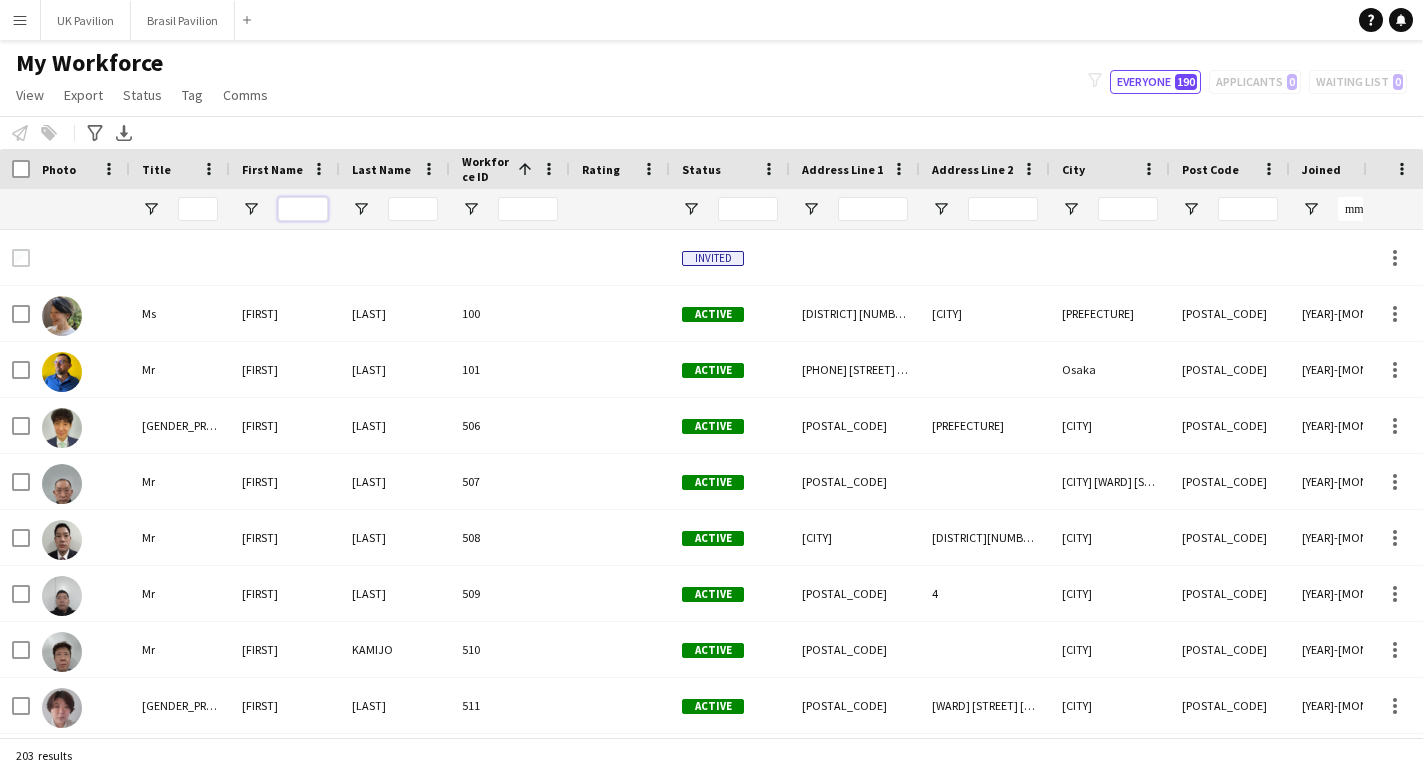 click at bounding box center (303, 209) 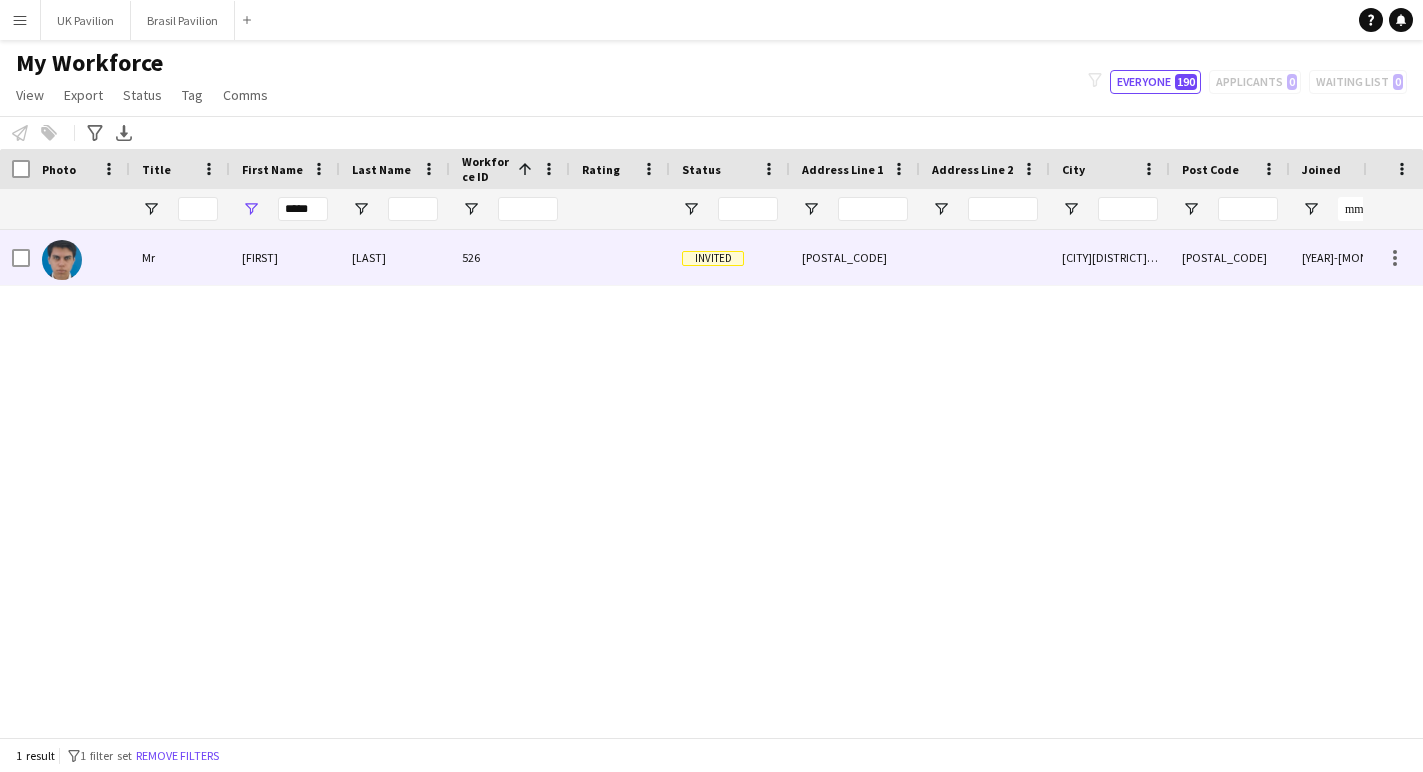 click at bounding box center [620, 257] 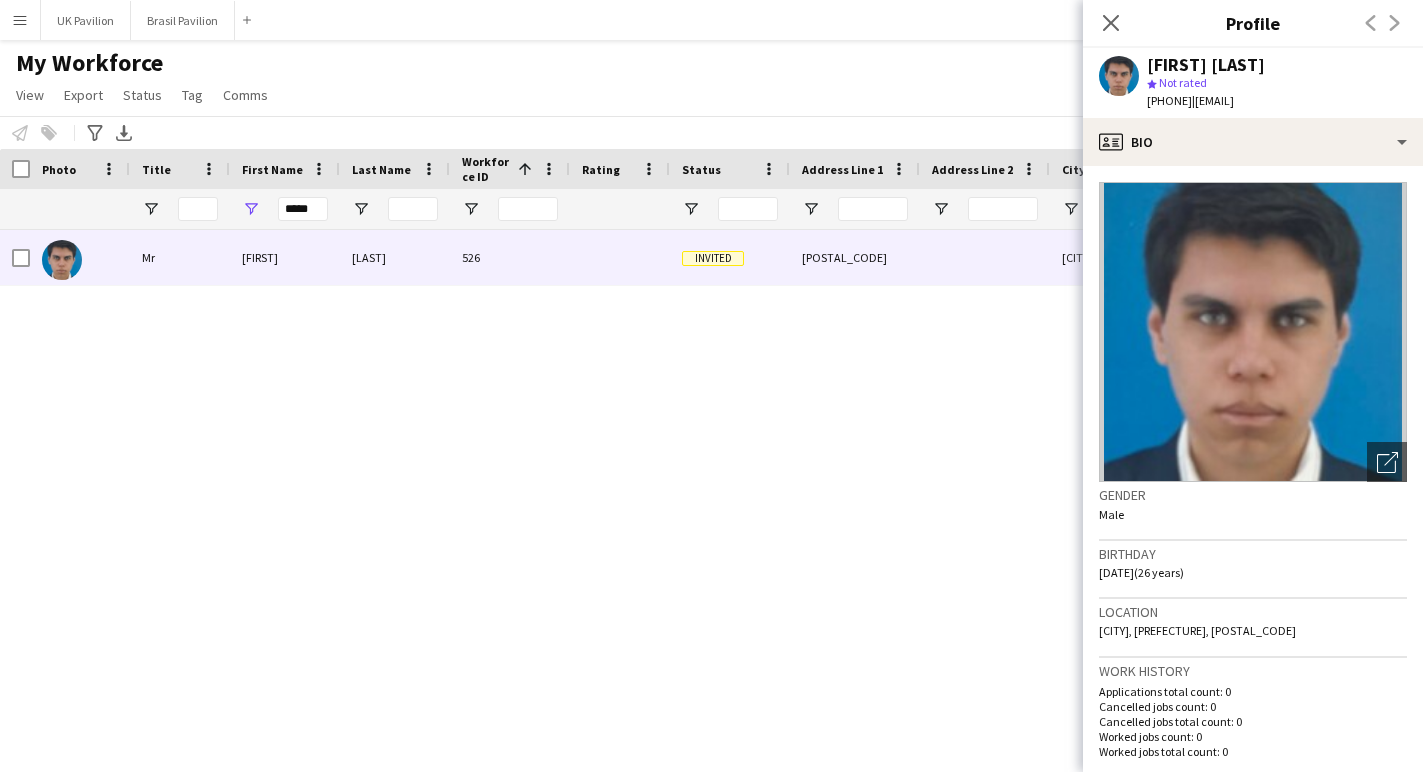 scroll, scrollTop: 0, scrollLeft: 0, axis: both 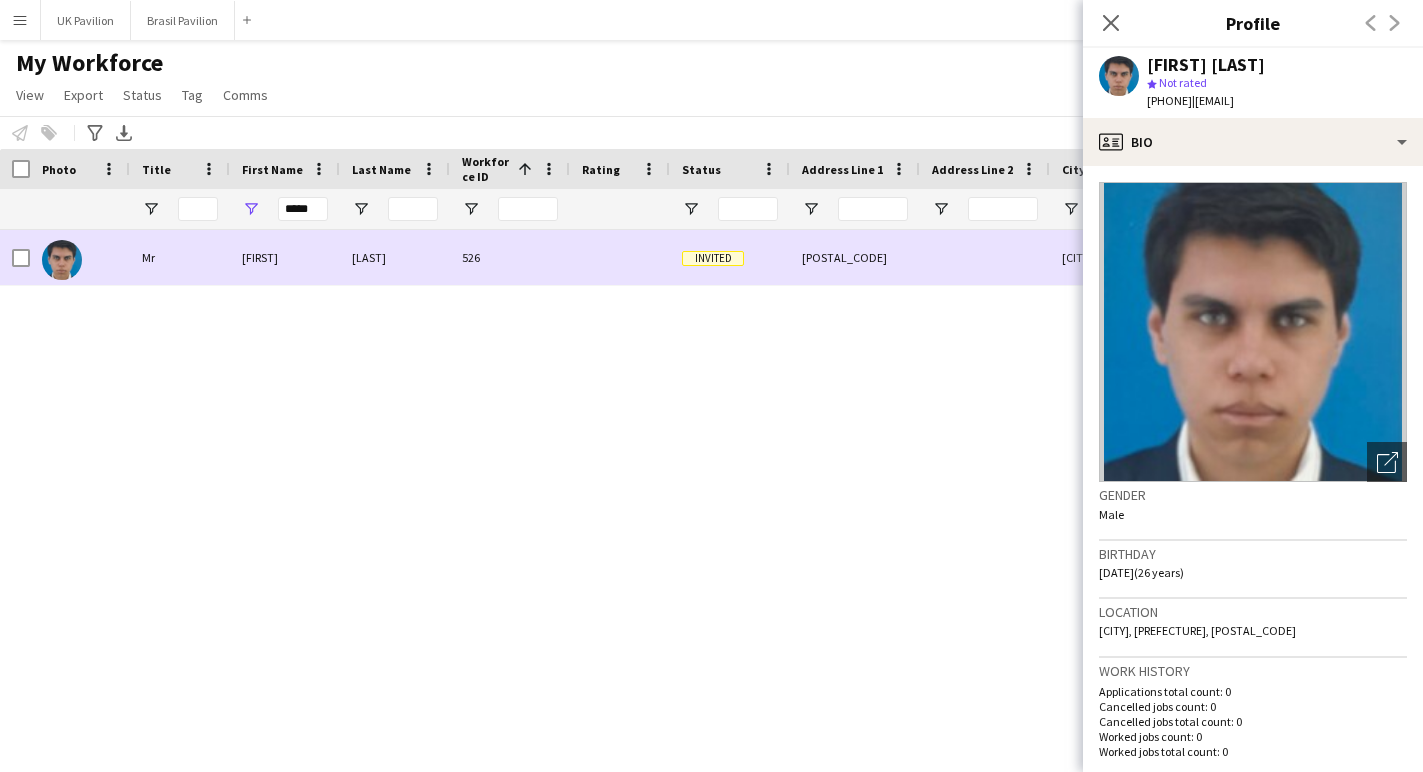 click on "Invited" at bounding box center [713, 258] 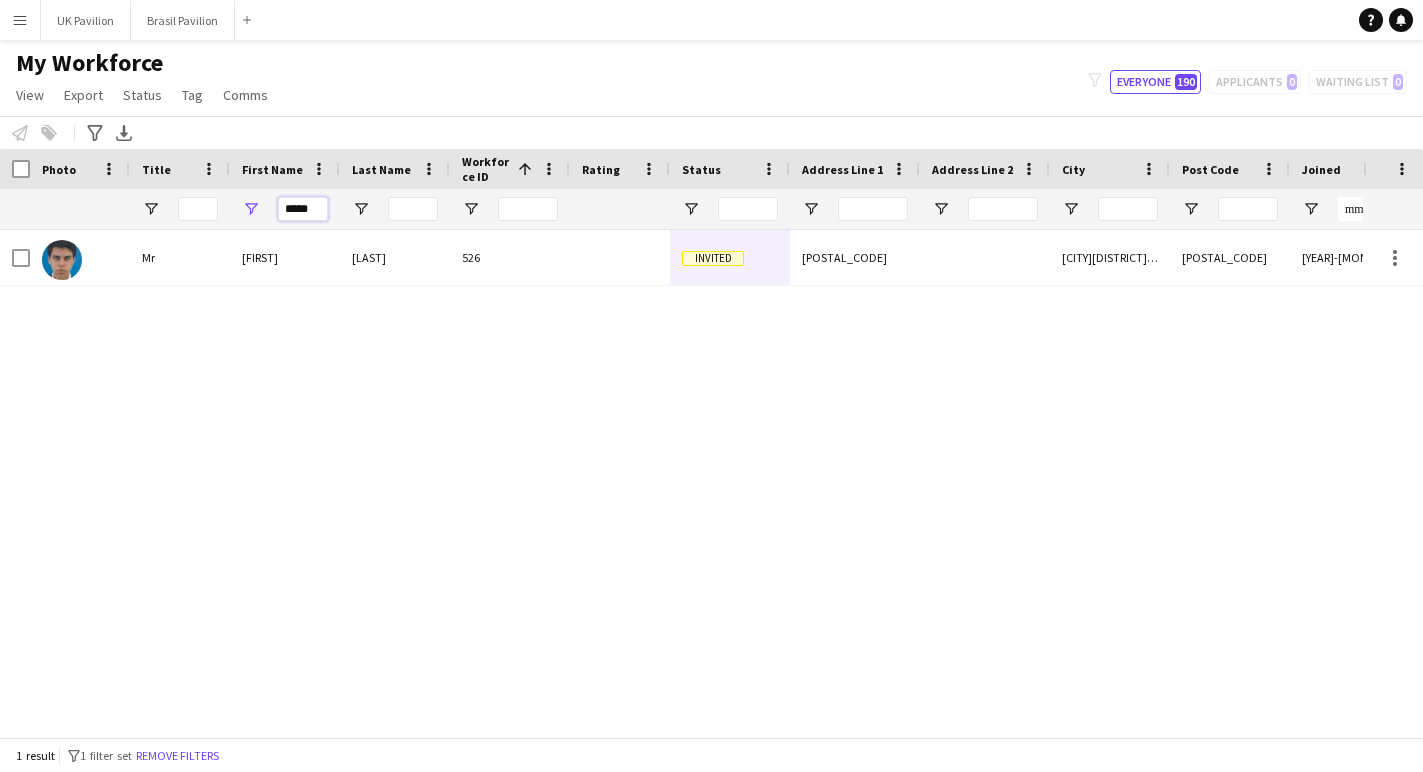 click on "*****" at bounding box center (303, 209) 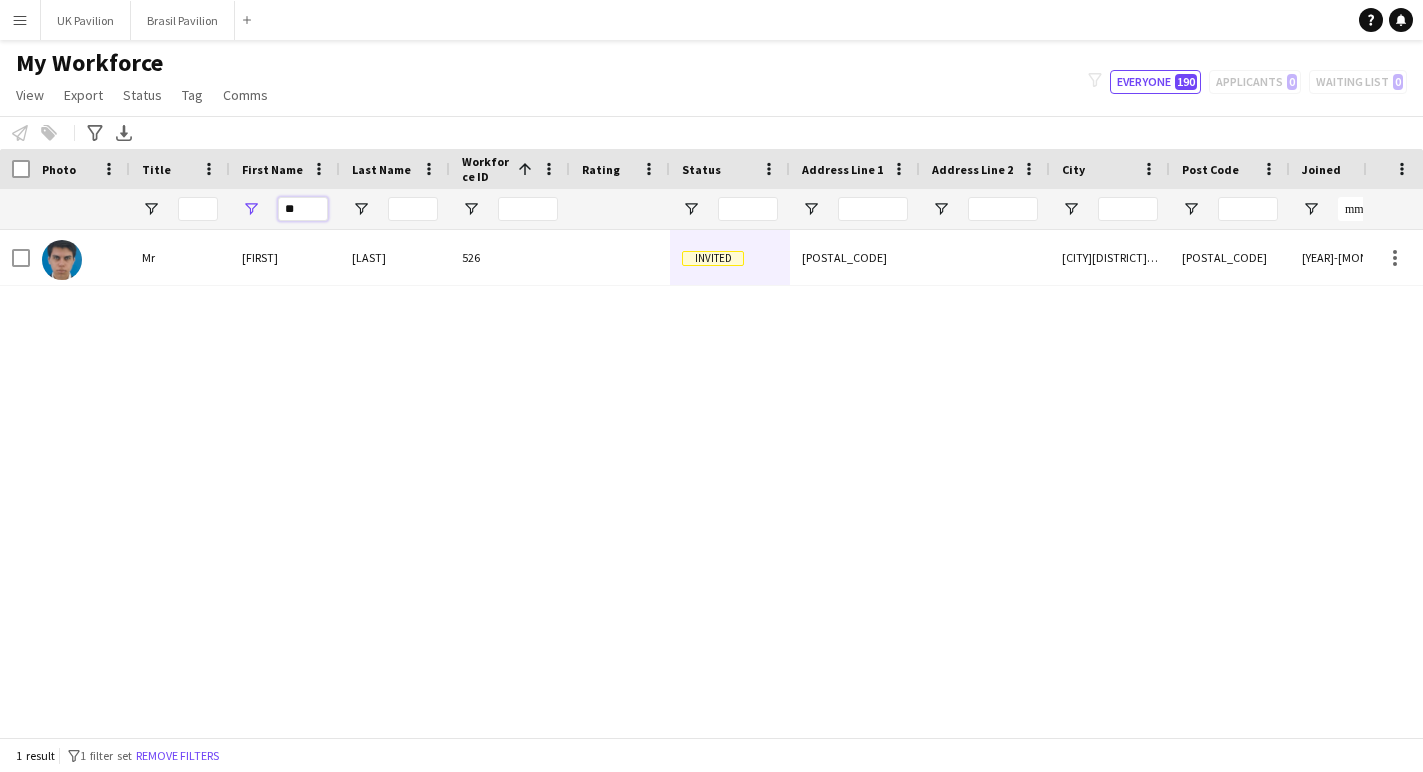 type on "*" 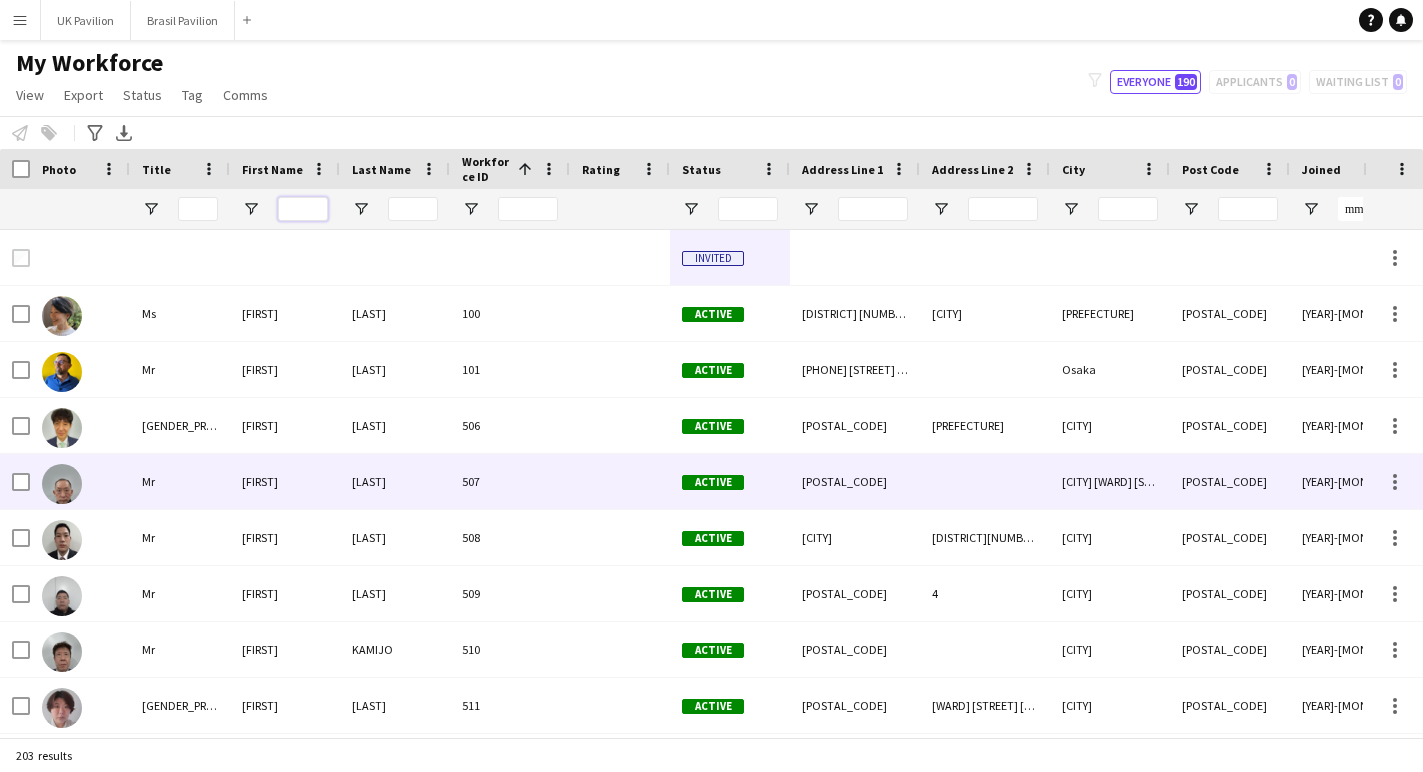 scroll, scrollTop: 1166, scrollLeft: 0, axis: vertical 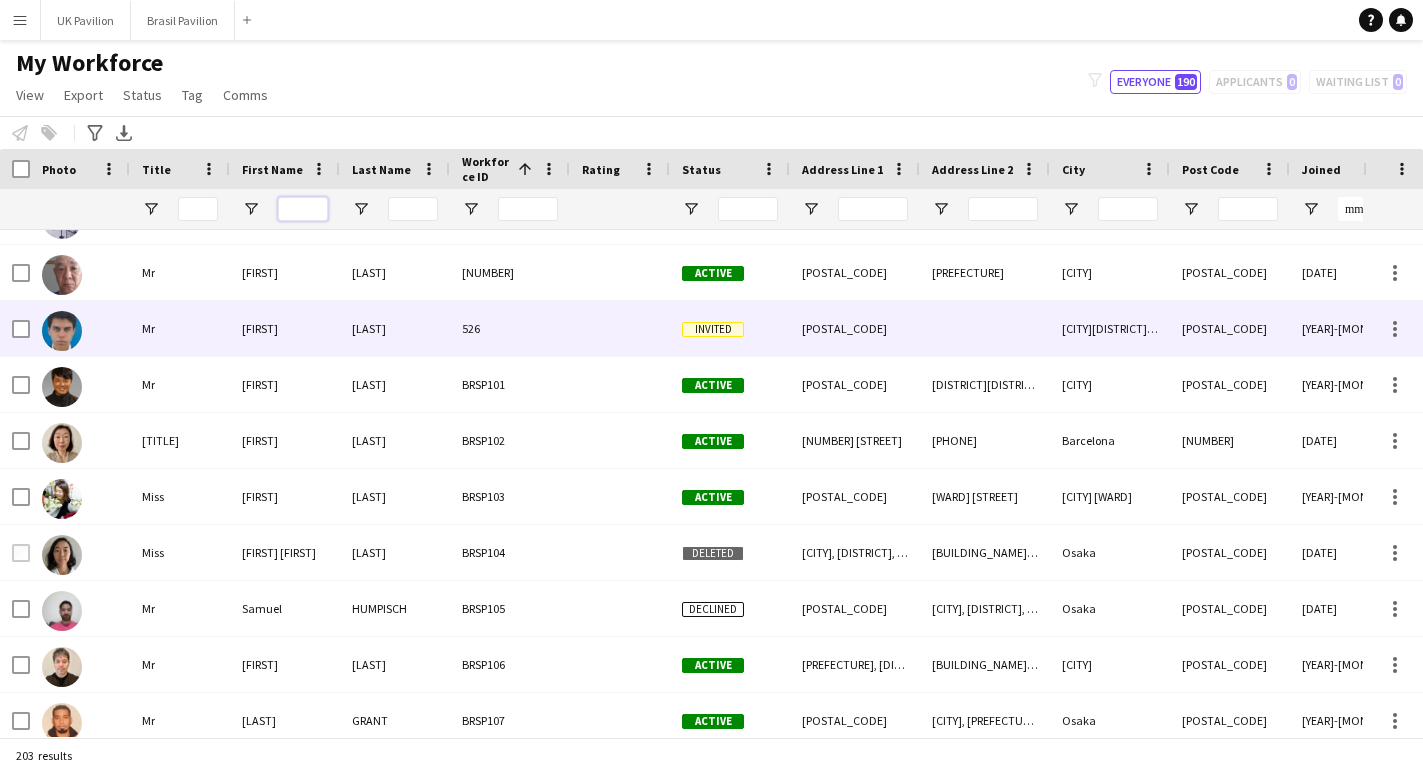 type 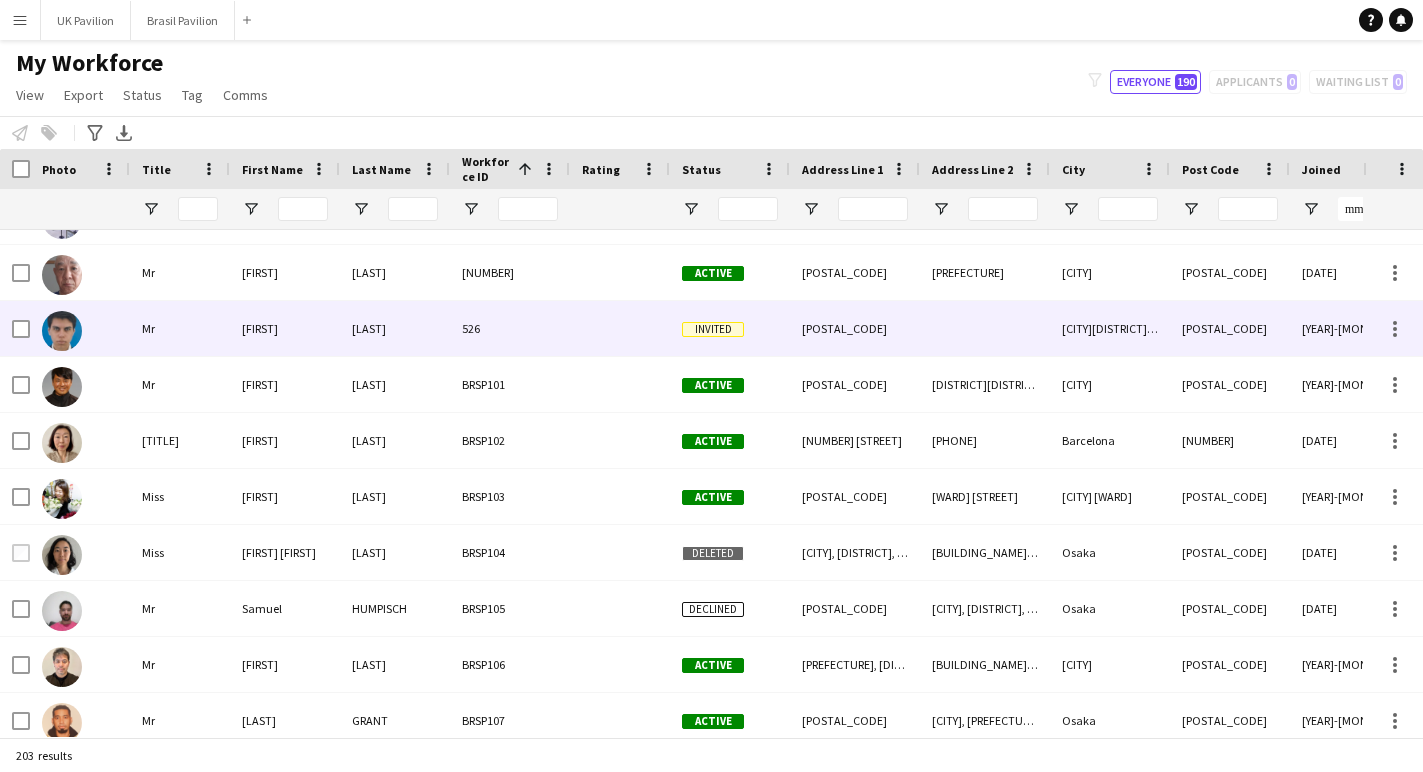 click on "526" at bounding box center (510, 328) 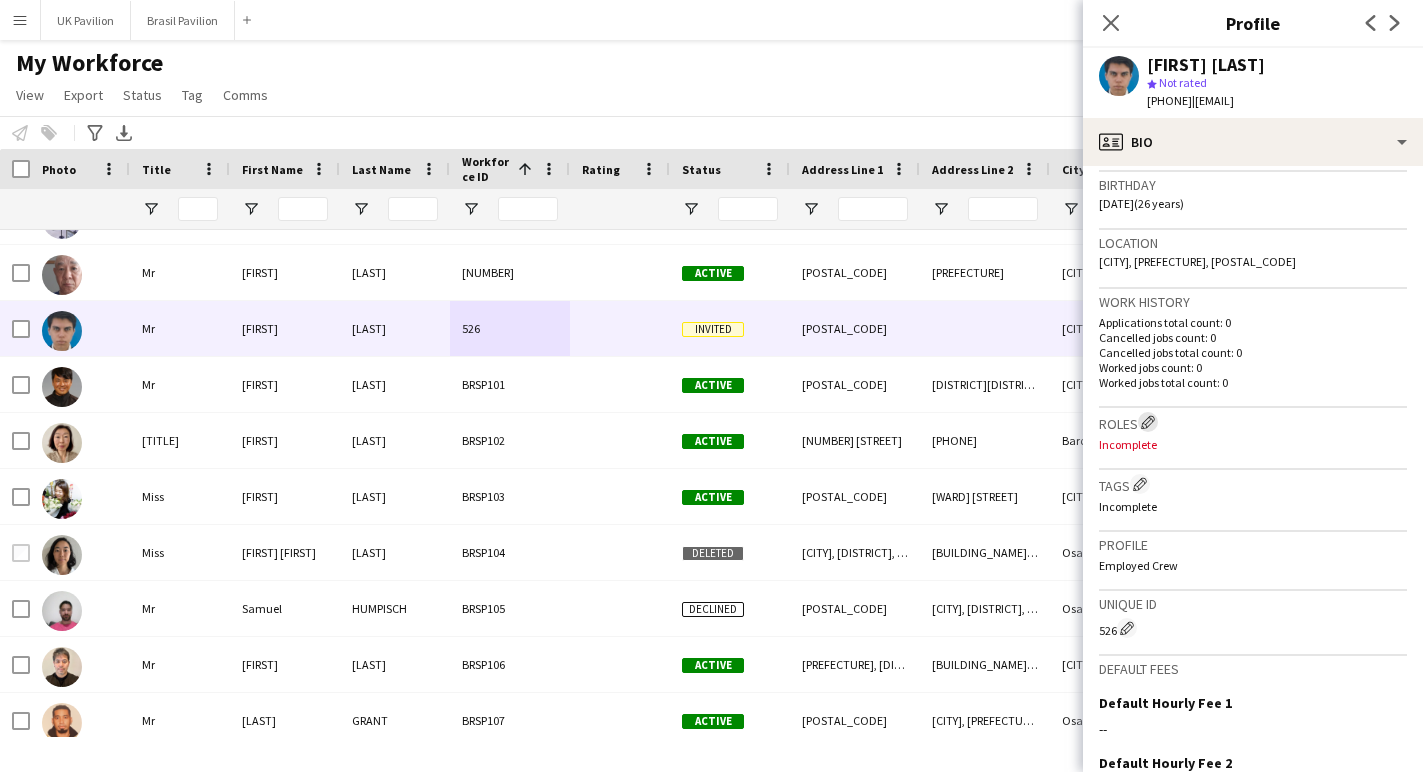 click on "Edit crew company roles" 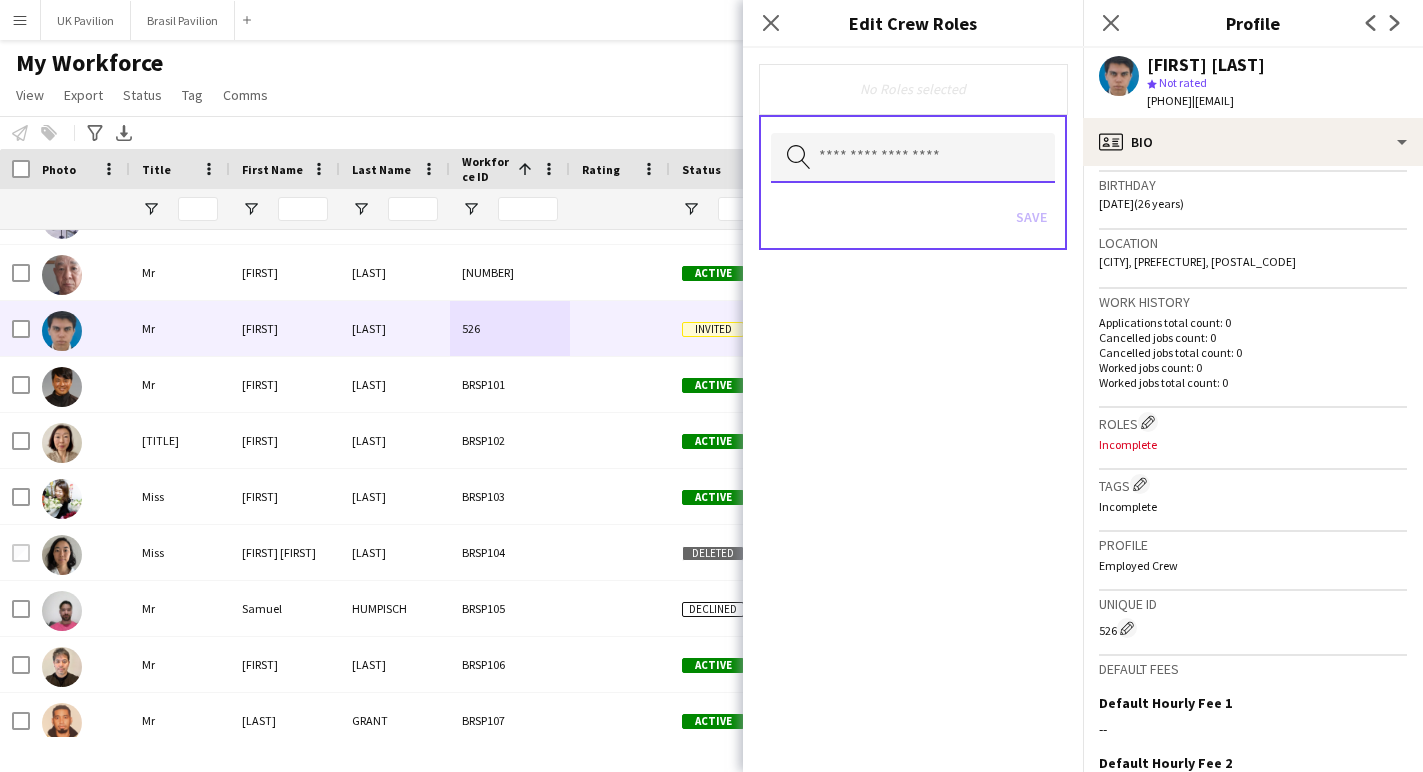 click at bounding box center (913, 158) 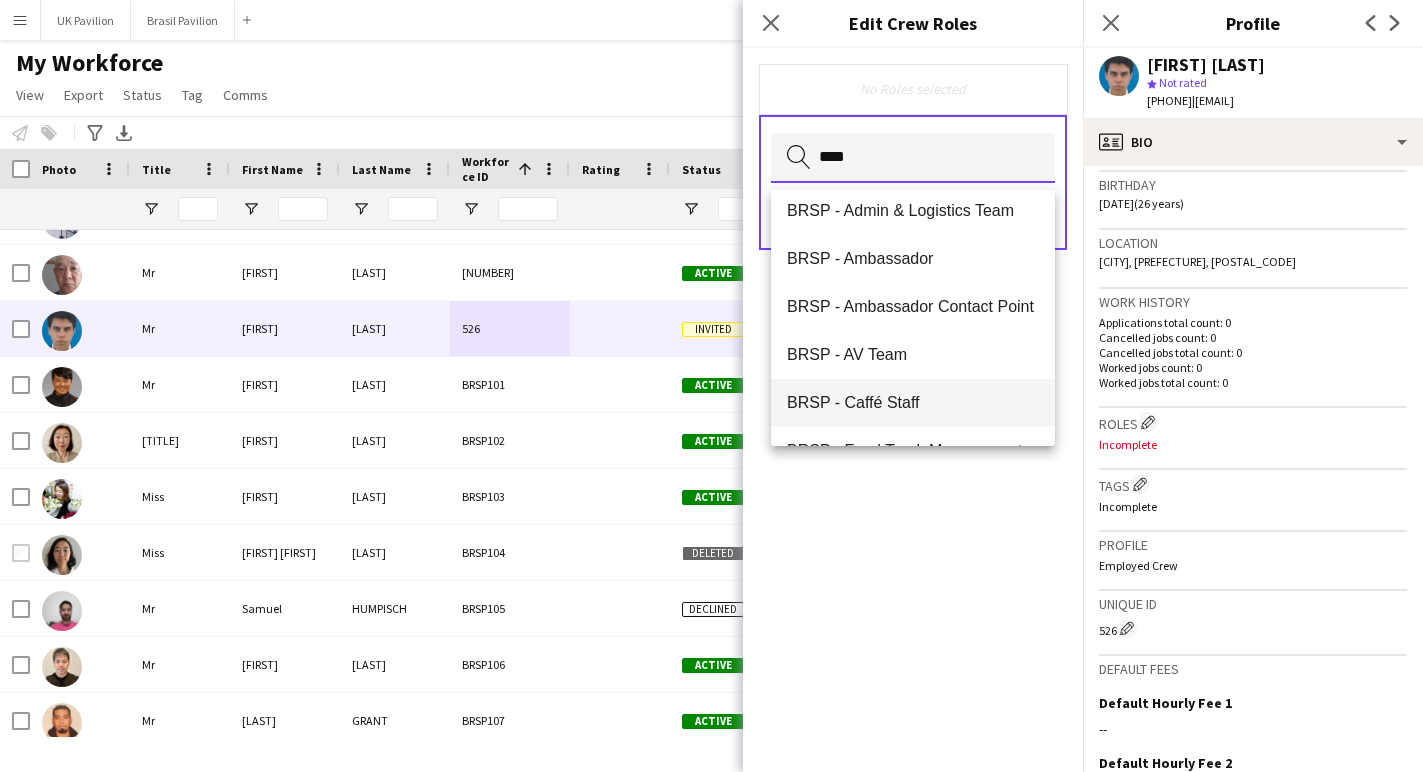 type on "****" 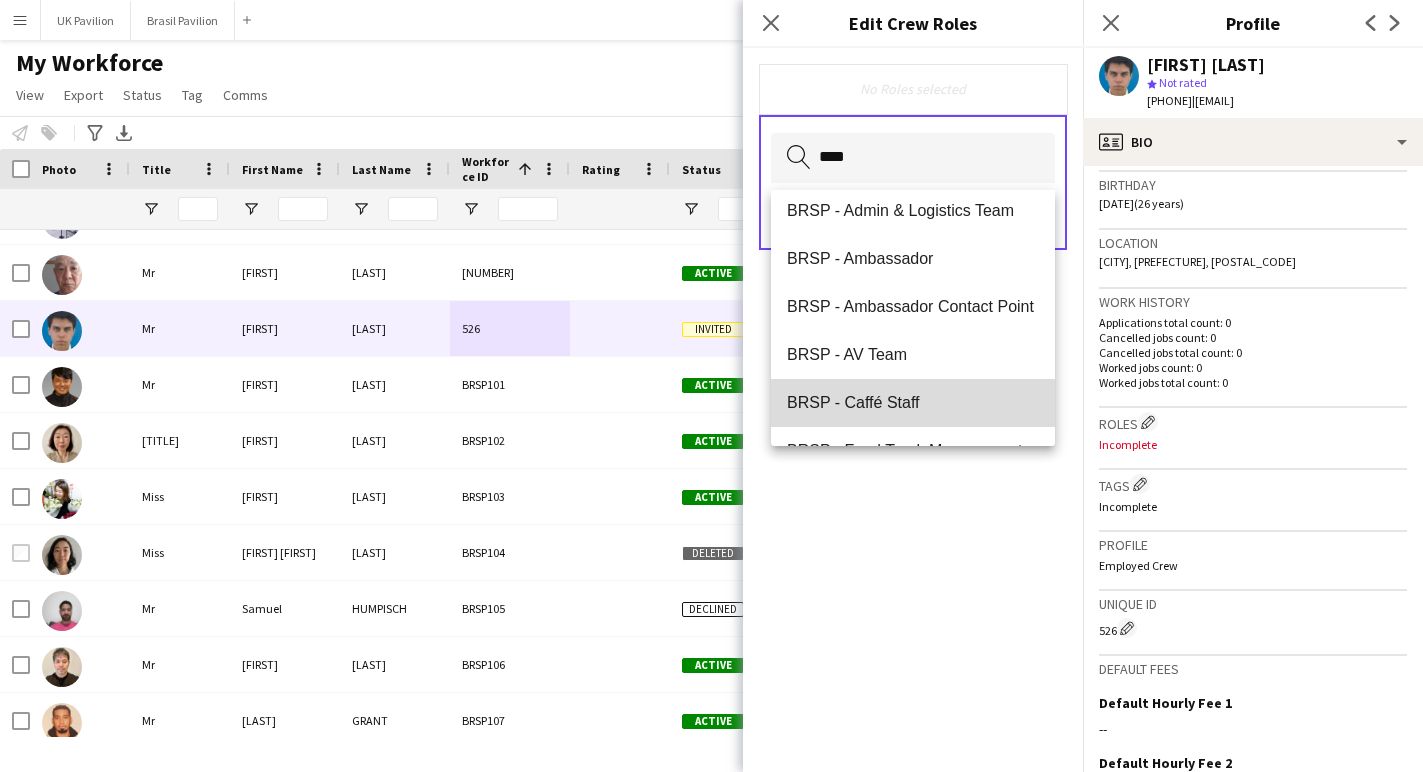 click on "BRSP - Caffé Staff" at bounding box center (913, 402) 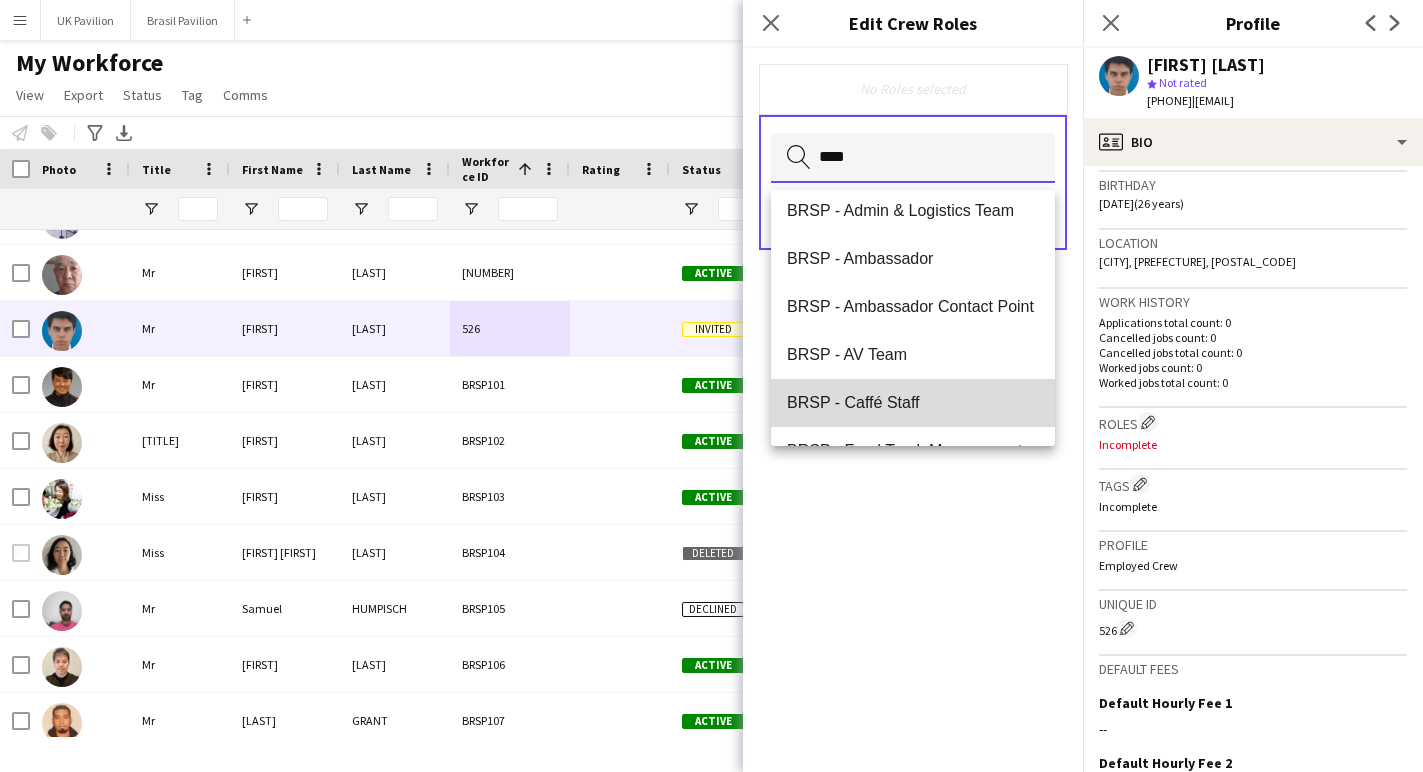 type 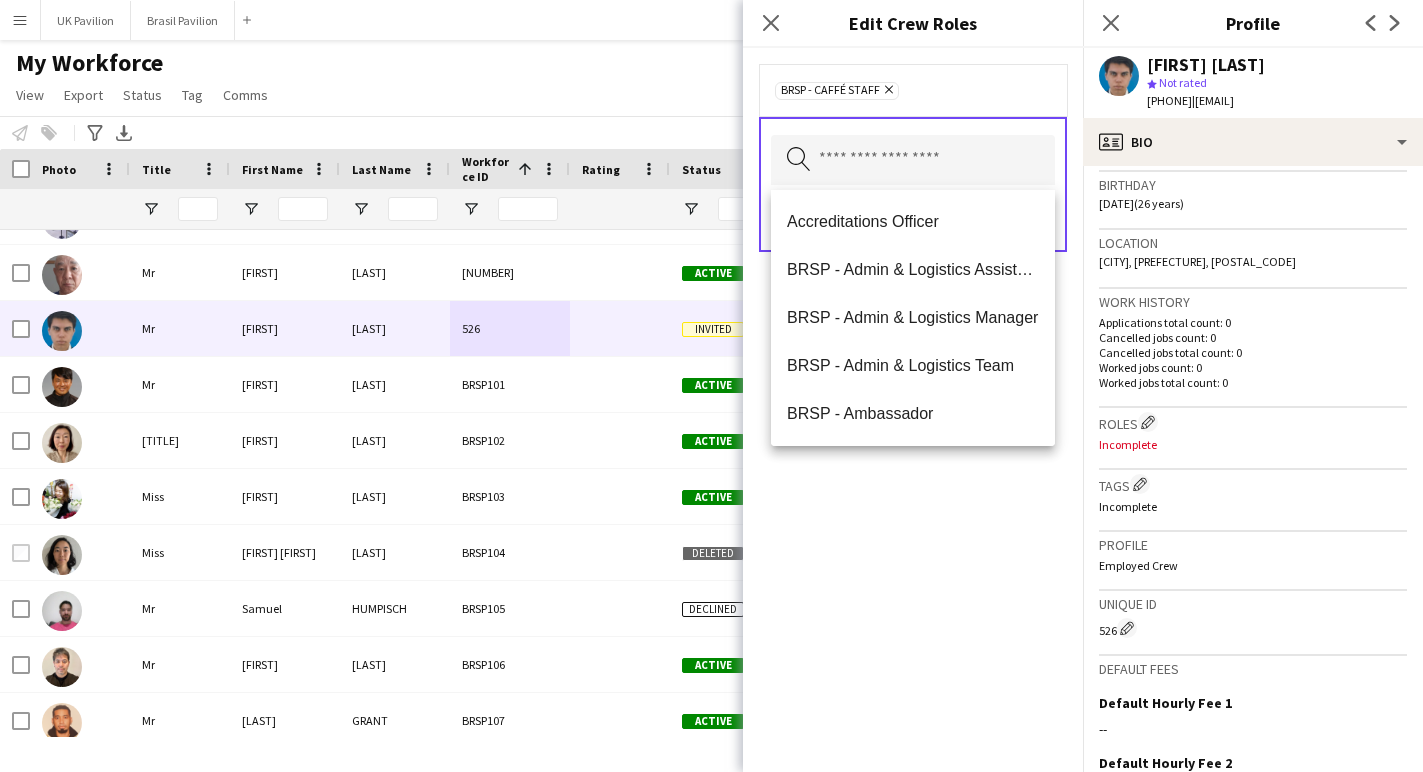 click on "BRSP - Caffé Staff
Remove" 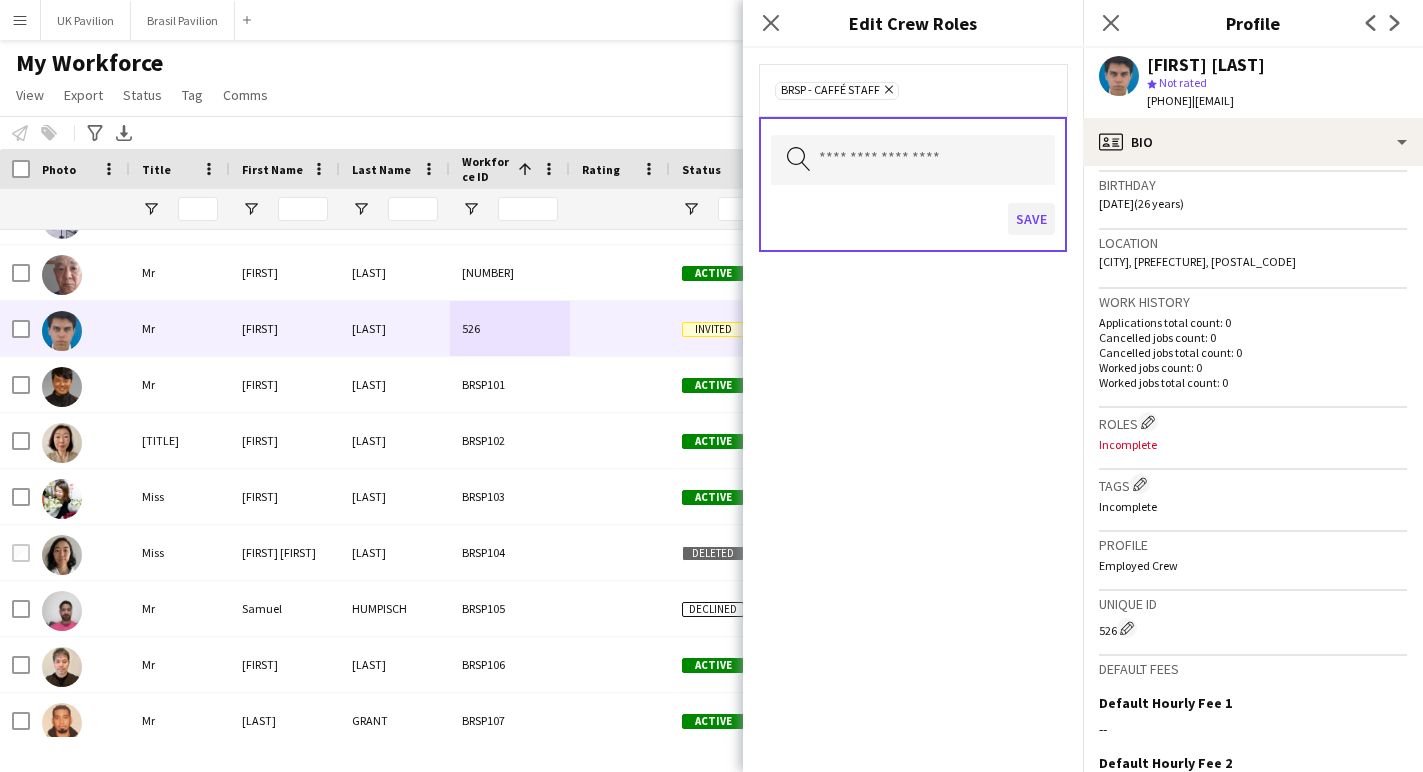click on "Save" 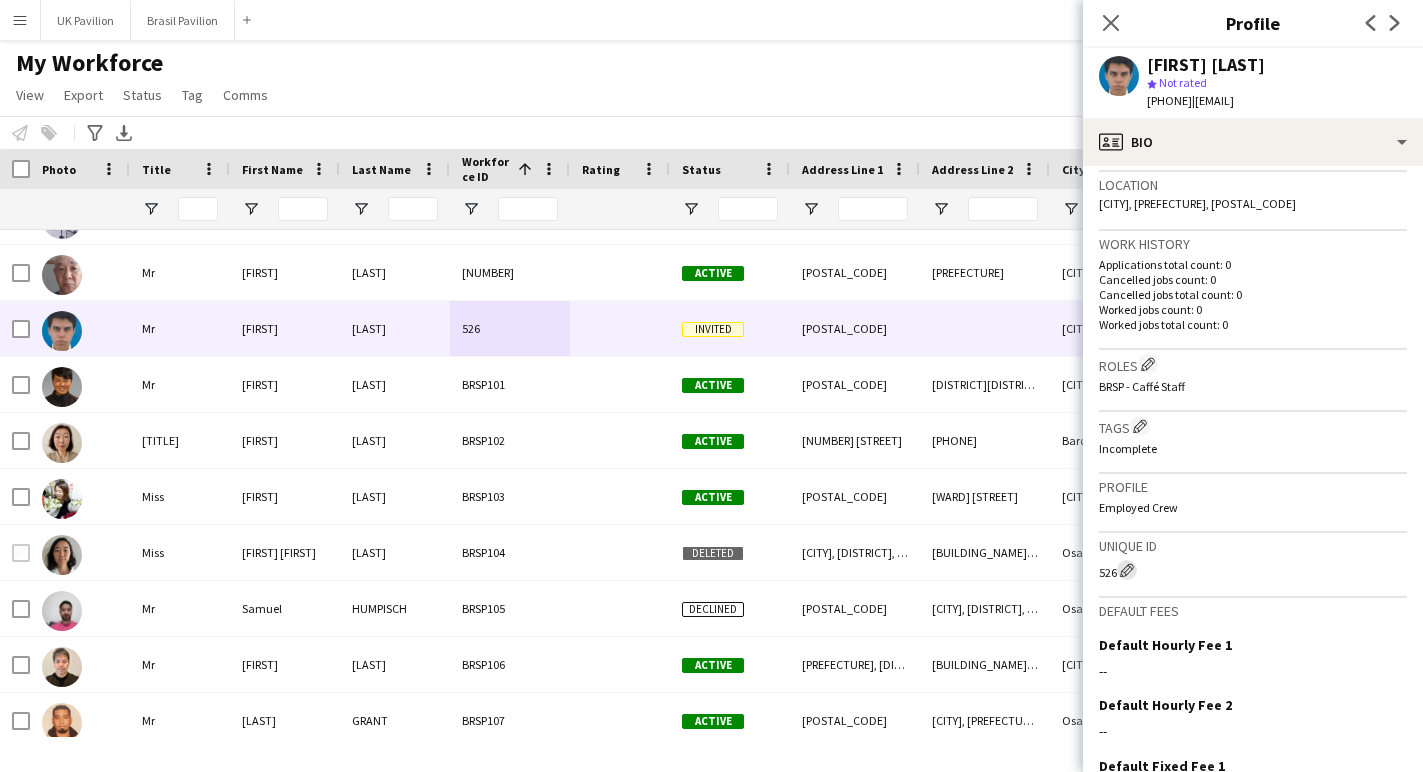 click on "Edit crew unique ID" 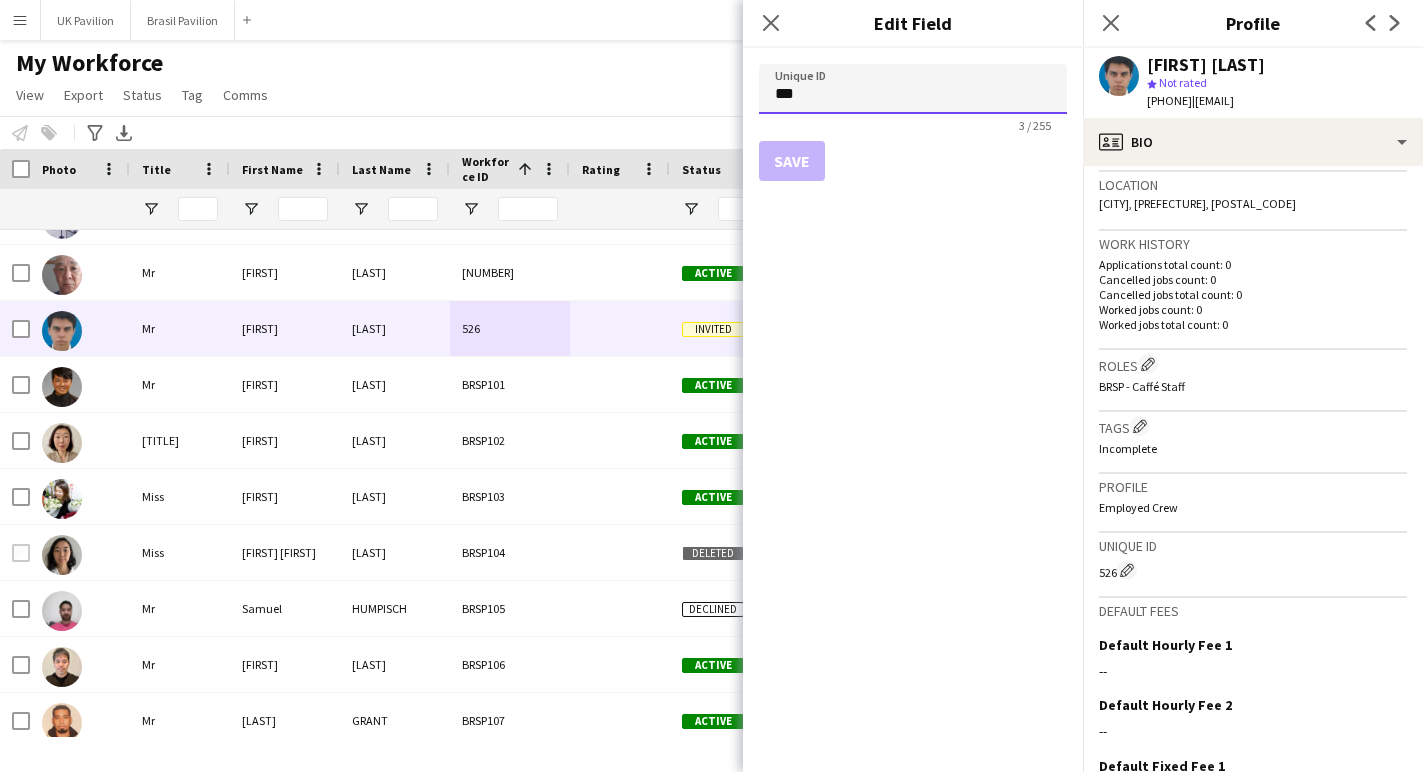 click on "***" 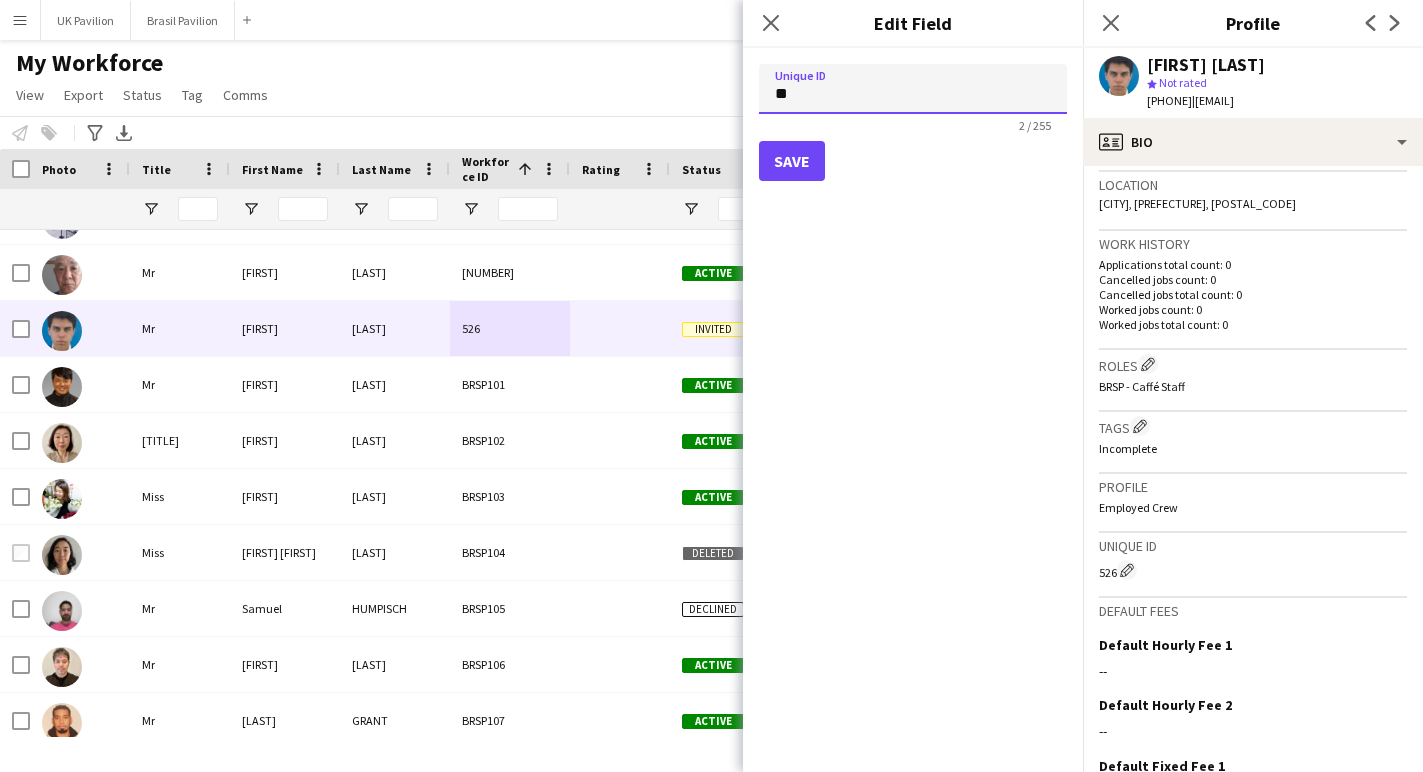 type on "*" 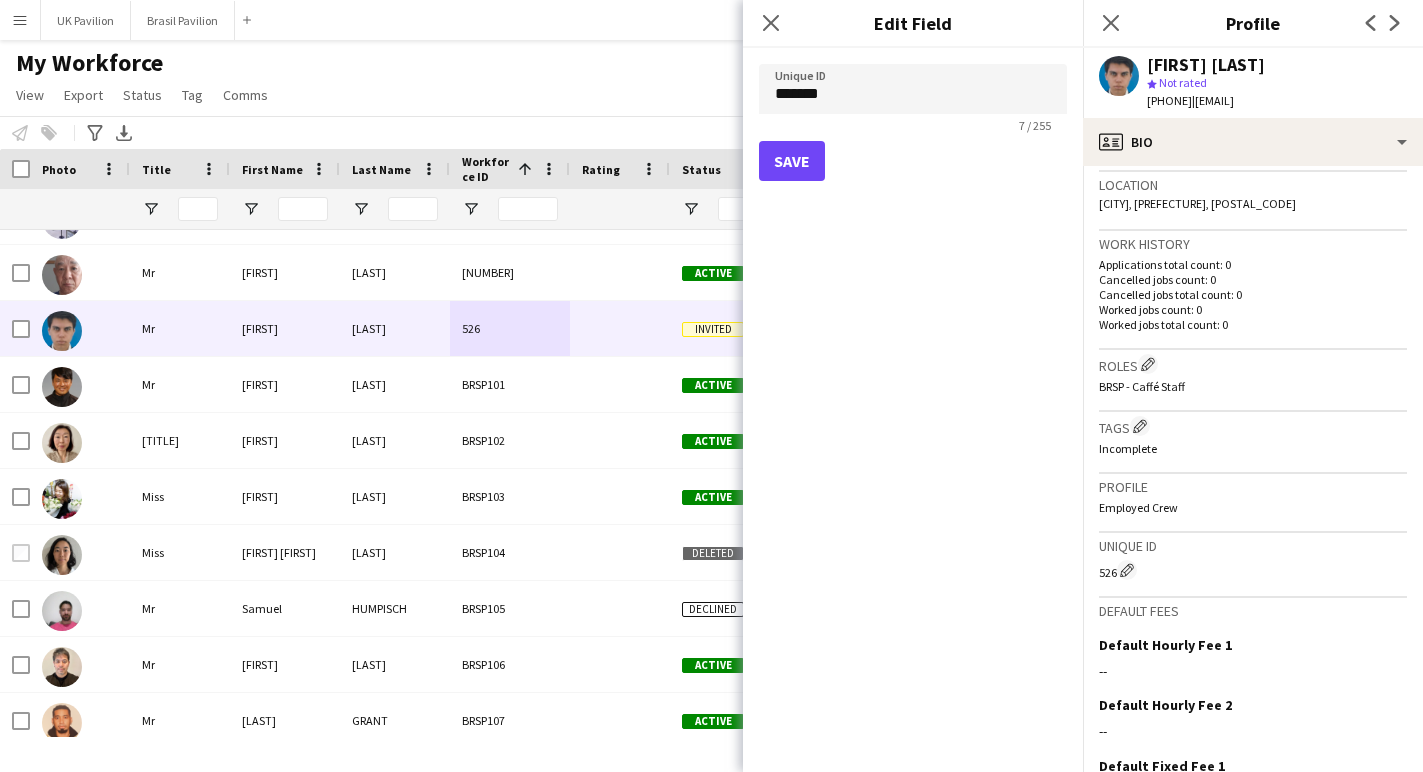 click on "Save" 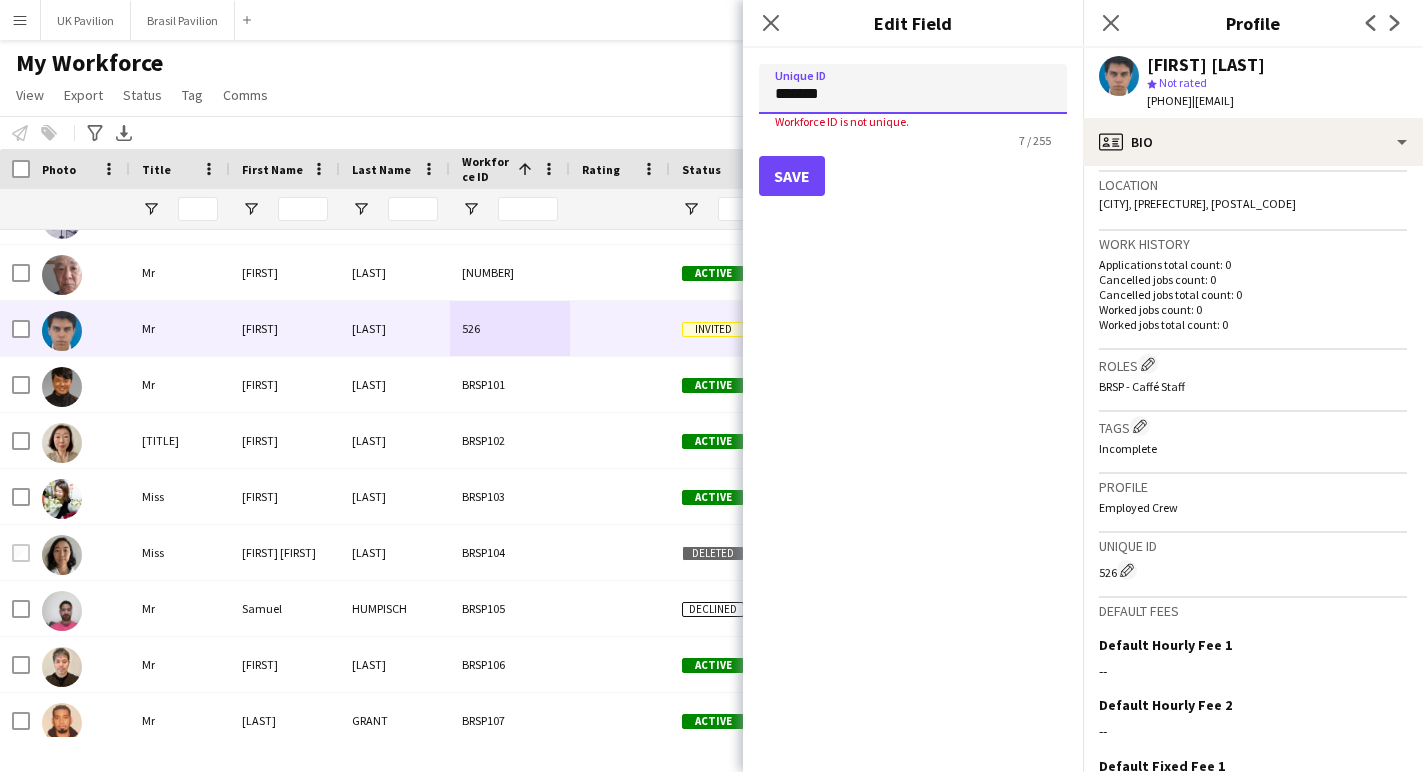 click on "*******" 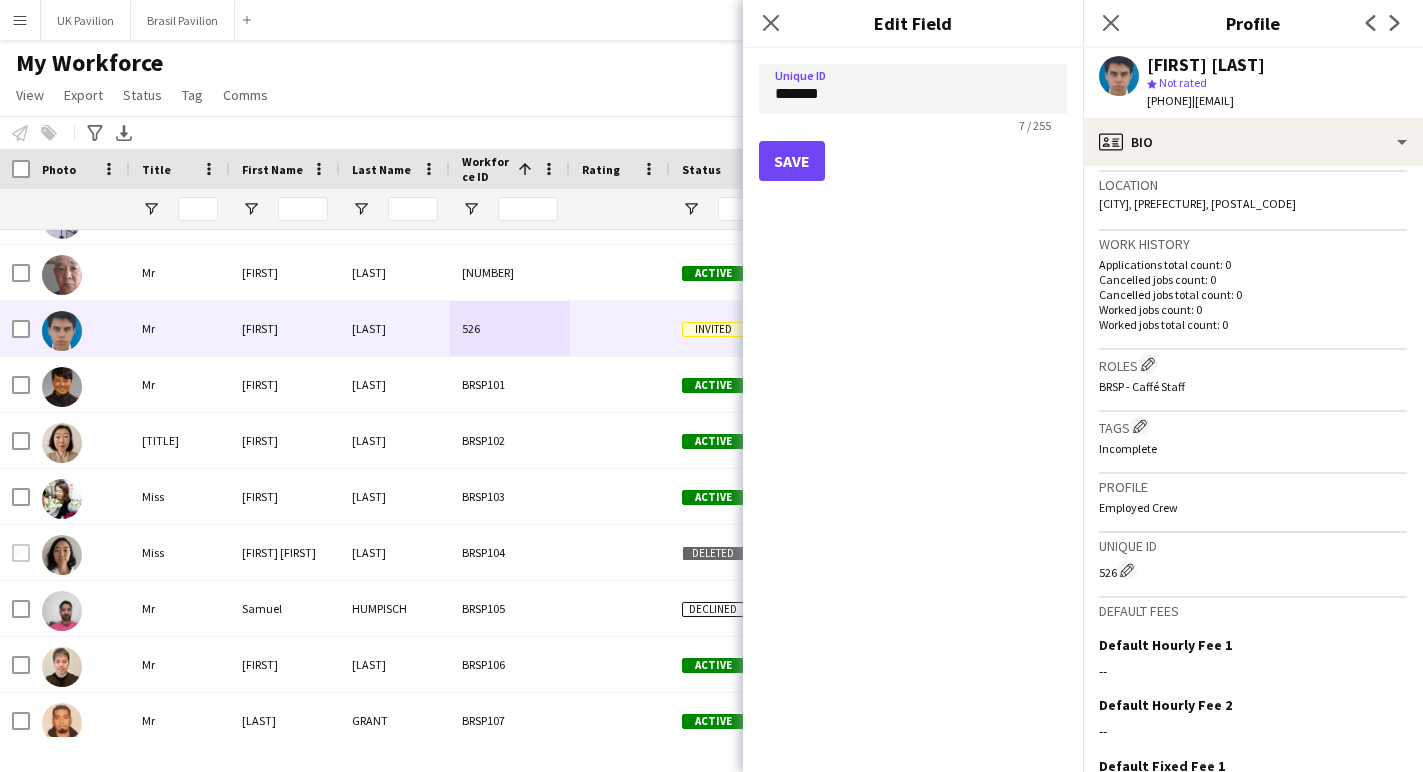 click on "Save" 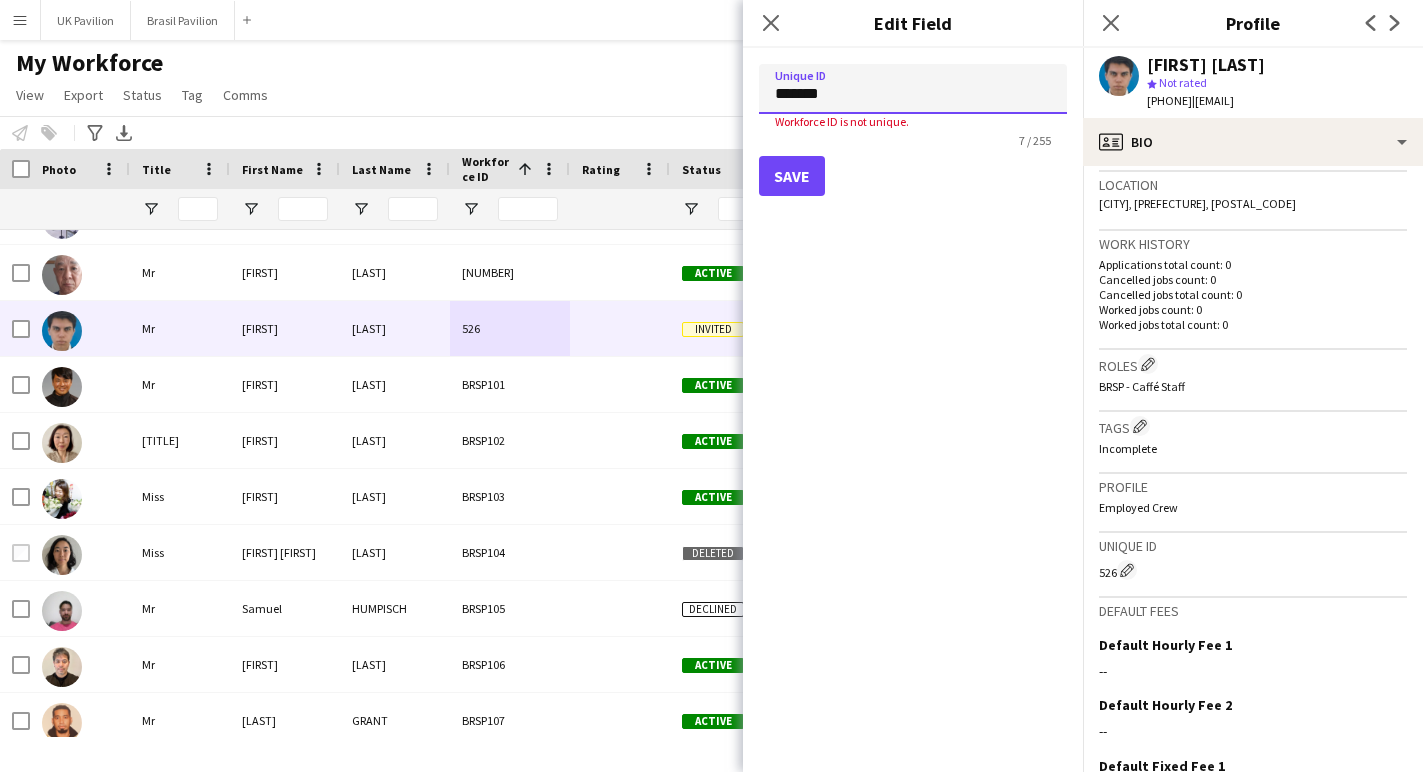 click on "*******" 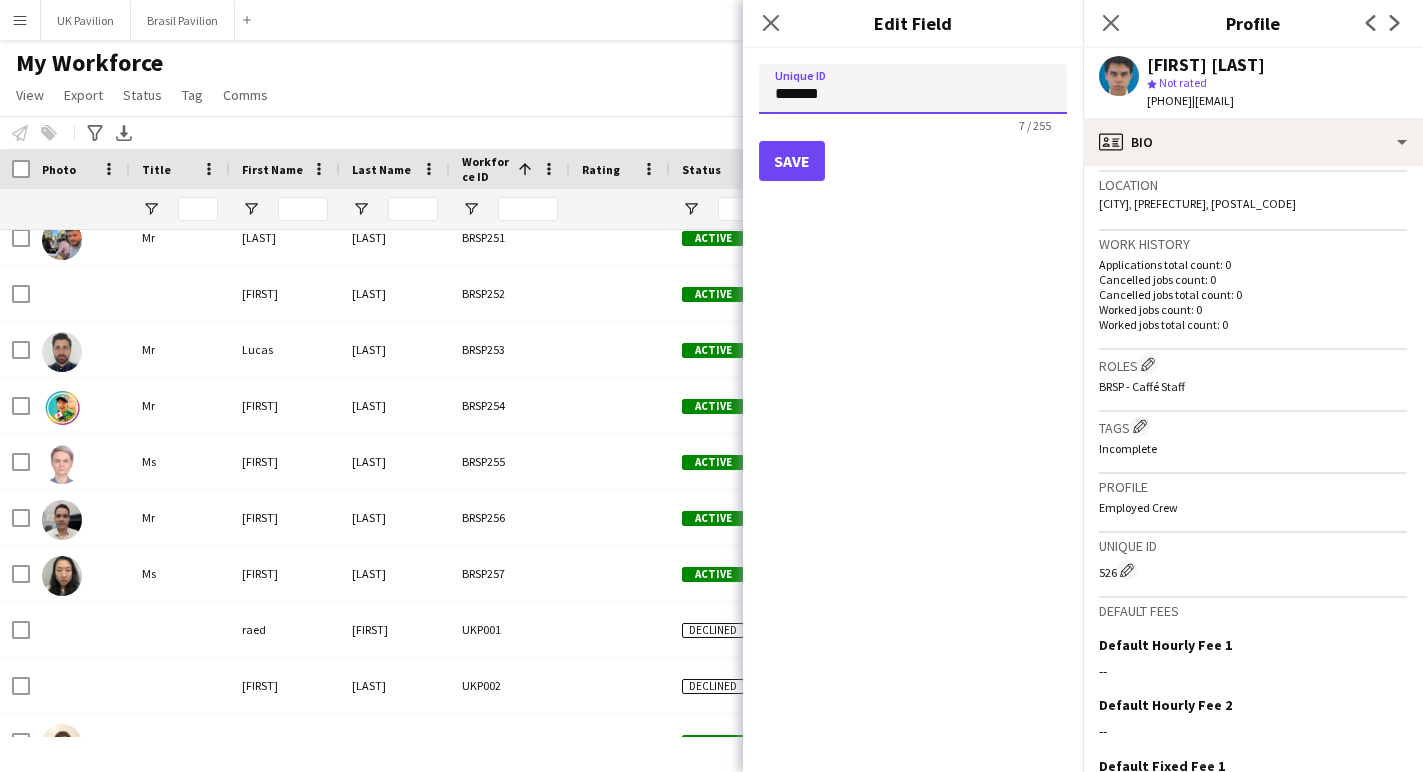 type on "*******" 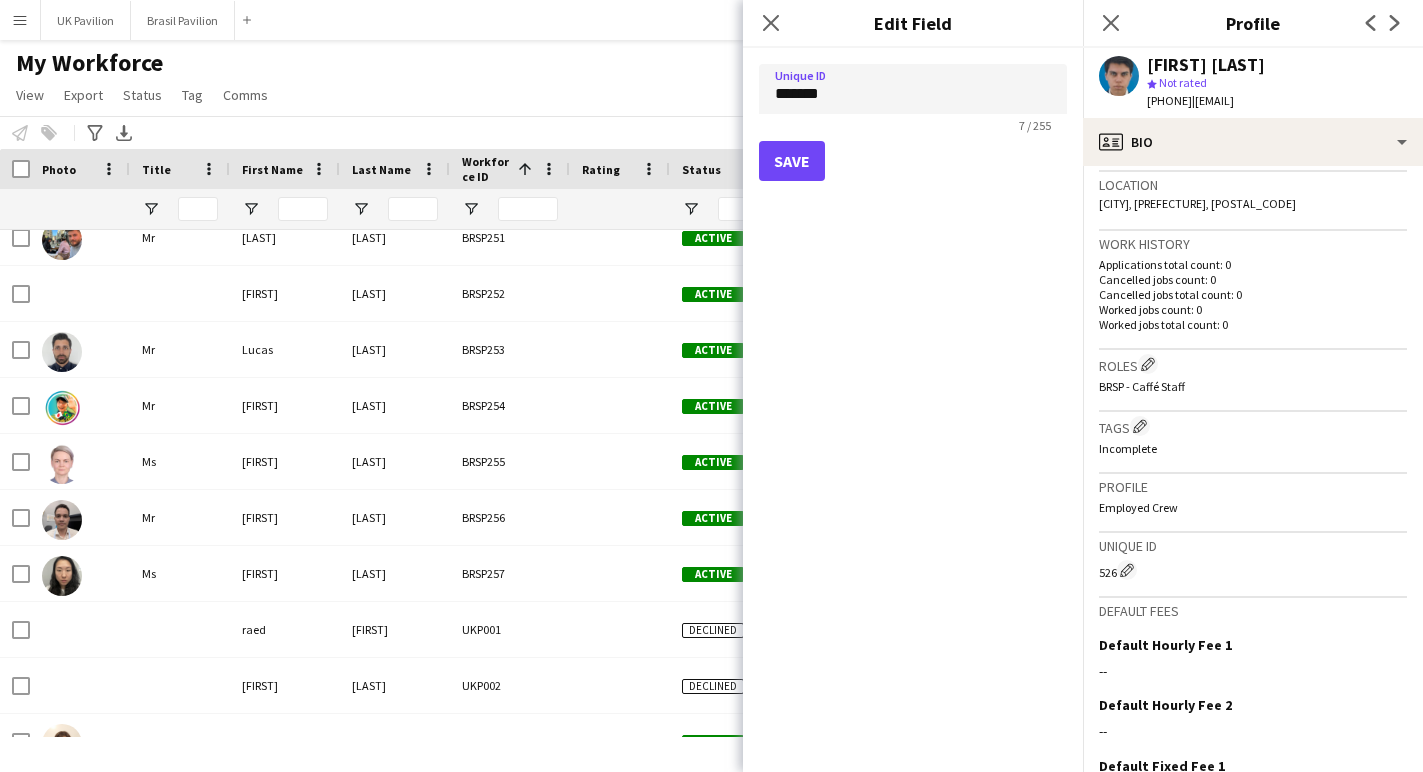 click on "Save" 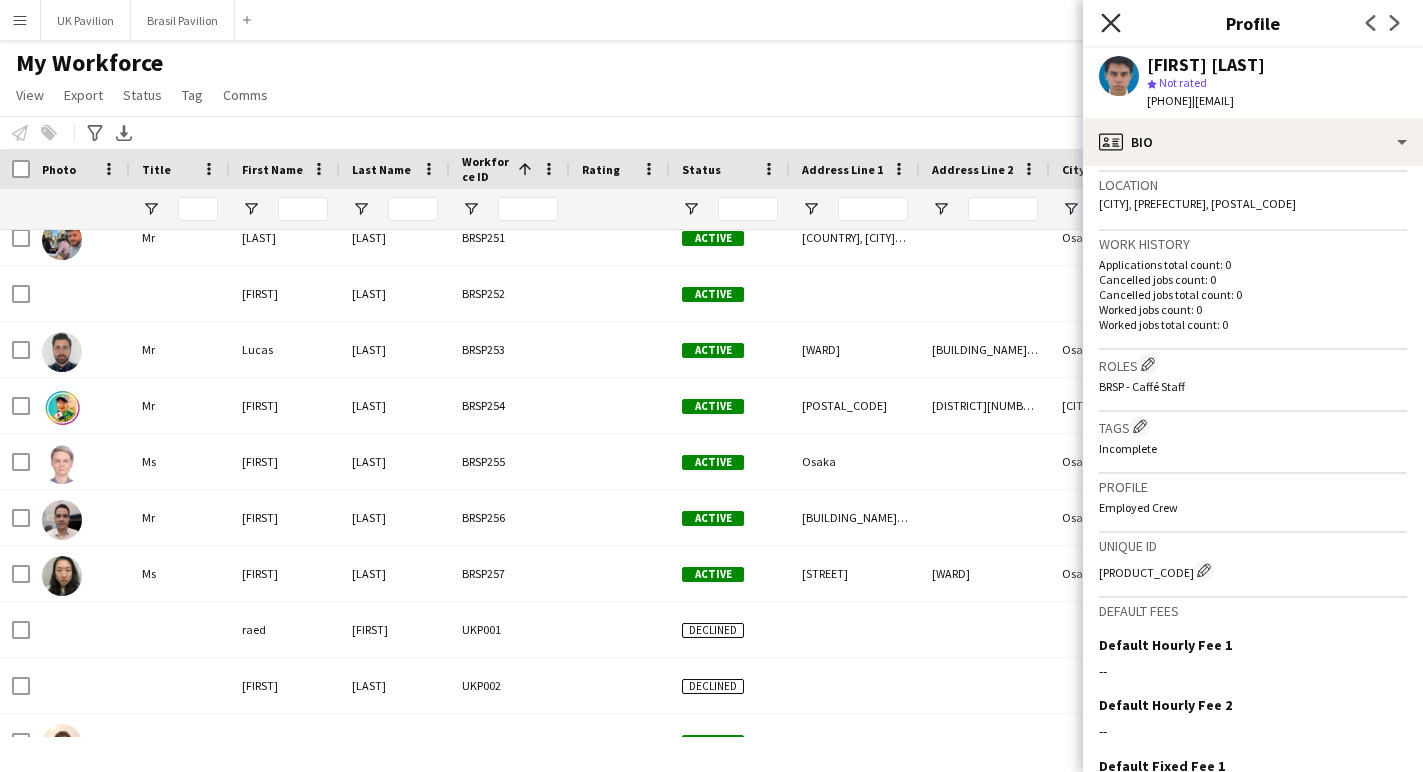 click 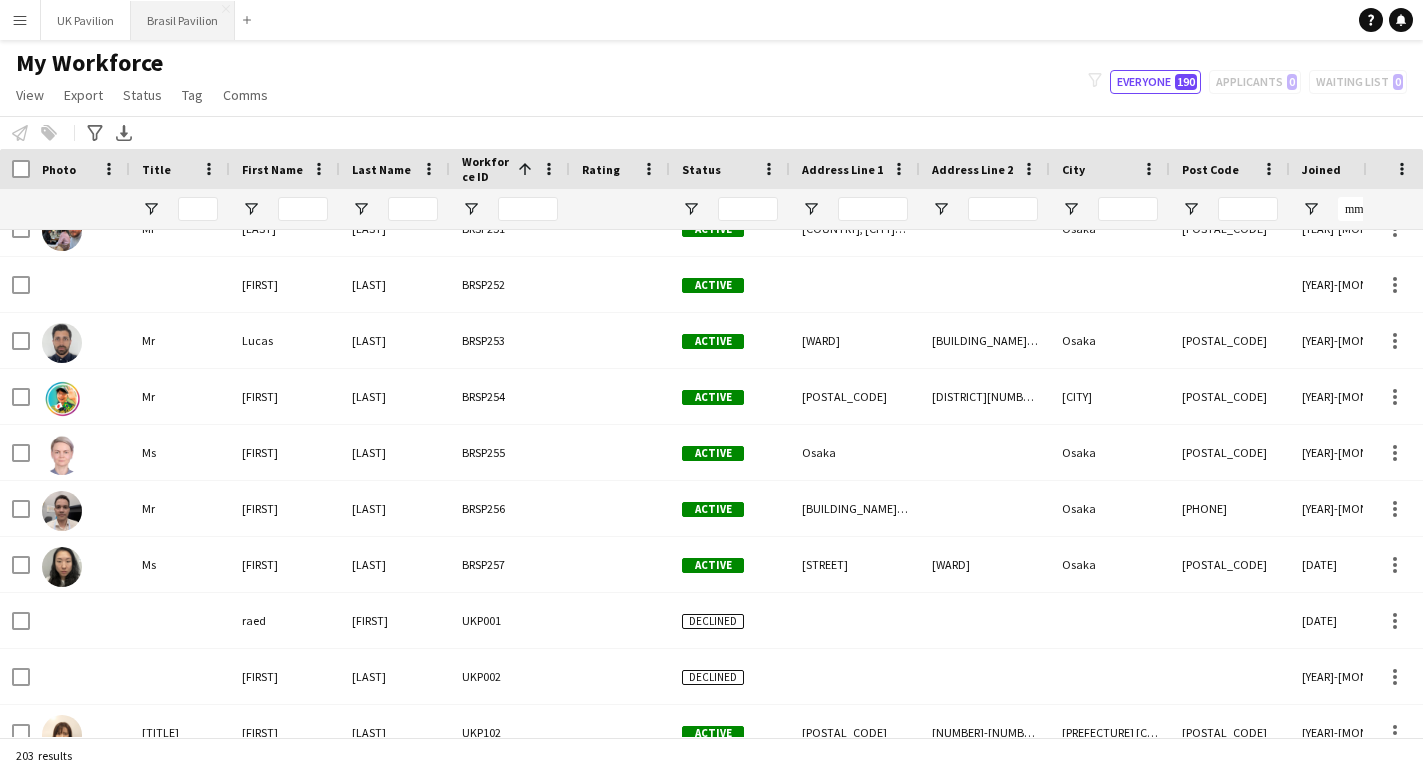click on "Brasil Pavilion
Close" at bounding box center [183, 20] 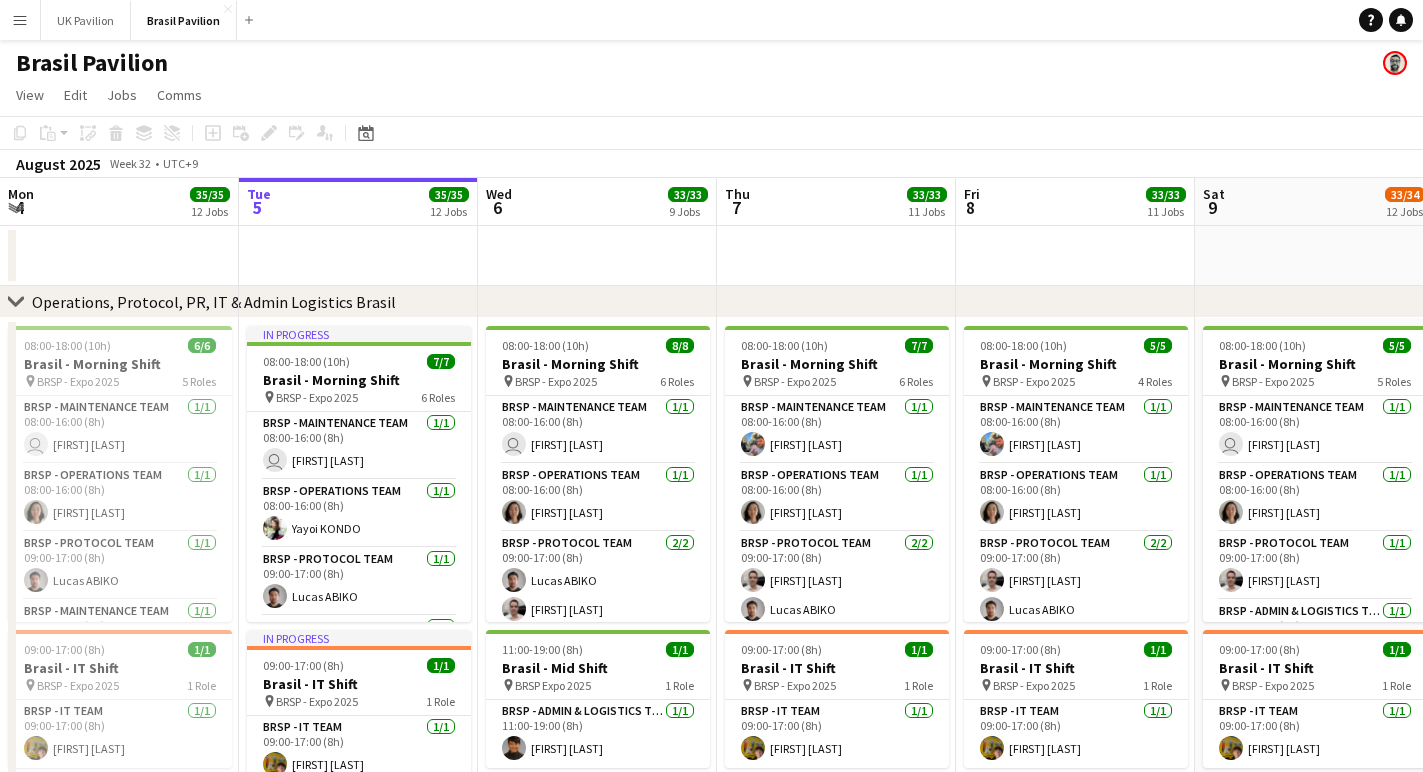 click on "Menu" at bounding box center (20, 20) 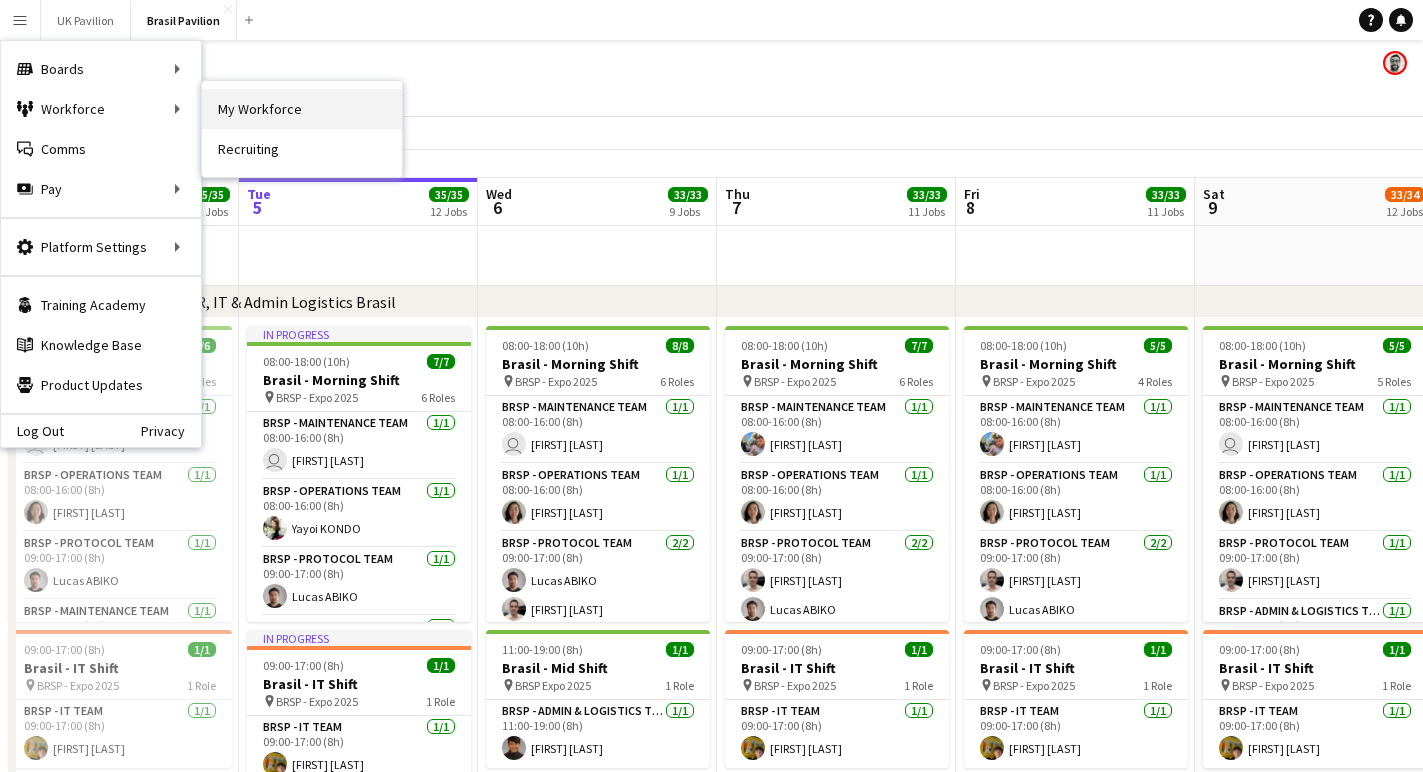 click on "My Workforce" at bounding box center (302, 109) 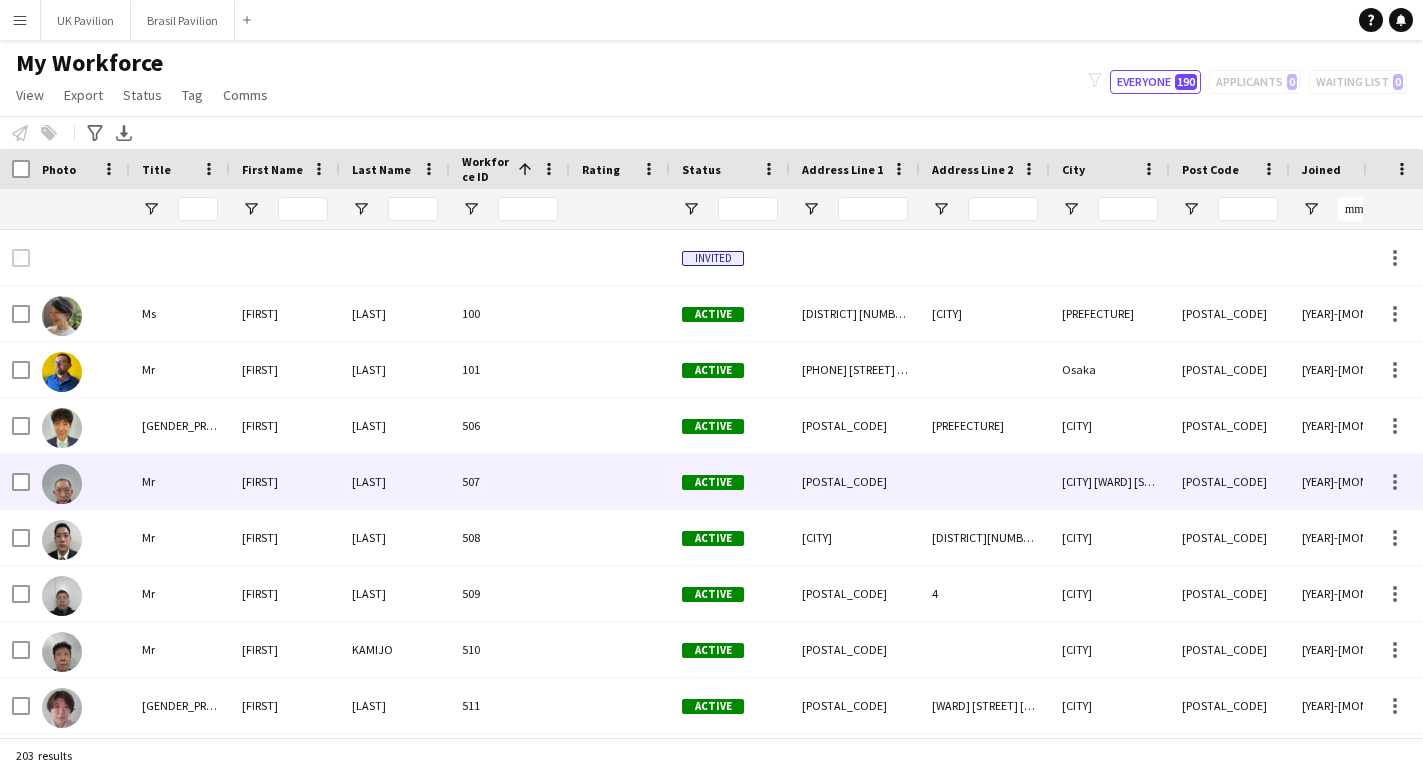 scroll, scrollTop: 314, scrollLeft: 0, axis: vertical 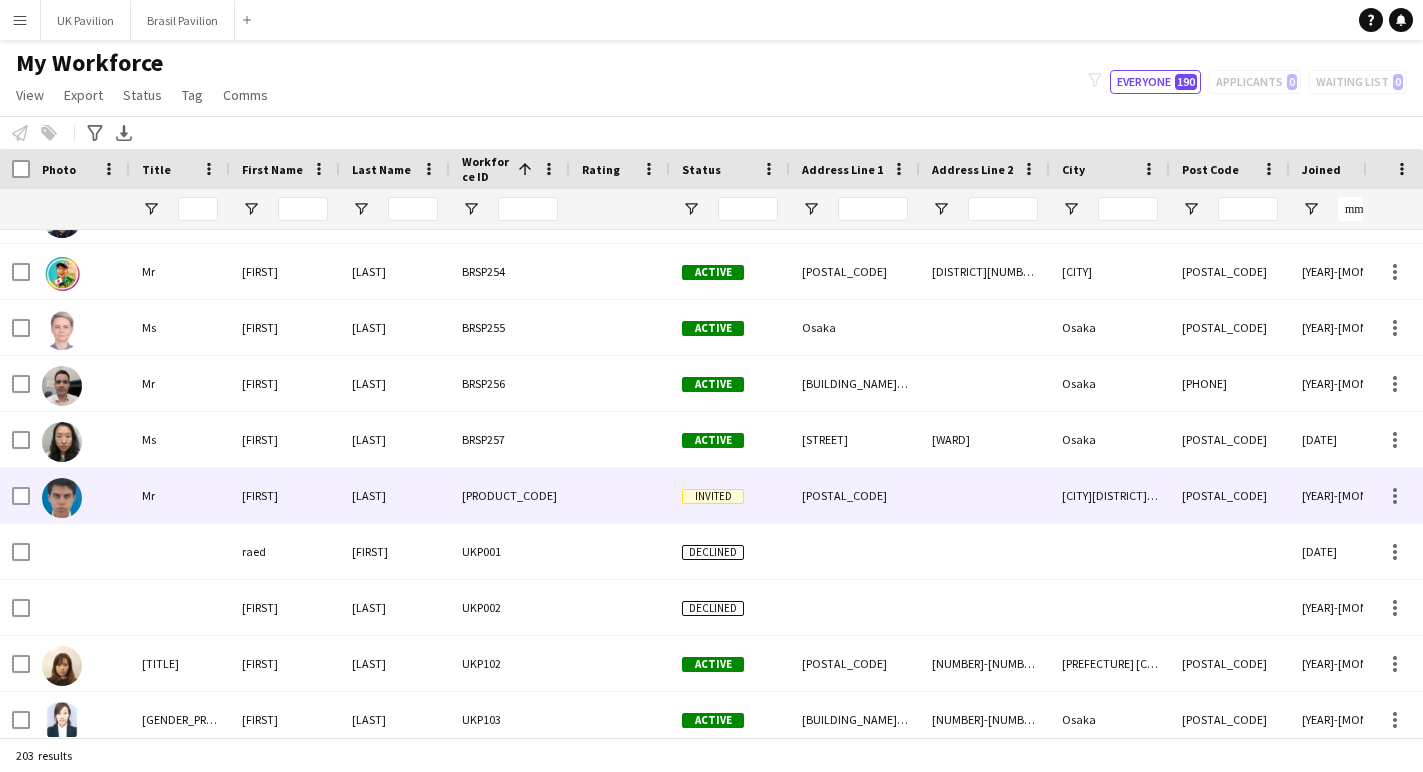 click at bounding box center (80, 495) 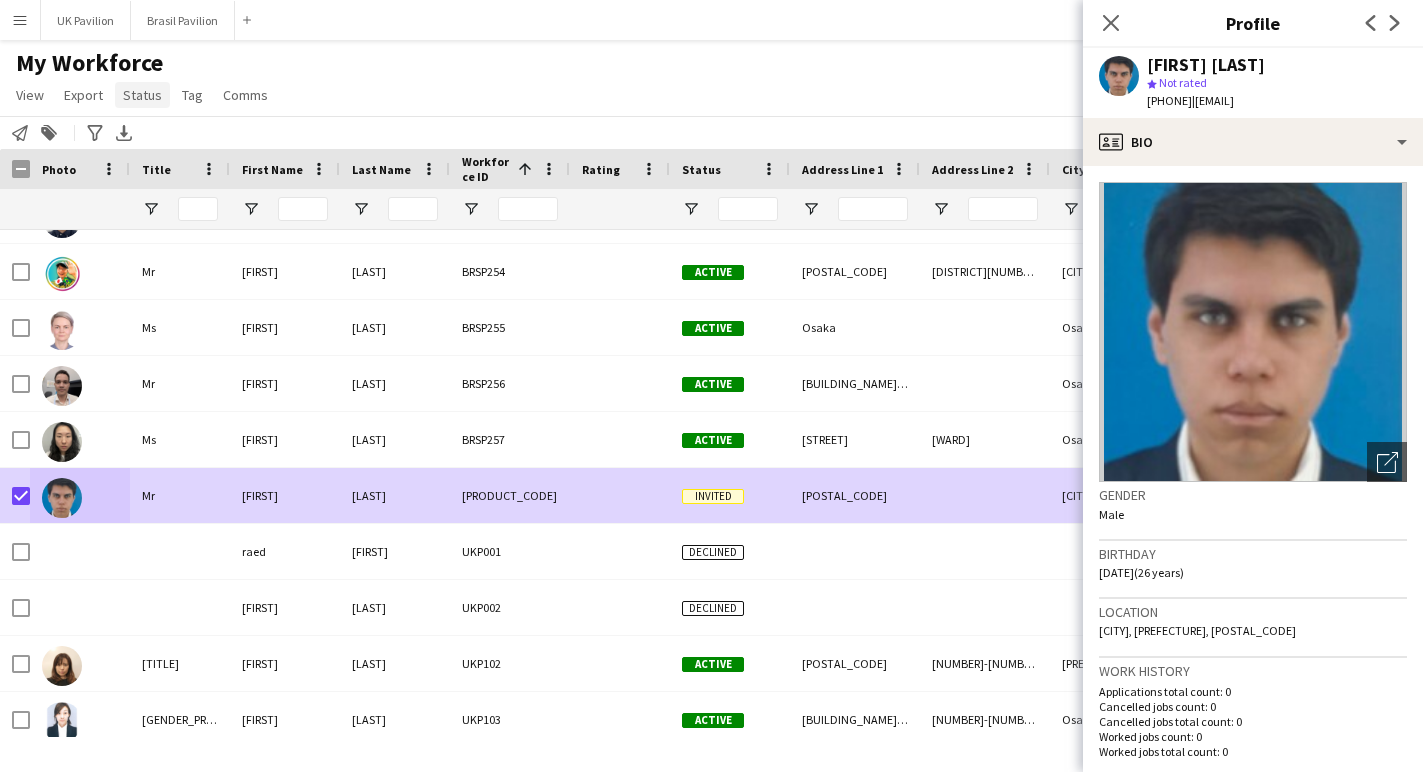 click on "Status" 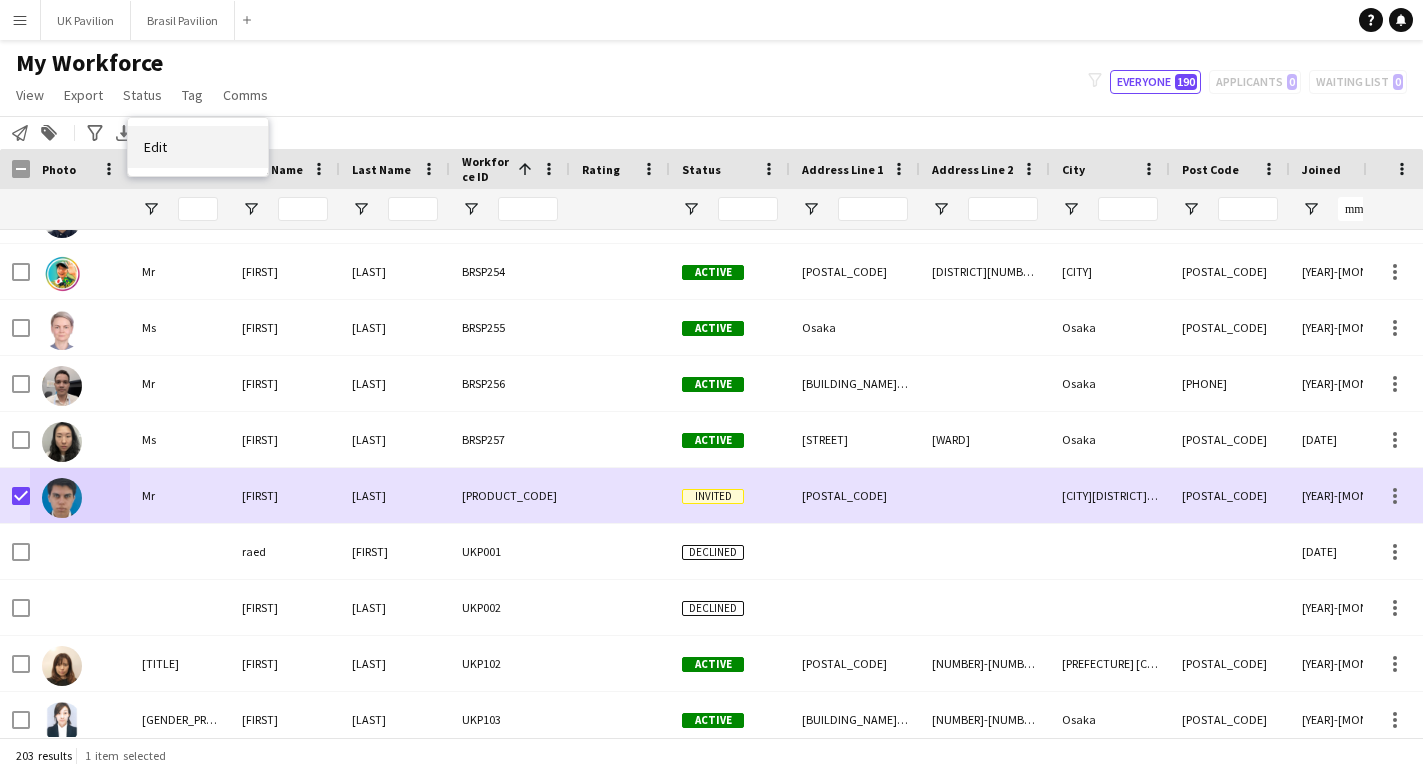 click on "Edit" at bounding box center (155, 147) 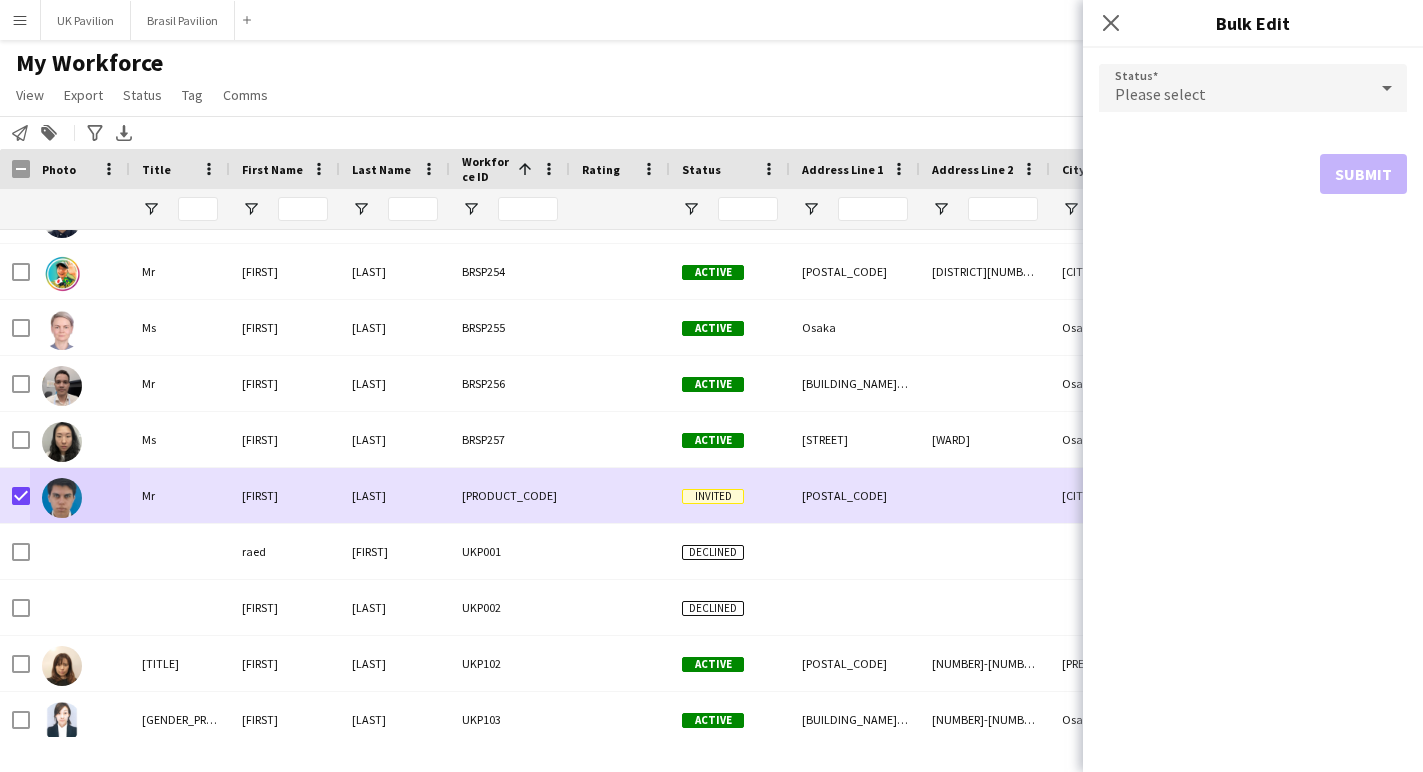 click 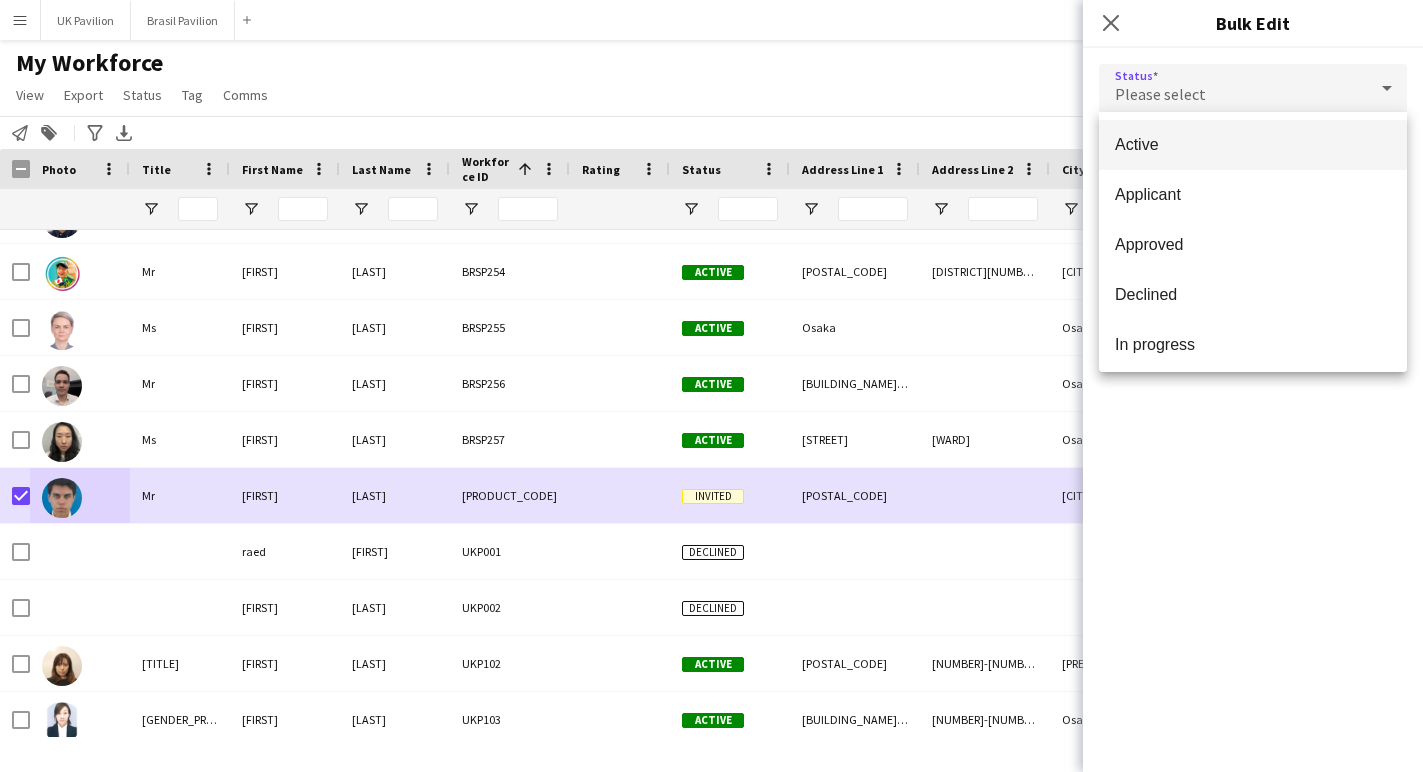click on "Active" at bounding box center [1253, 144] 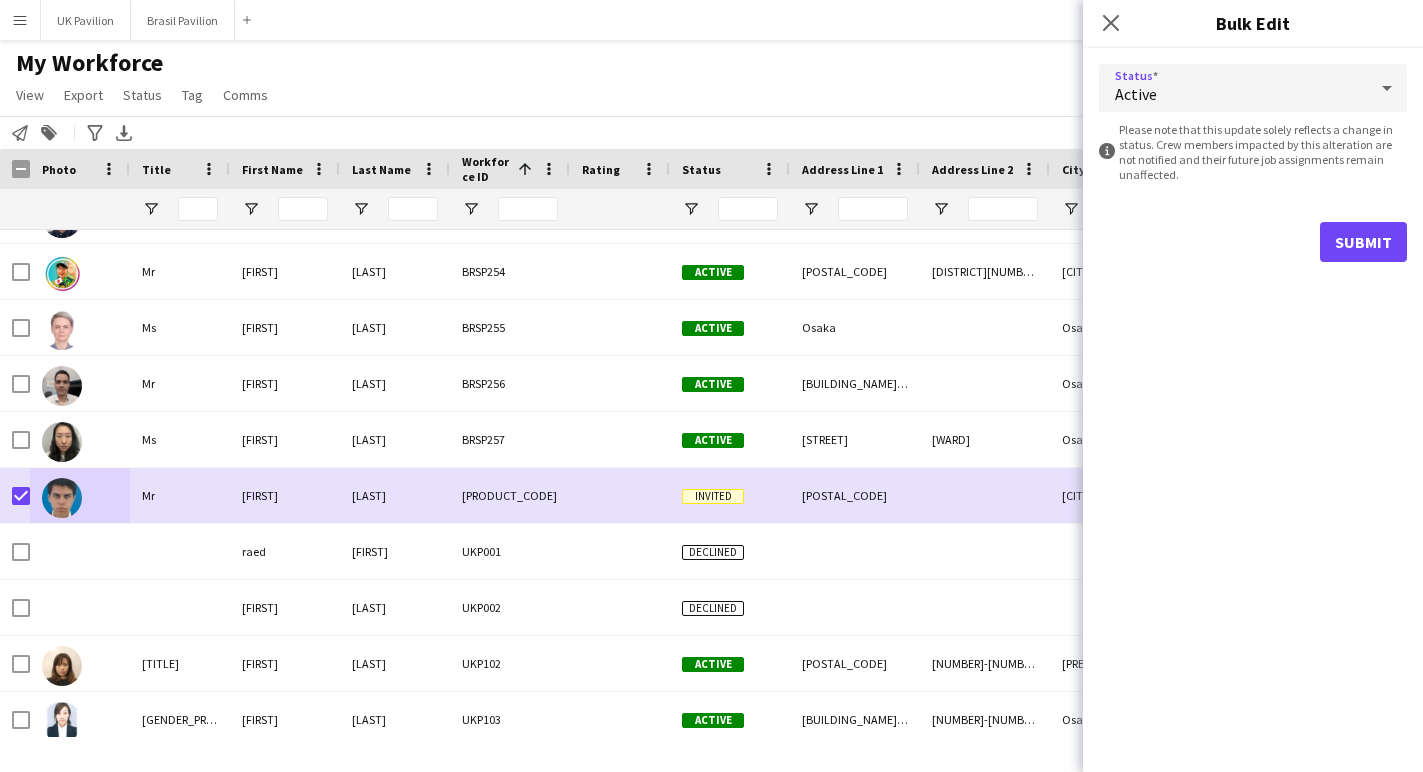 click on "Submit" 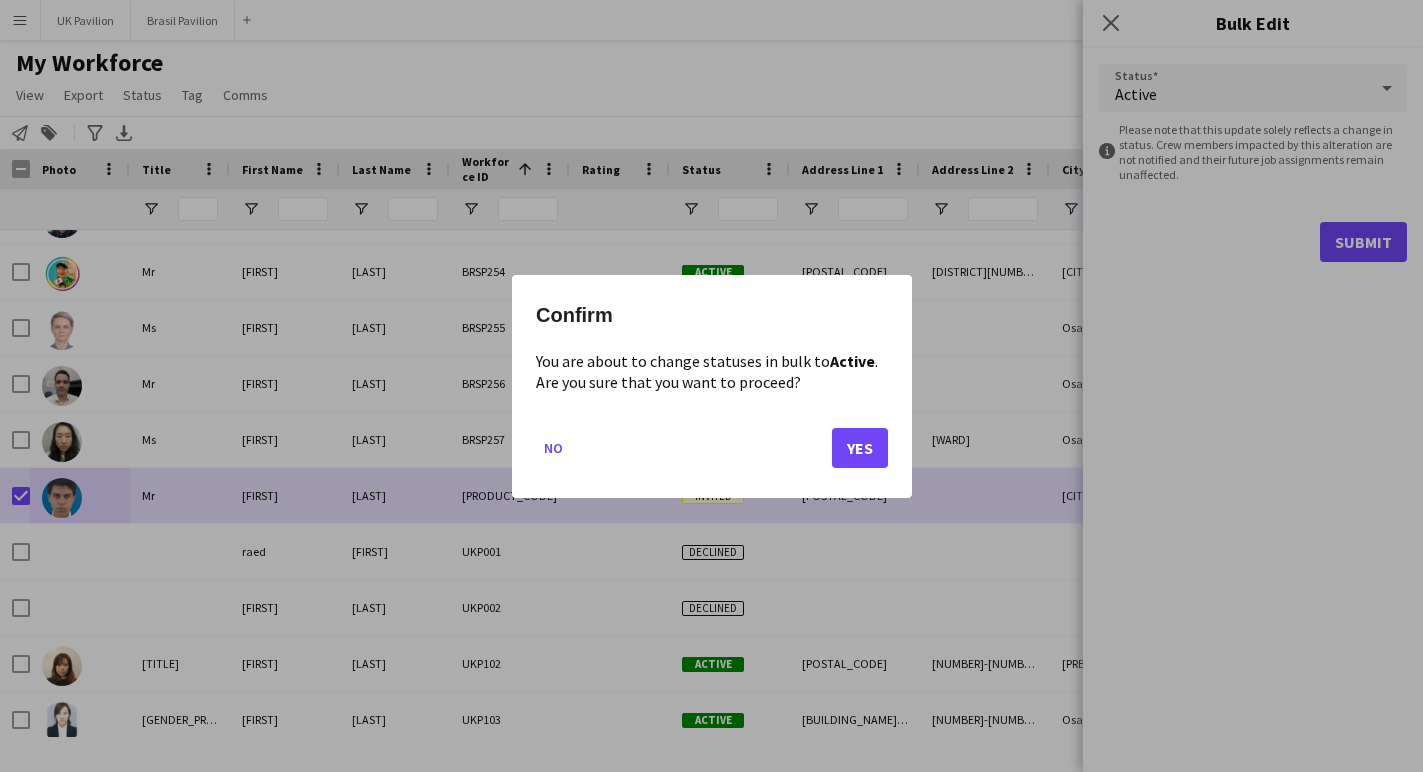 click on "Yes" 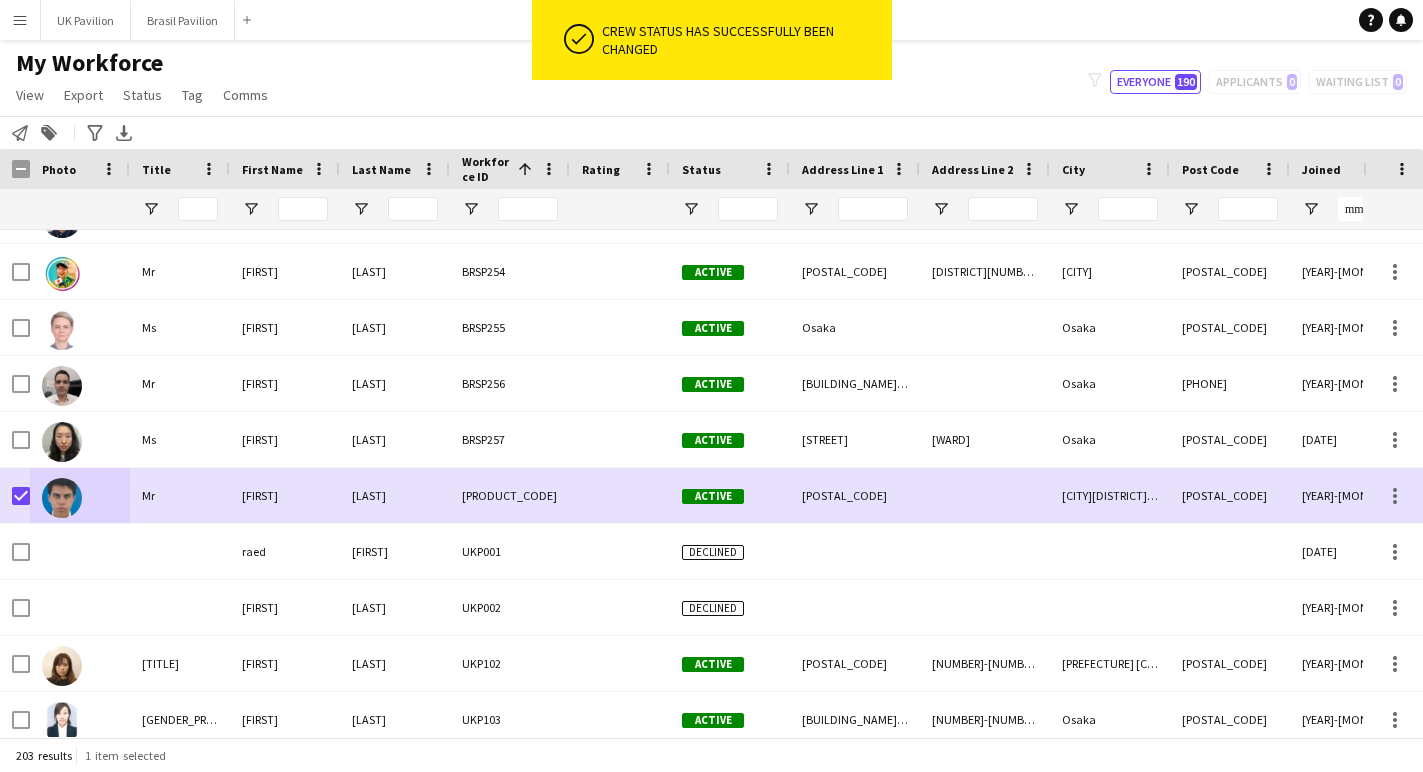 click on "My Workforce   View   Views  Default view New view Update view Delete view Edit name Customise view Customise filters Reset Filters Reset View Reset All  Export  New starters report Export as XLSX Export as PDF  Status  Edit  Tag  New tag Edit tag Add to tag Untag Tag chat Tag share page  Comms  Send notification
filter-1
Everyone   190   Applicants   0   Waiting list   0" 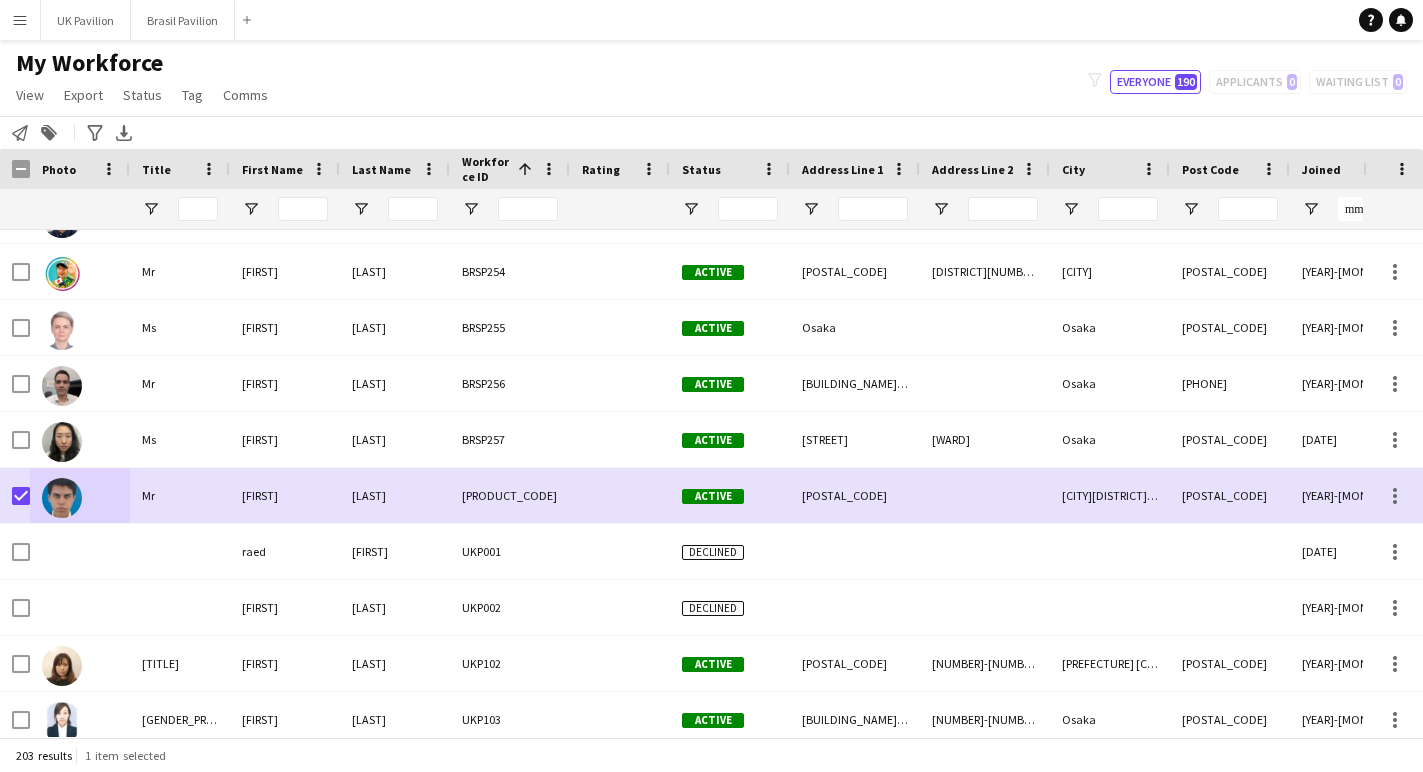 click on "Menu" at bounding box center [20, 20] 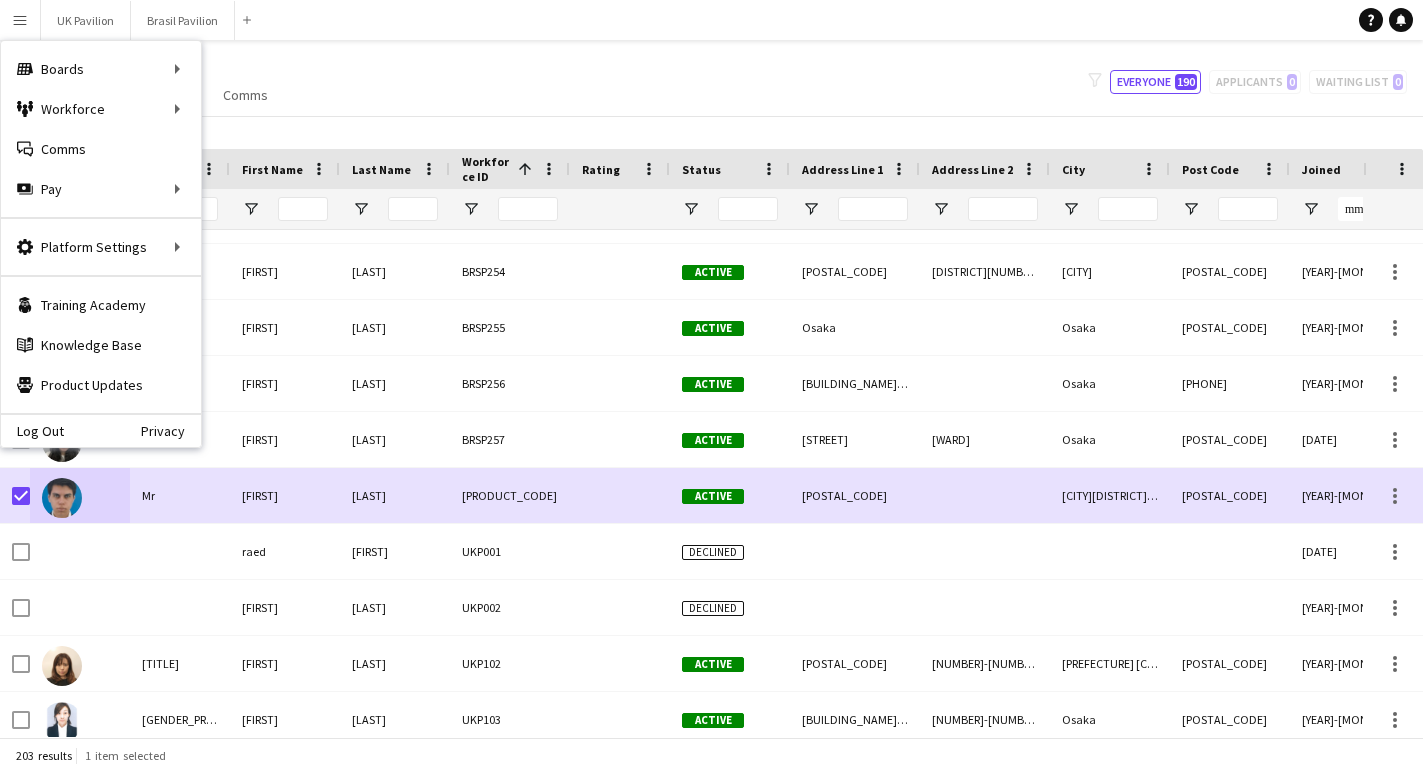 click on "My Workforce   View   Views  Default view New view Update view Delete view Edit name Customise view Customise filters Reset Filters Reset View Reset All  Export  New starters report Export as XLSX Export as PDF  Status  Edit  Tag  New tag Edit tag Add to tag Untag Tag chat Tag share page  Comms  Send notification
filter-1
Everyone   190   Applicants   0   Waiting list   0" 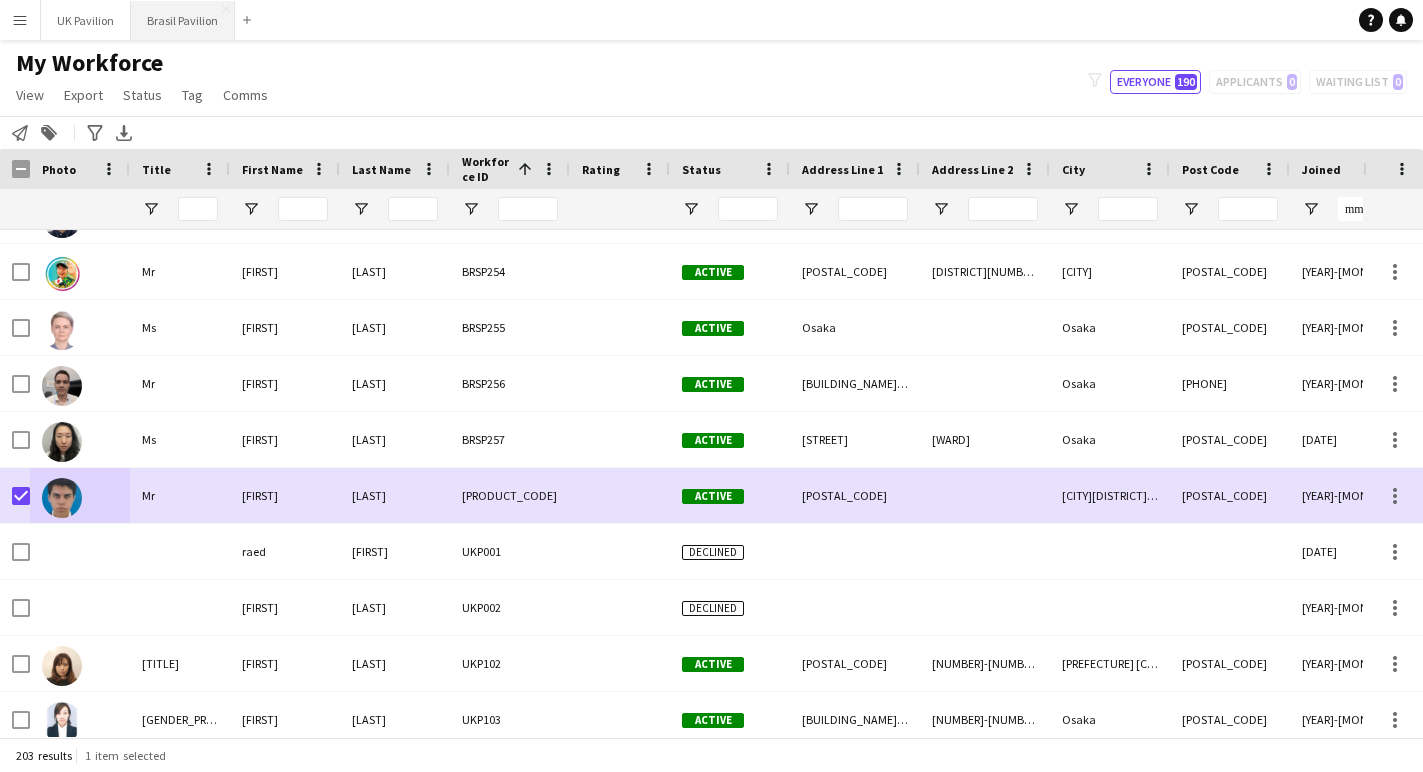 click on "Brasil Pavilion
Close" at bounding box center [183, 20] 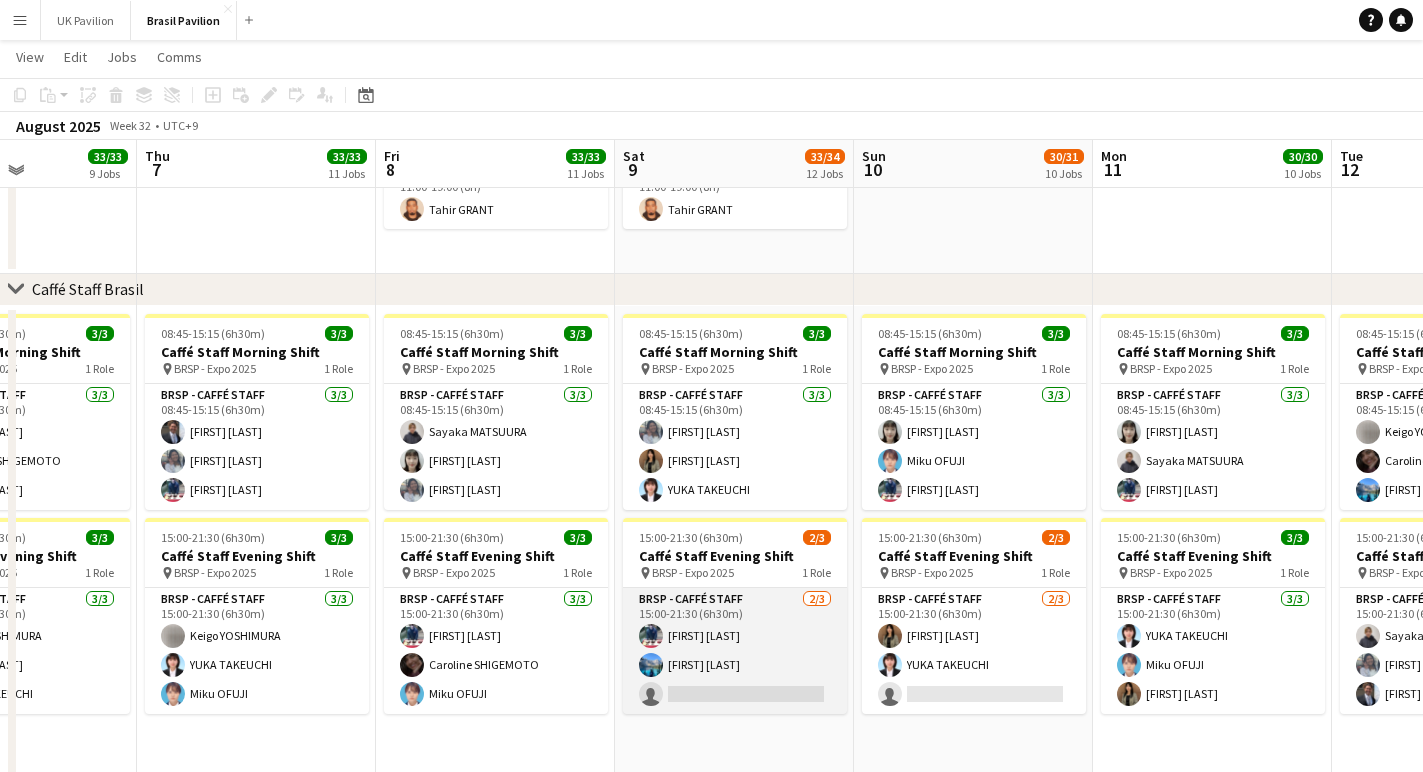 click on "BRSP - Caffé Staff   2/3   15:00-21:30 (6h30m)
[FIRST] [LAST]
single-neutral-actions" at bounding box center (735, 651) 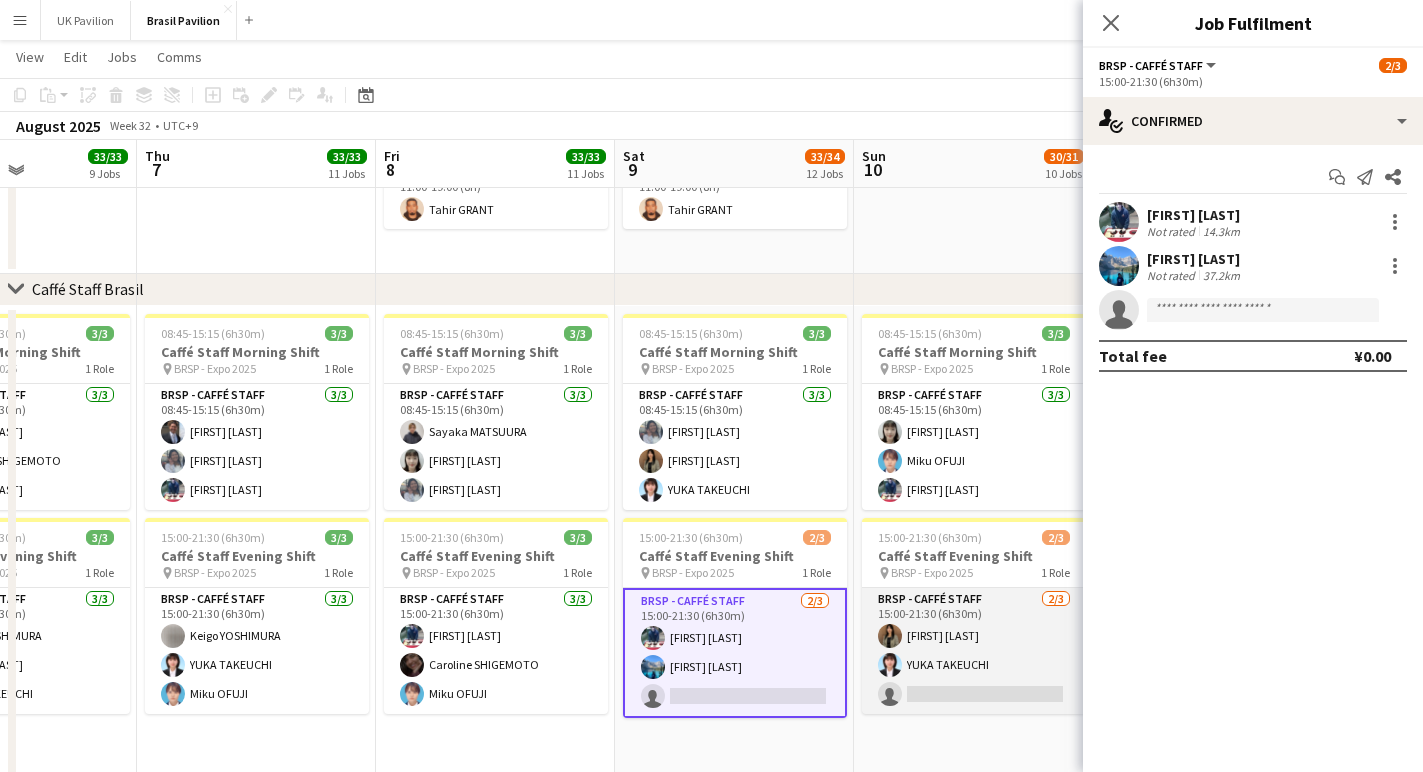 click on "BRSP - Caffé Staff   2/3   15:00-21:30 (6h30m)
[FIRST] [LAST]
single-neutral-actions" at bounding box center [974, 651] 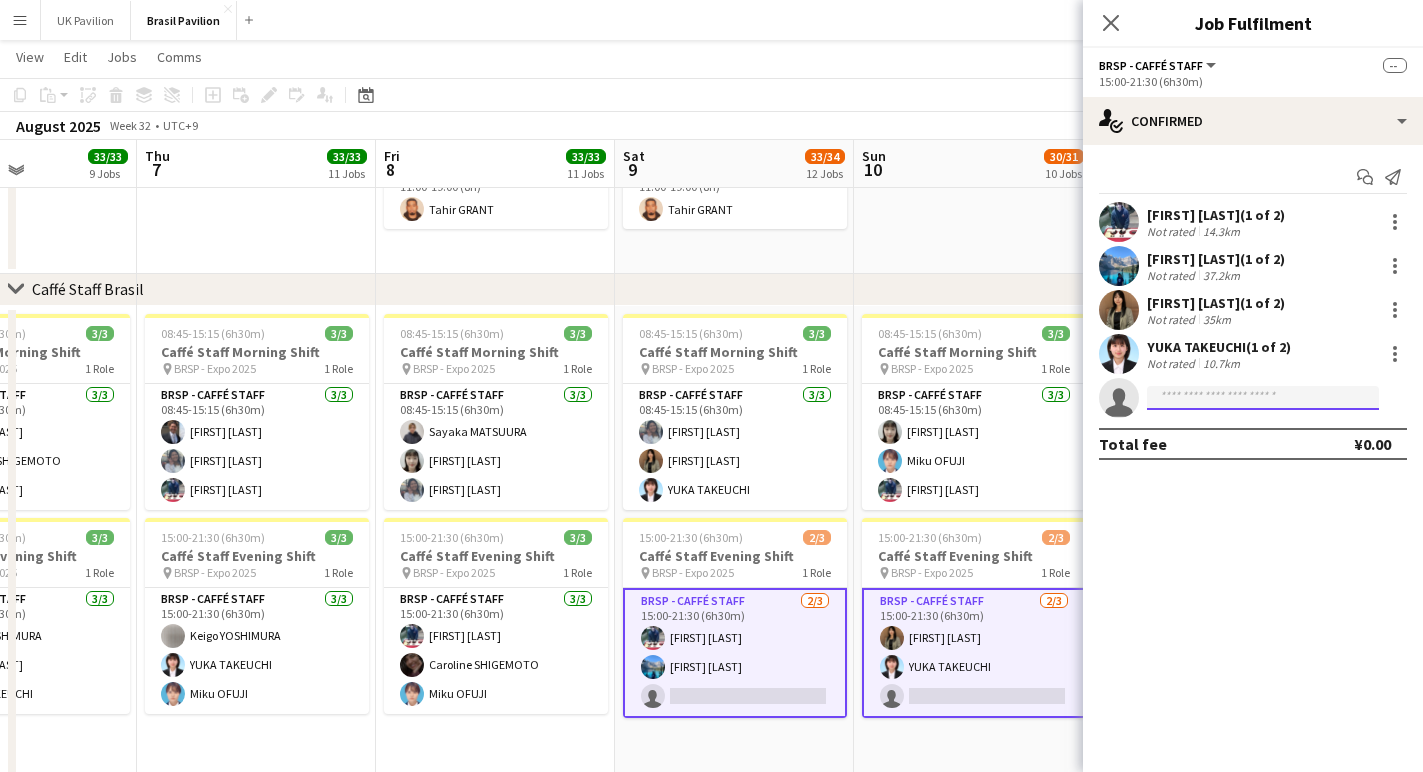 click 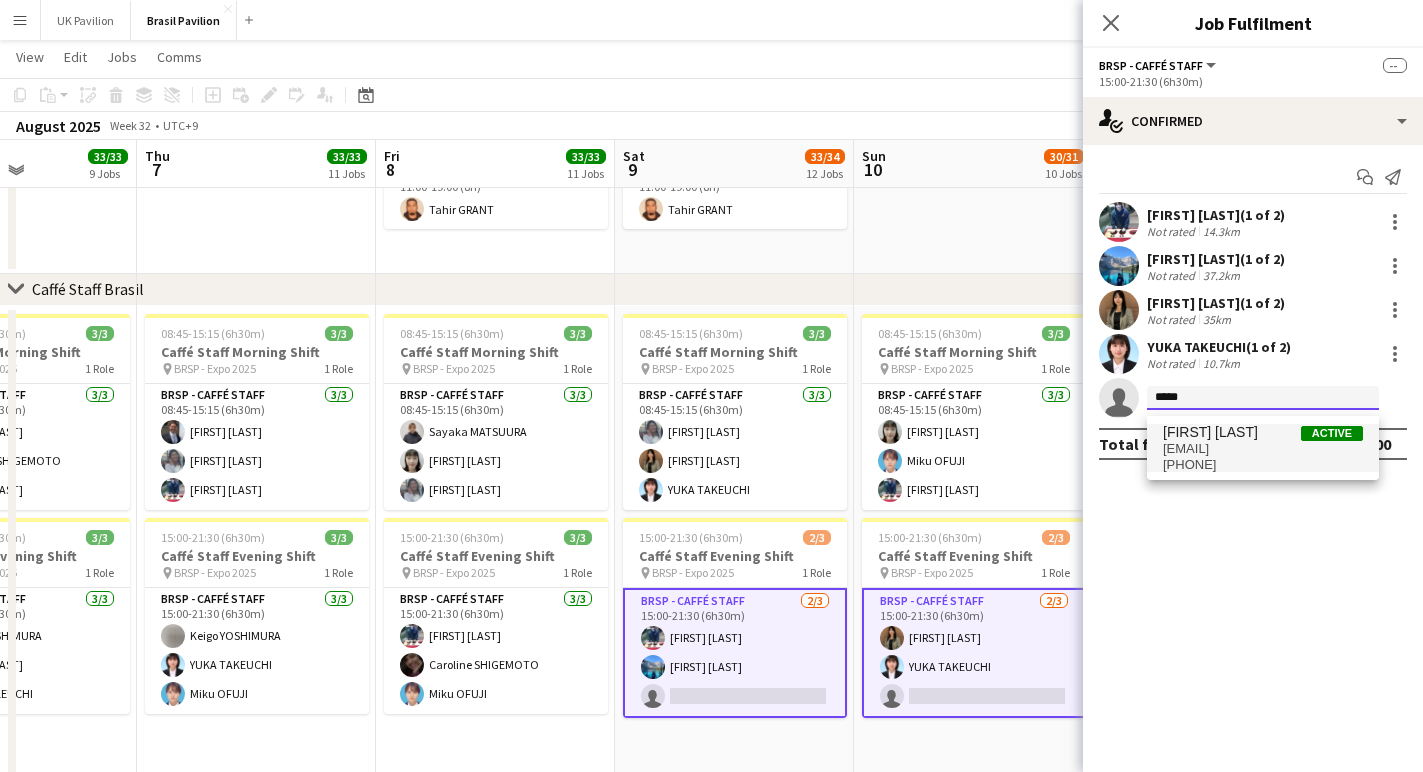 type on "*****" 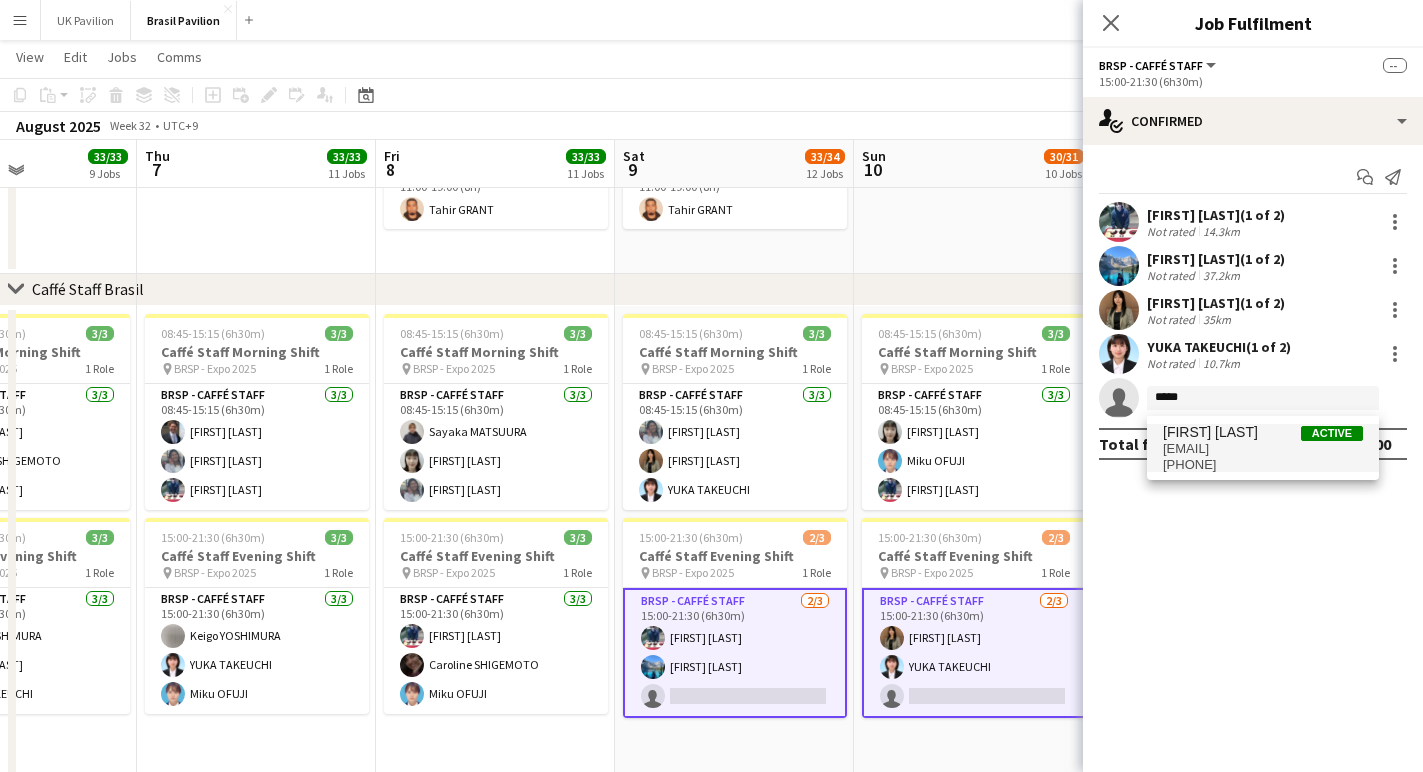 click on "[EMAIL]" at bounding box center (1263, 449) 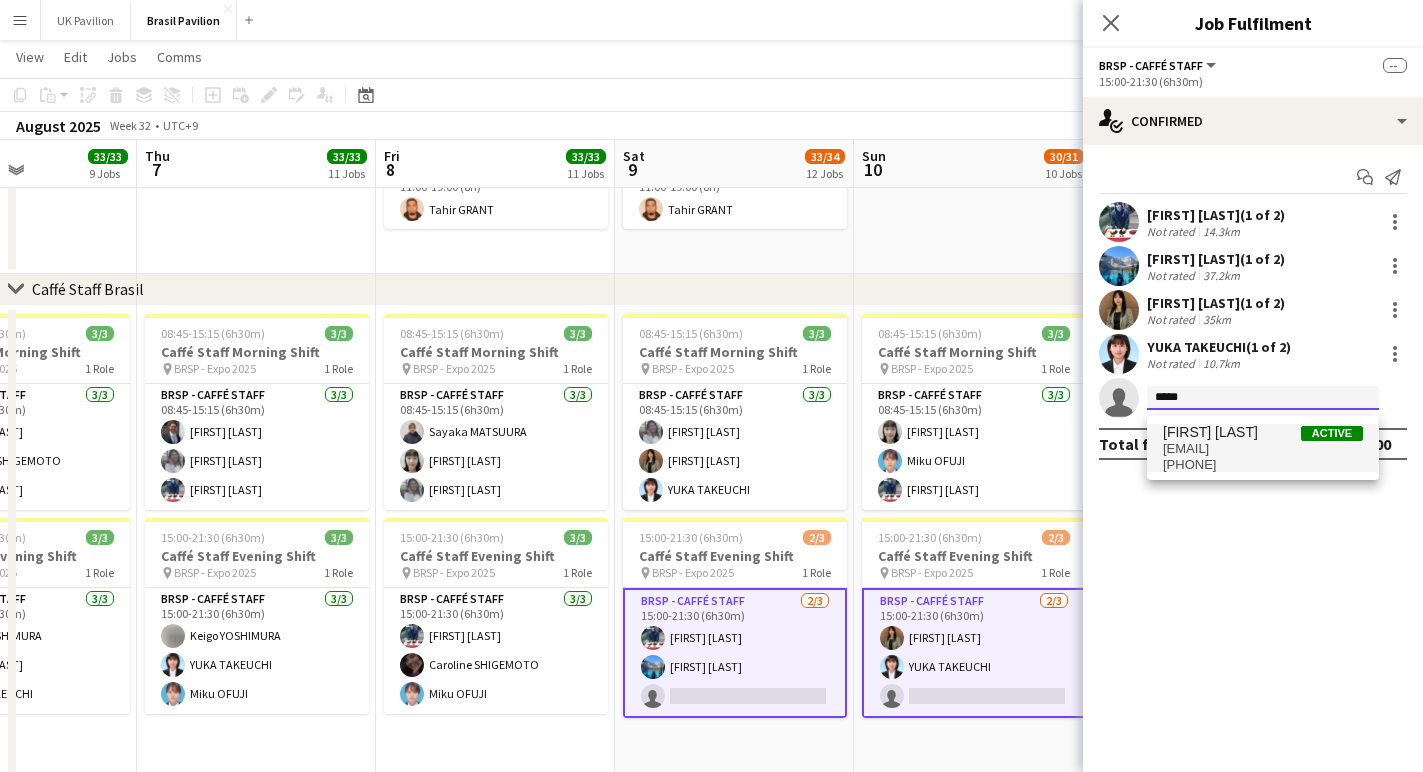 type 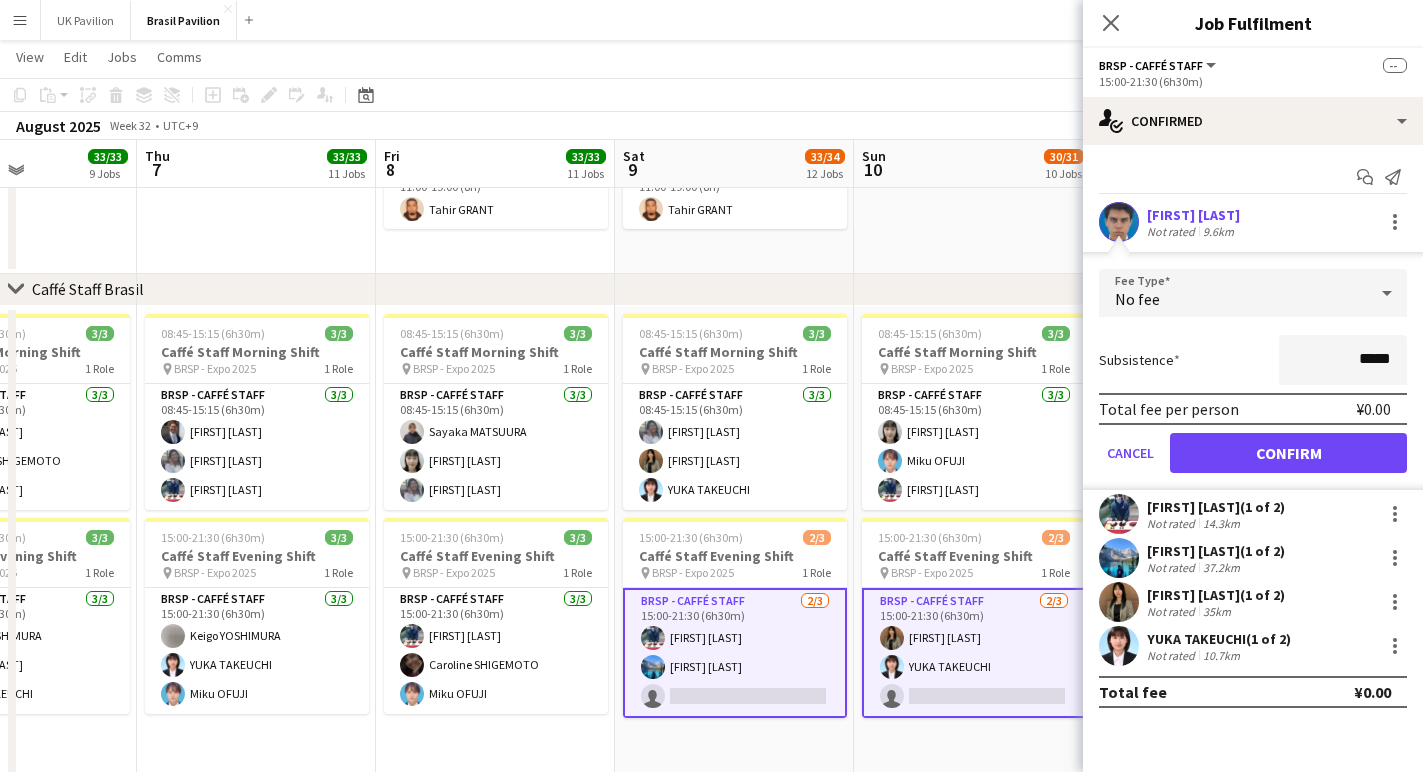 click on "Confirm" at bounding box center [1288, 453] 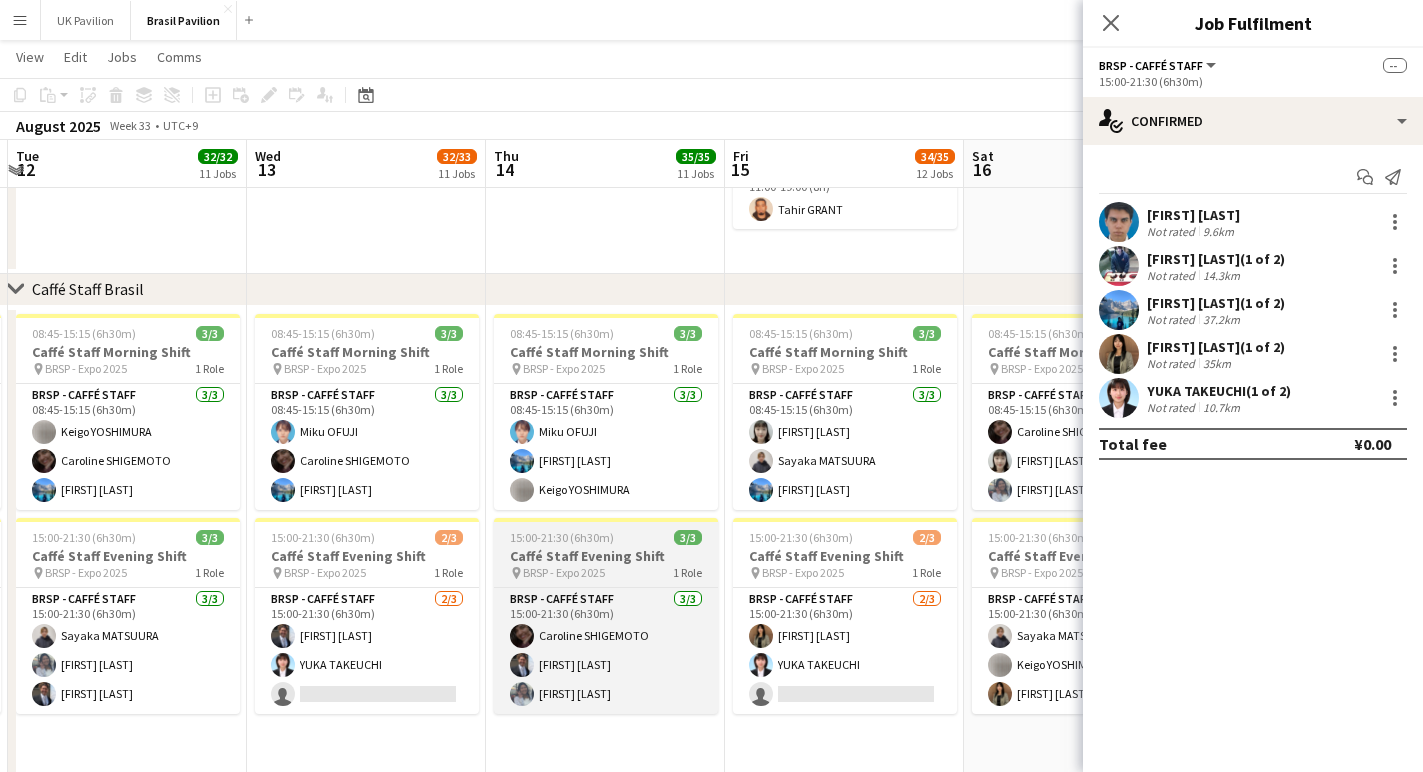 scroll, scrollTop: 0, scrollLeft: 613, axis: horizontal 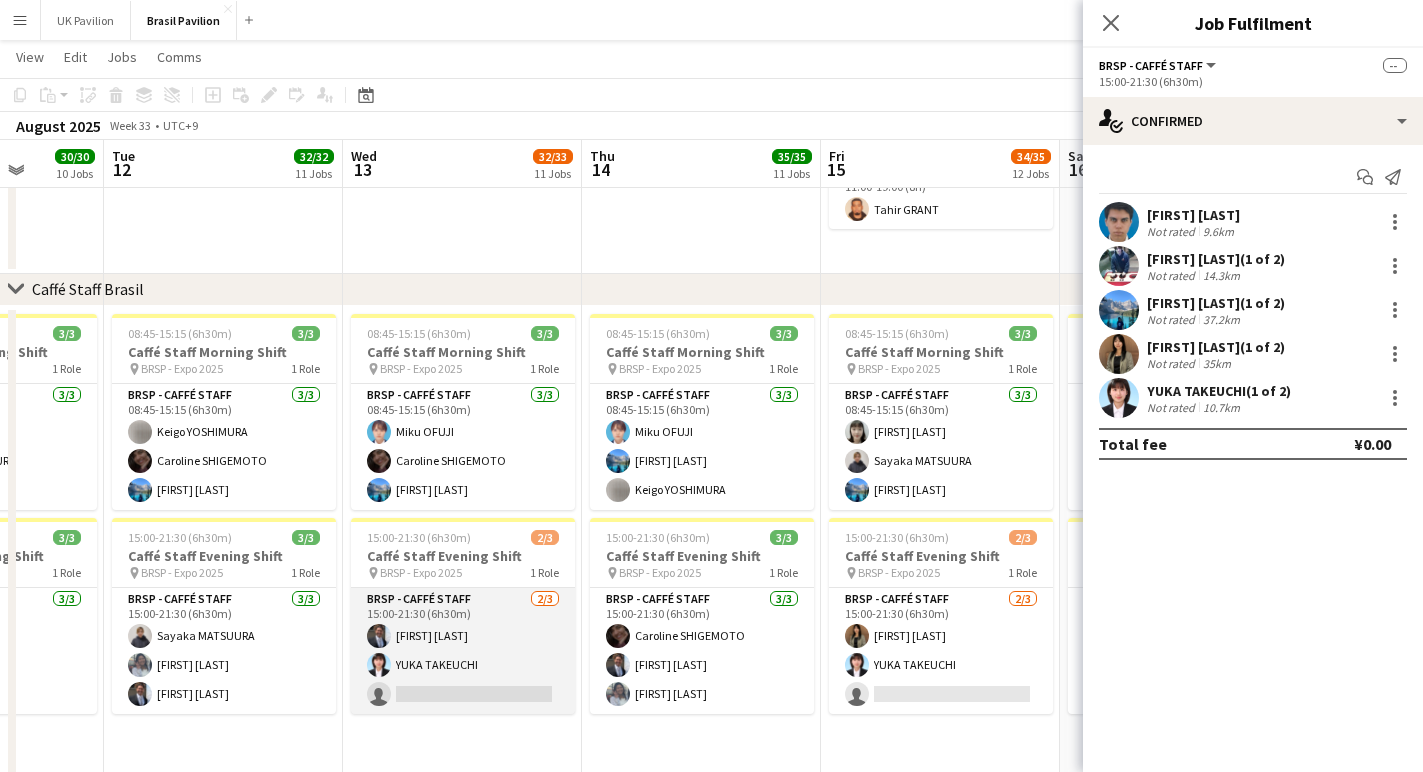 click on "BRSP - Caffé Staff   2/3   15:00-21:30 (6h30m)
[FIRST] [LAST]
single-neutral-actions" at bounding box center (463, 651) 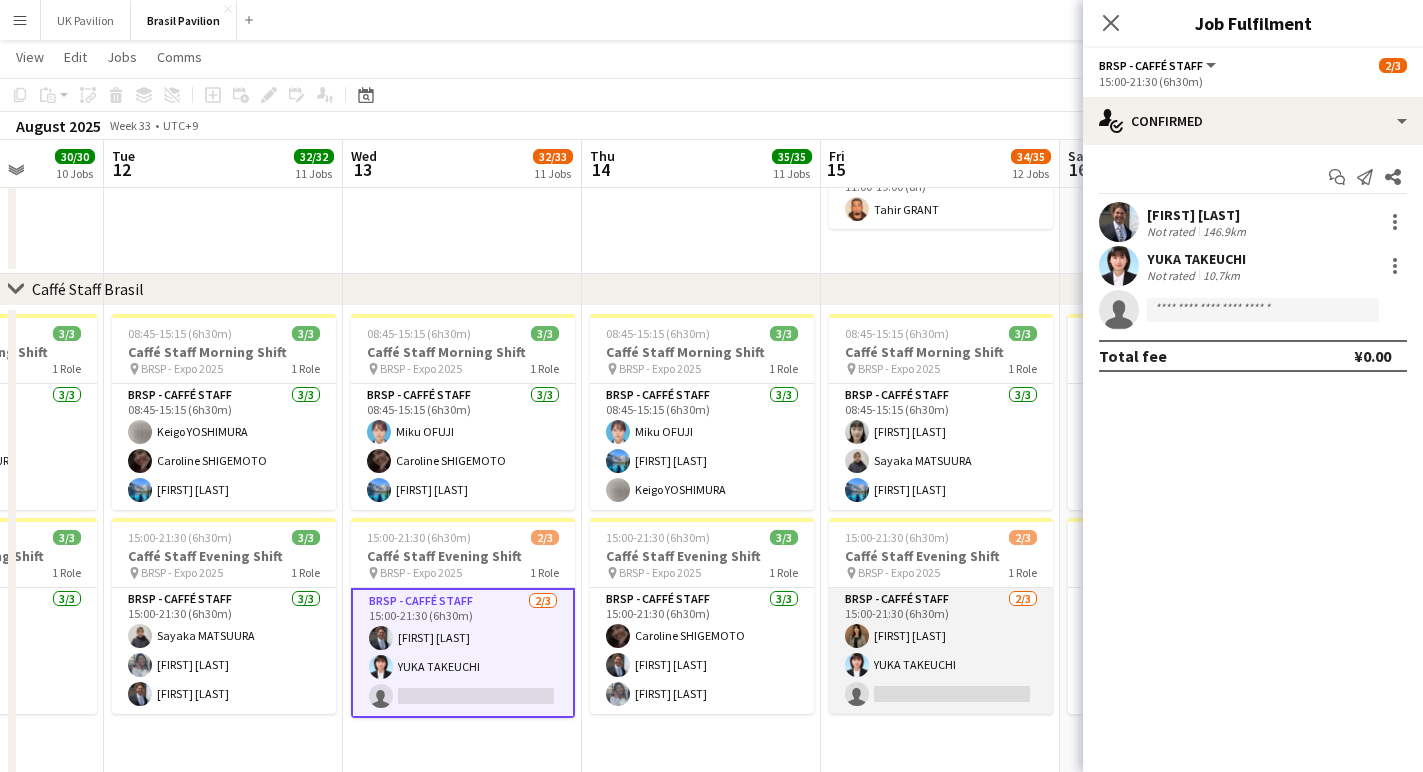 click on "BRSP - Caffé Staff   2/3   15:00-21:30 (6h30m)
[FIRST] [LAST]
single-neutral-actions" at bounding box center [941, 651] 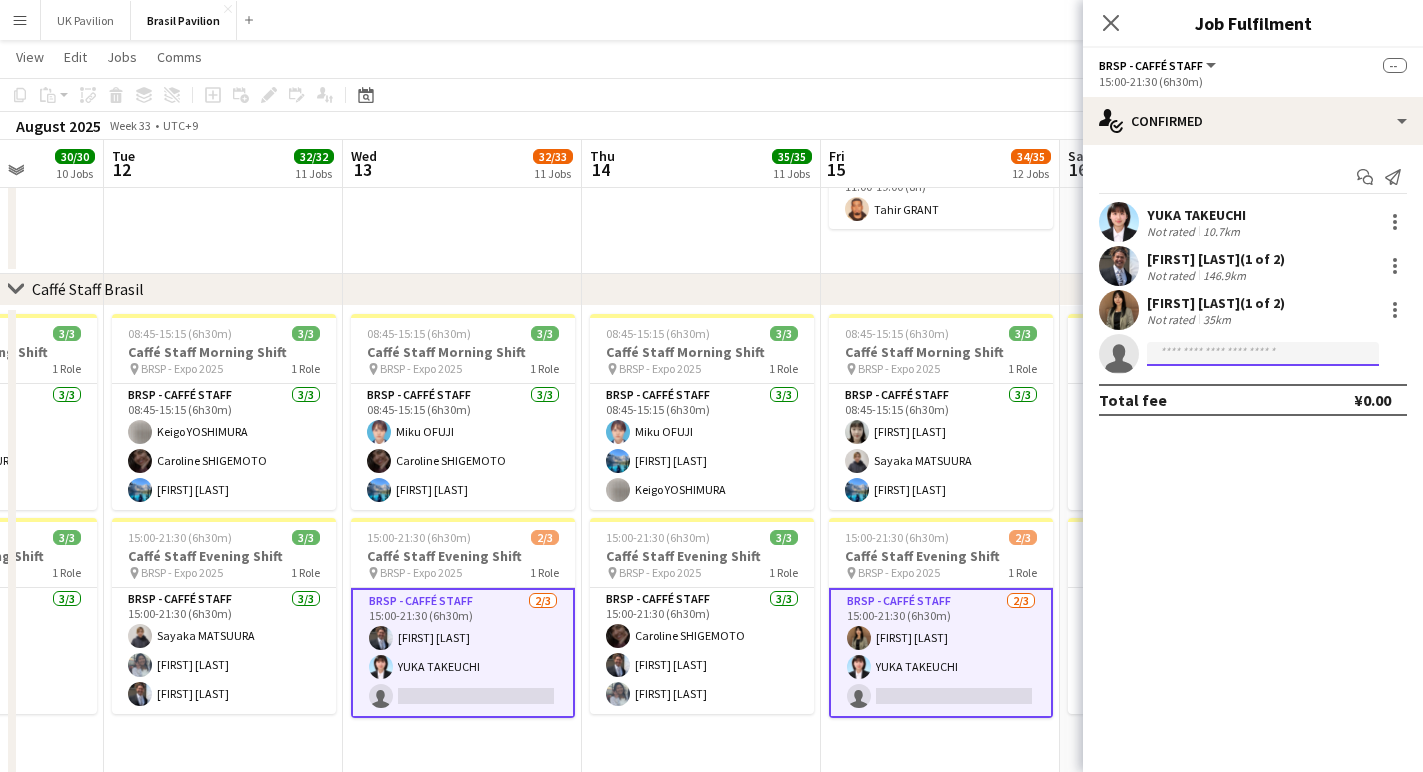 click 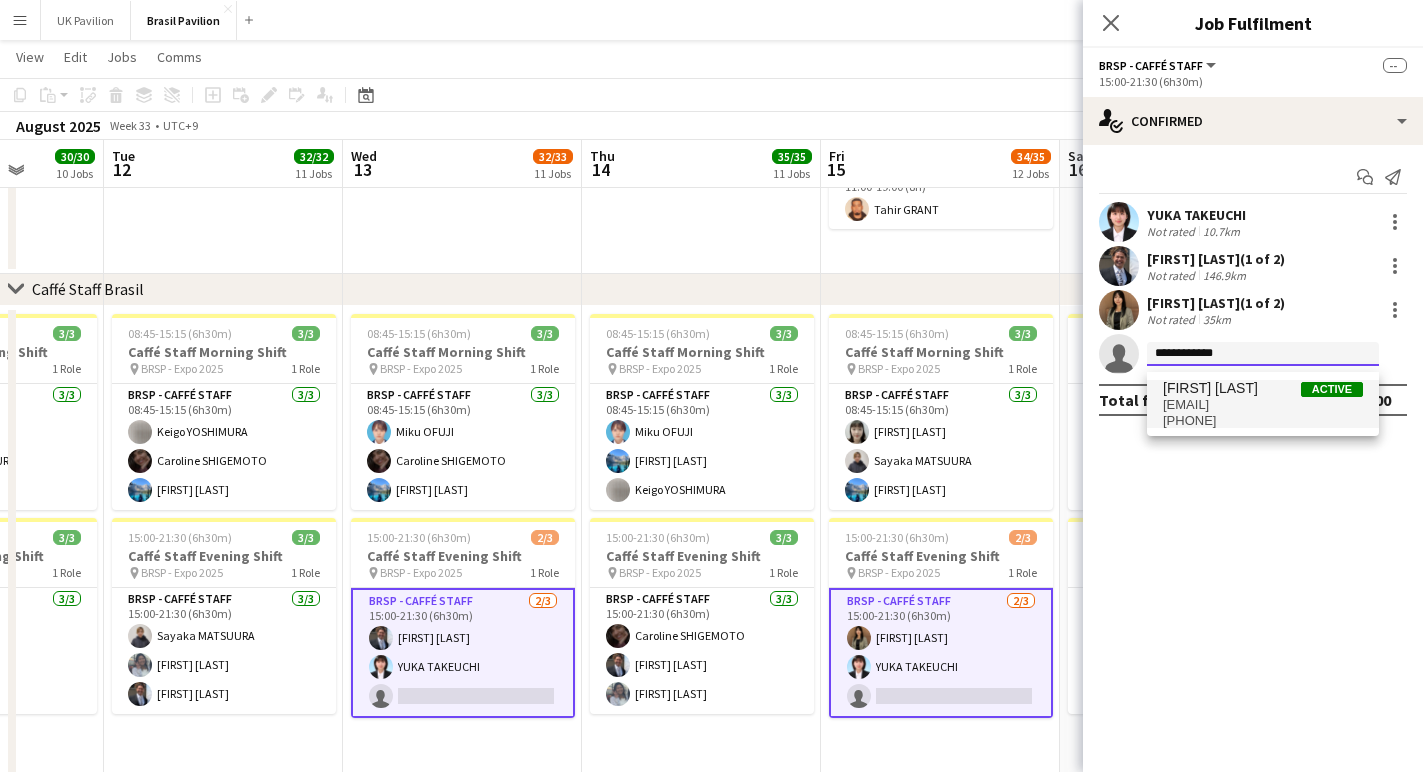 type on "**********" 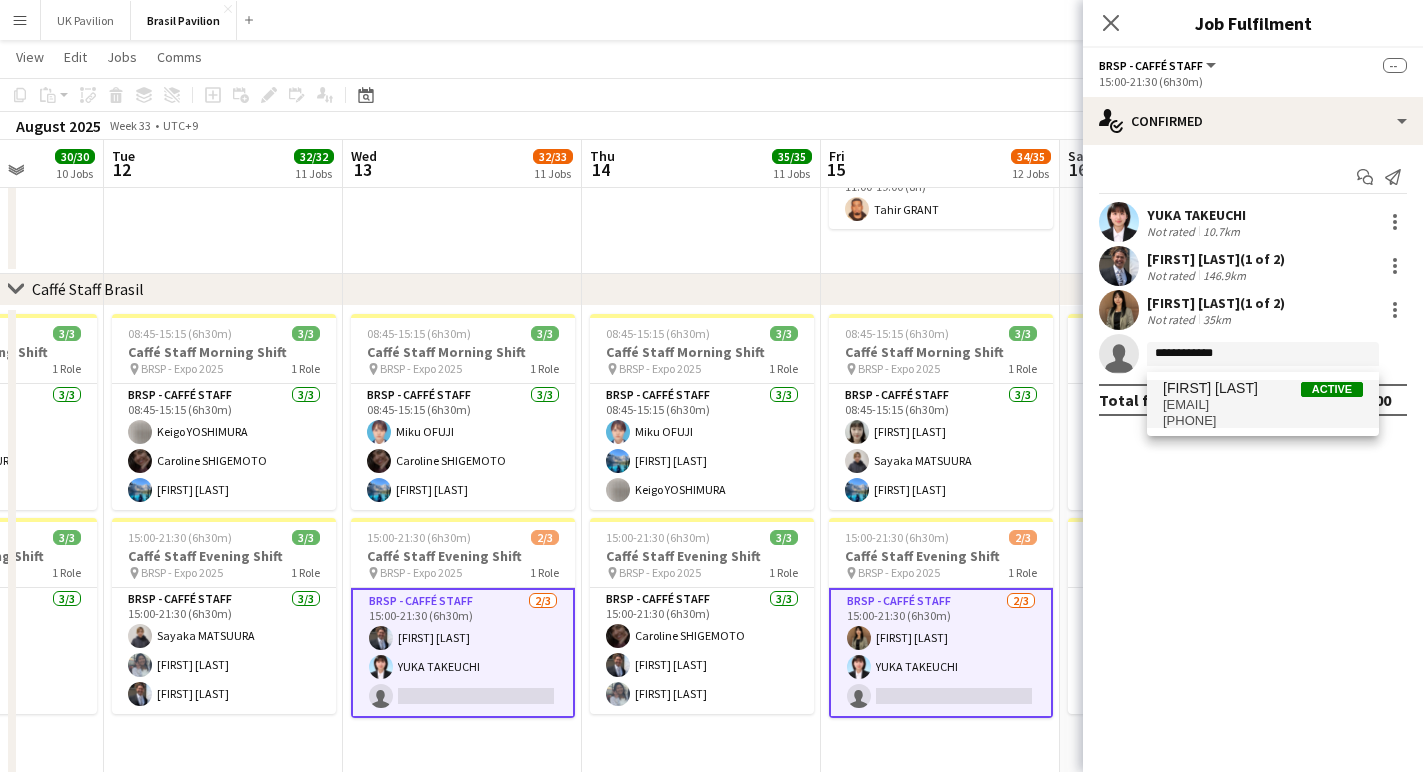 click on "[EMAIL]" at bounding box center (1263, 405) 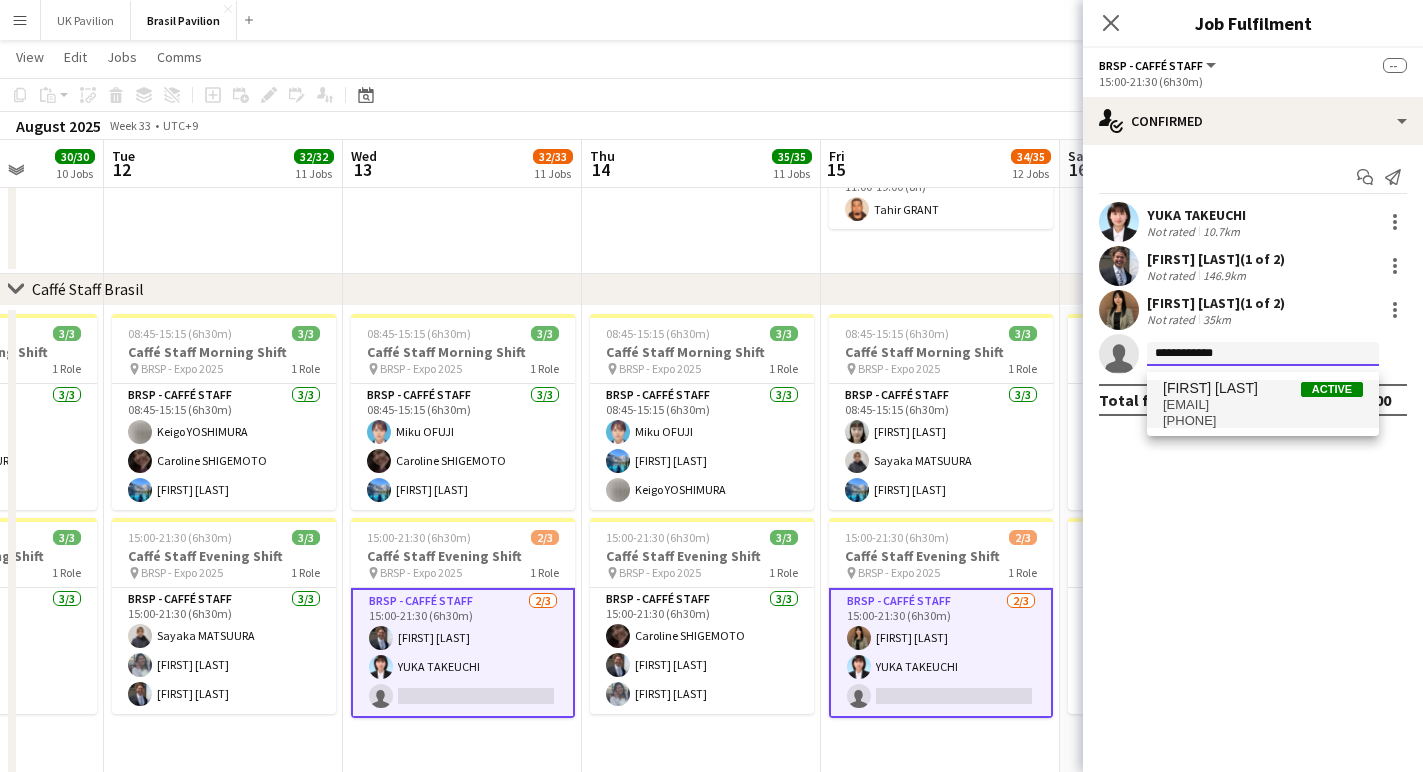type 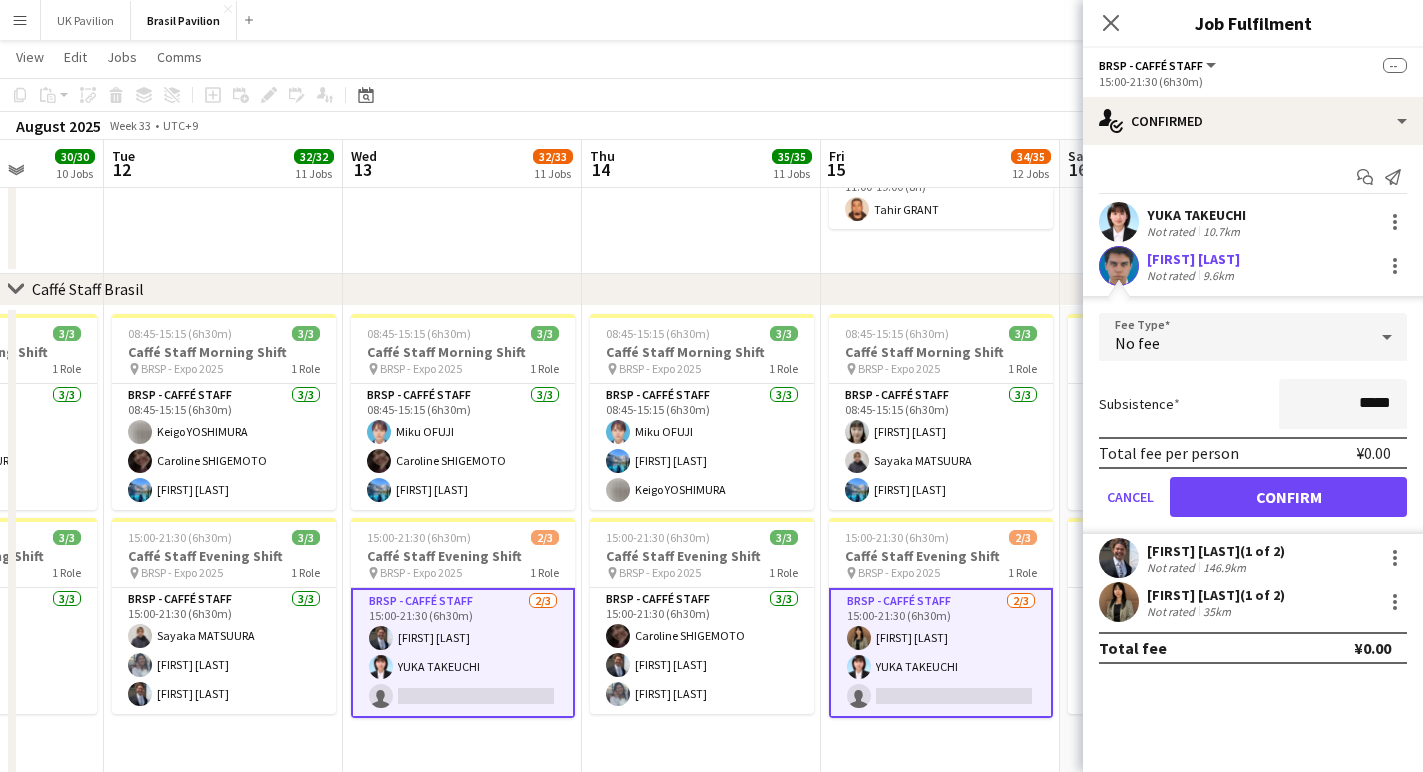 click on "Confirm" at bounding box center [1288, 497] 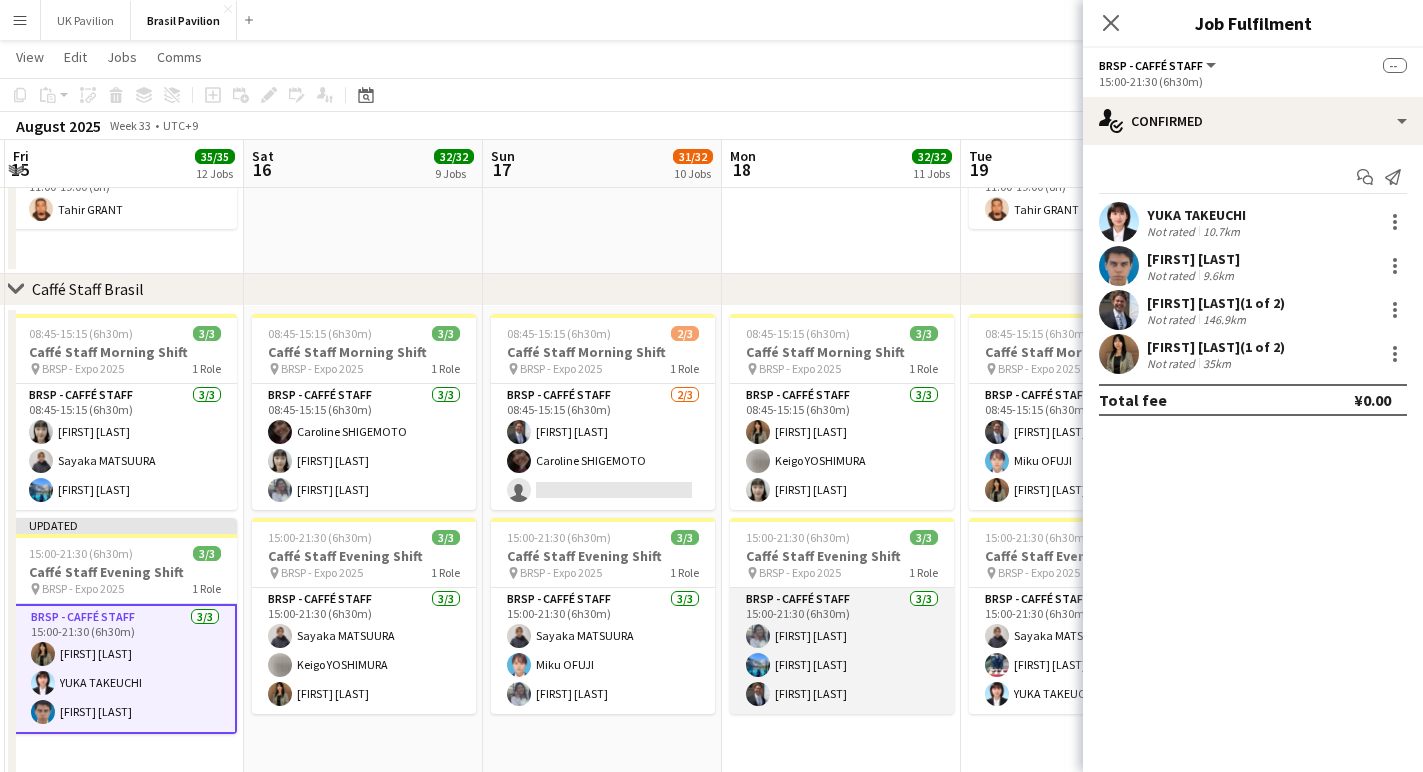 scroll, scrollTop: 0, scrollLeft: 732, axis: horizontal 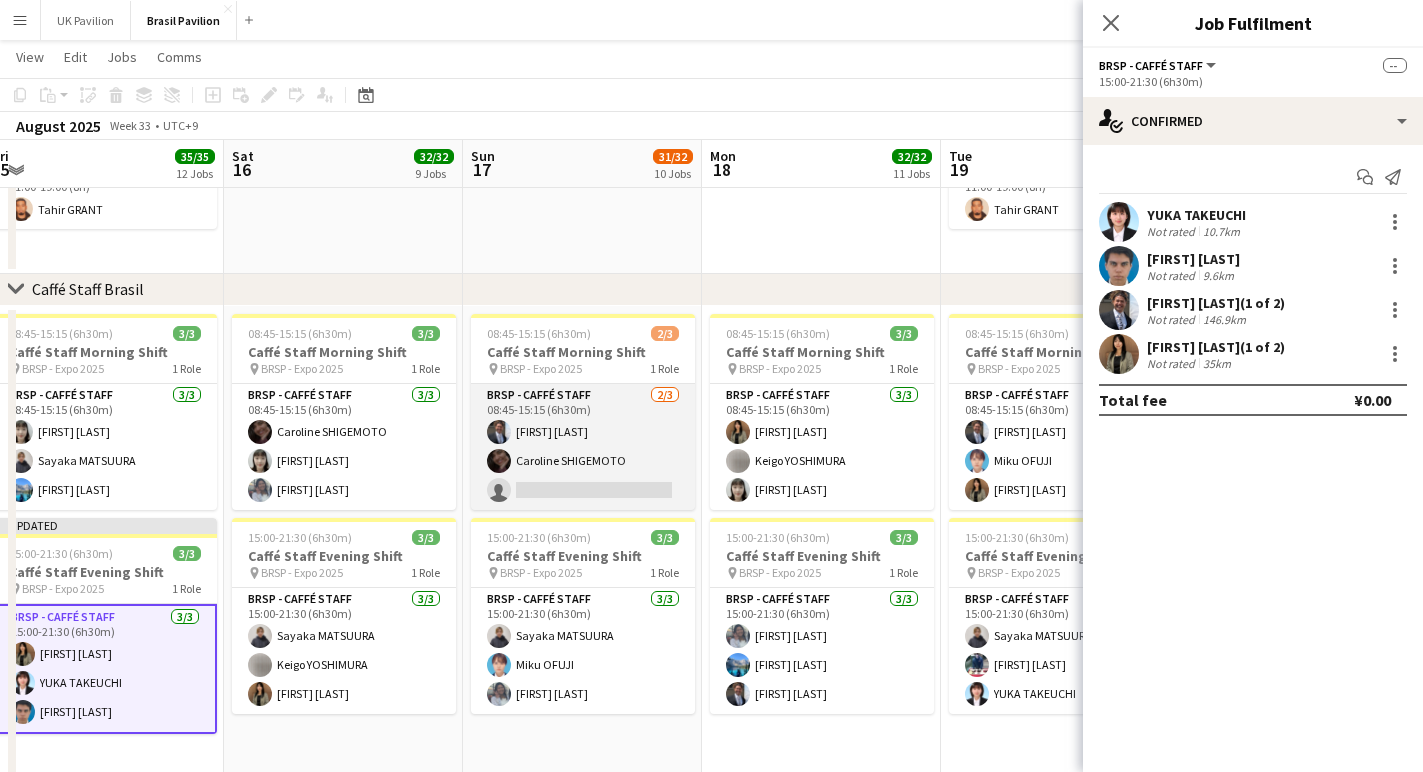 click on "[FIRST] [LAST] [FIRST] [LAST]" at bounding box center (583, 447) 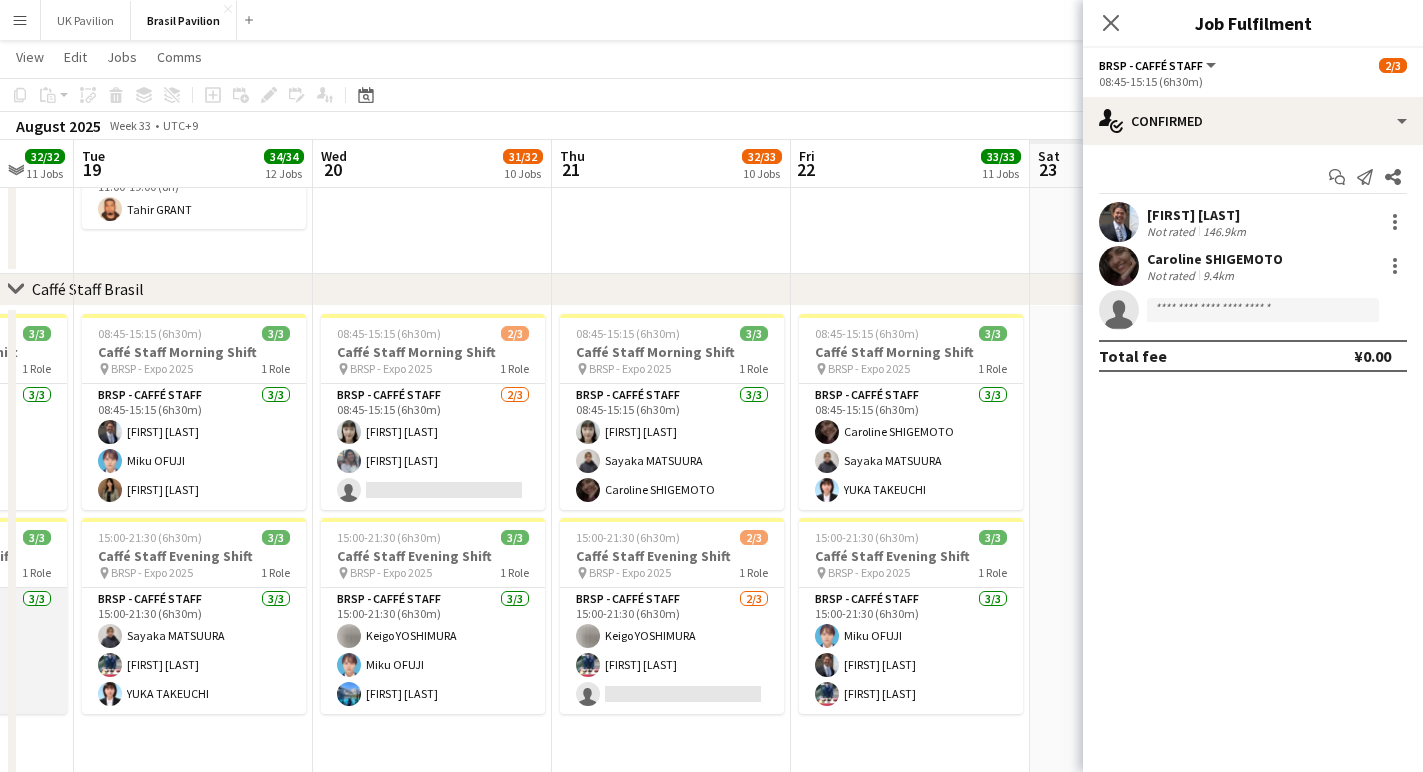 scroll, scrollTop: 0, scrollLeft: 624, axis: horizontal 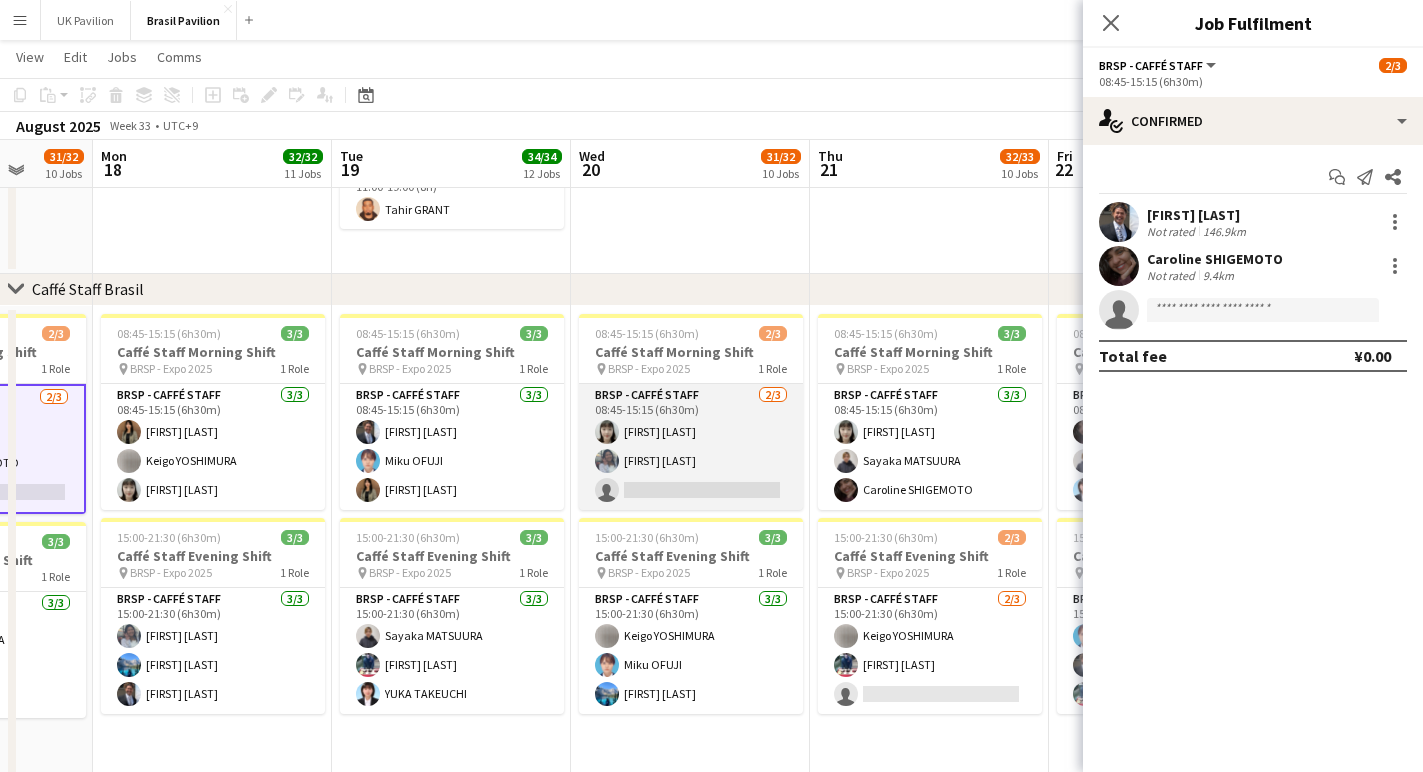 click on "BRSP - Caffé Staff   [NUMBER]/[NUMBER]   [TIME] ([DURATION])
[FIRST] [LAST]
single-neutral-actions" at bounding box center [691, 447] 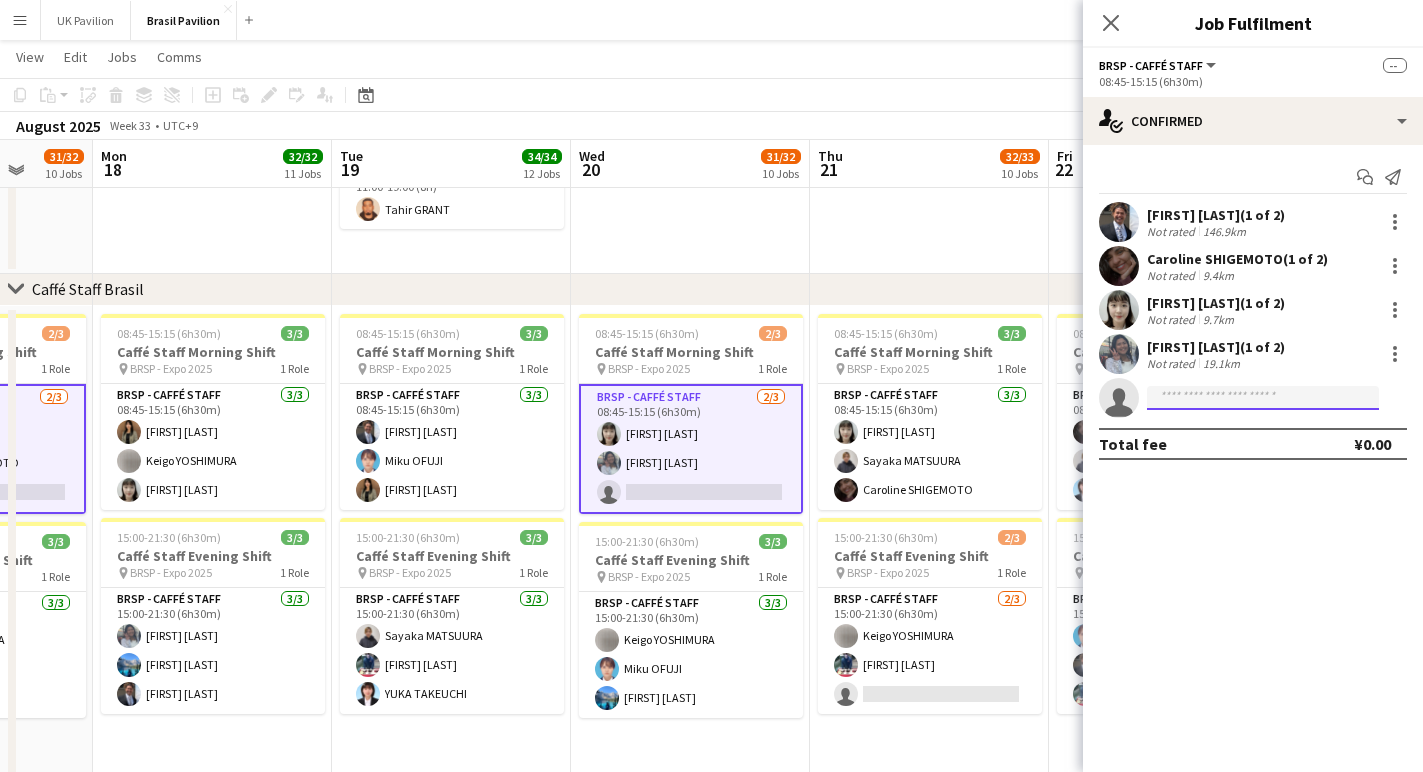 click 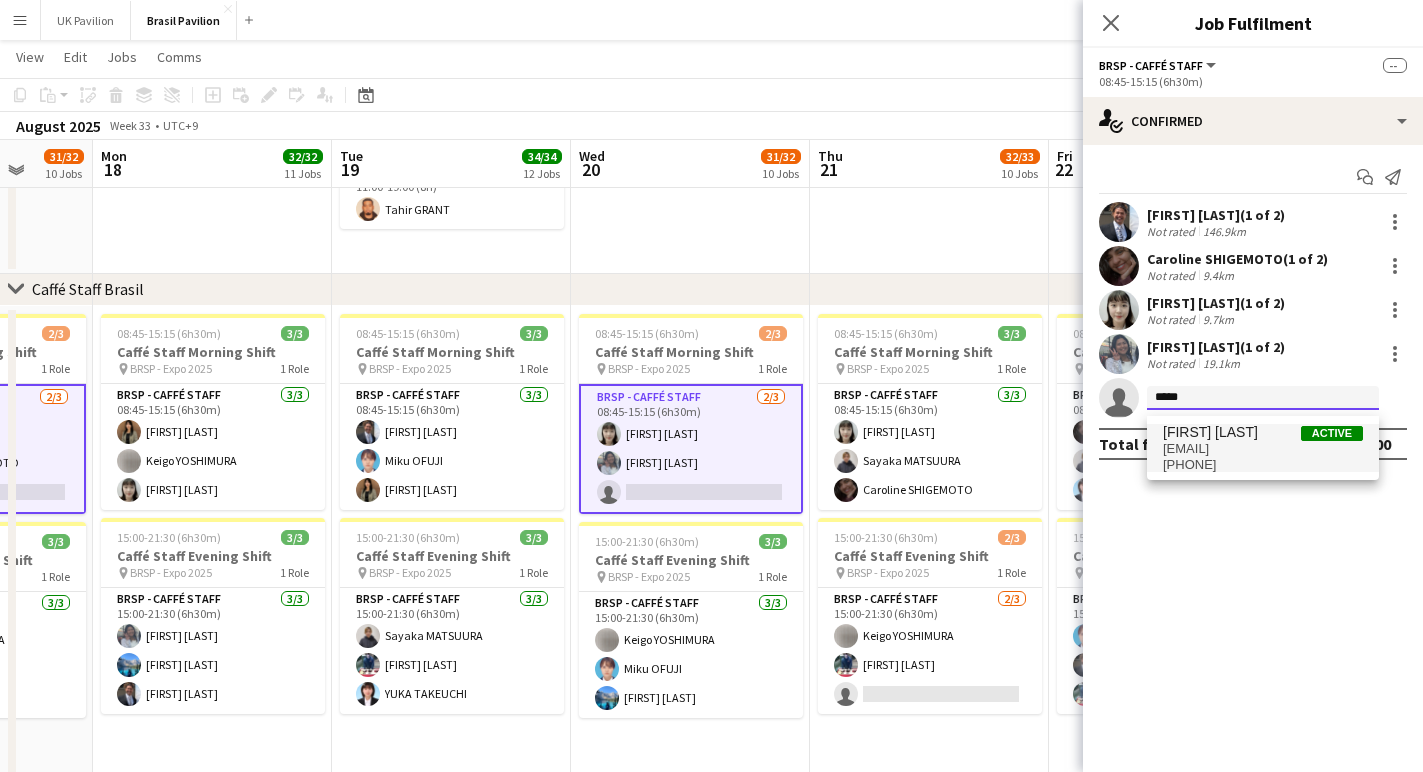 type on "*****" 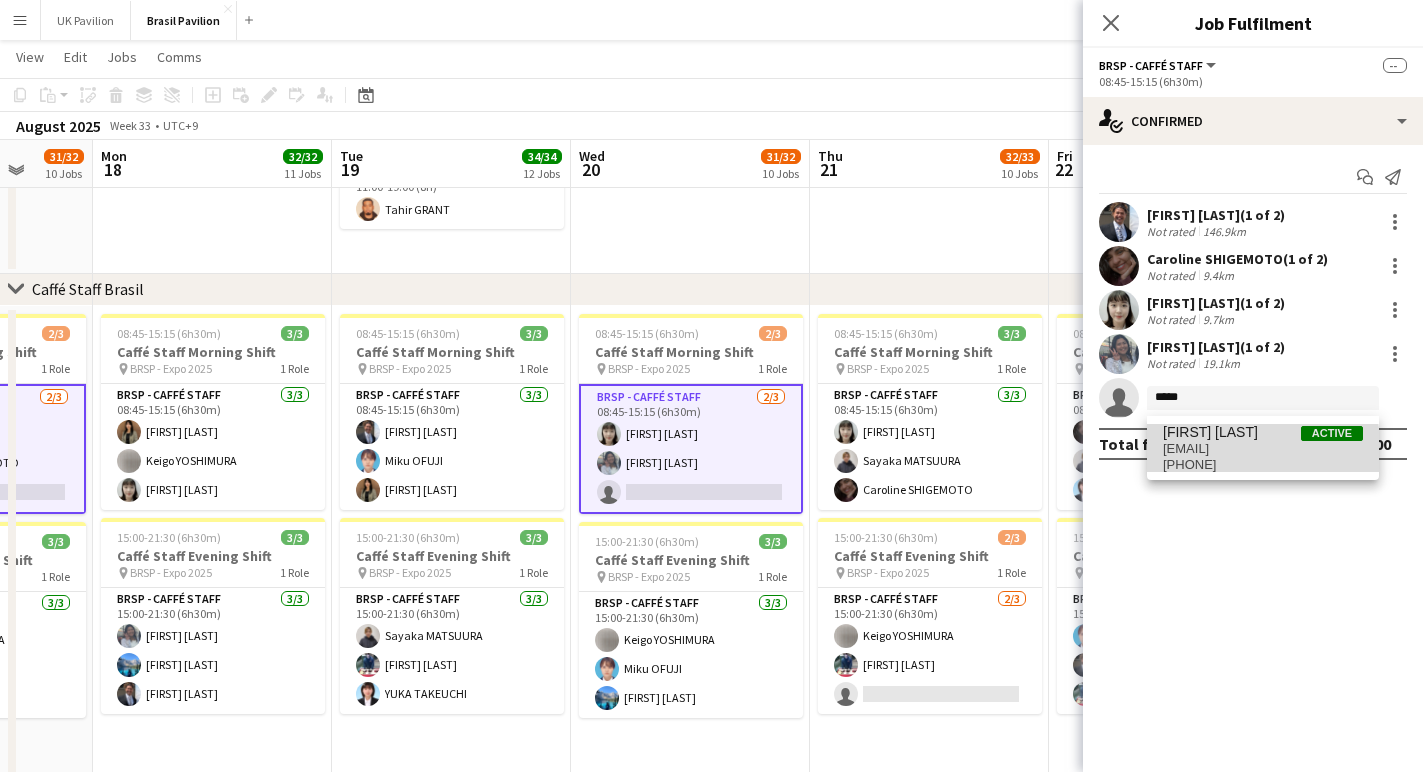 click on "[EMAIL]" at bounding box center [1263, 449] 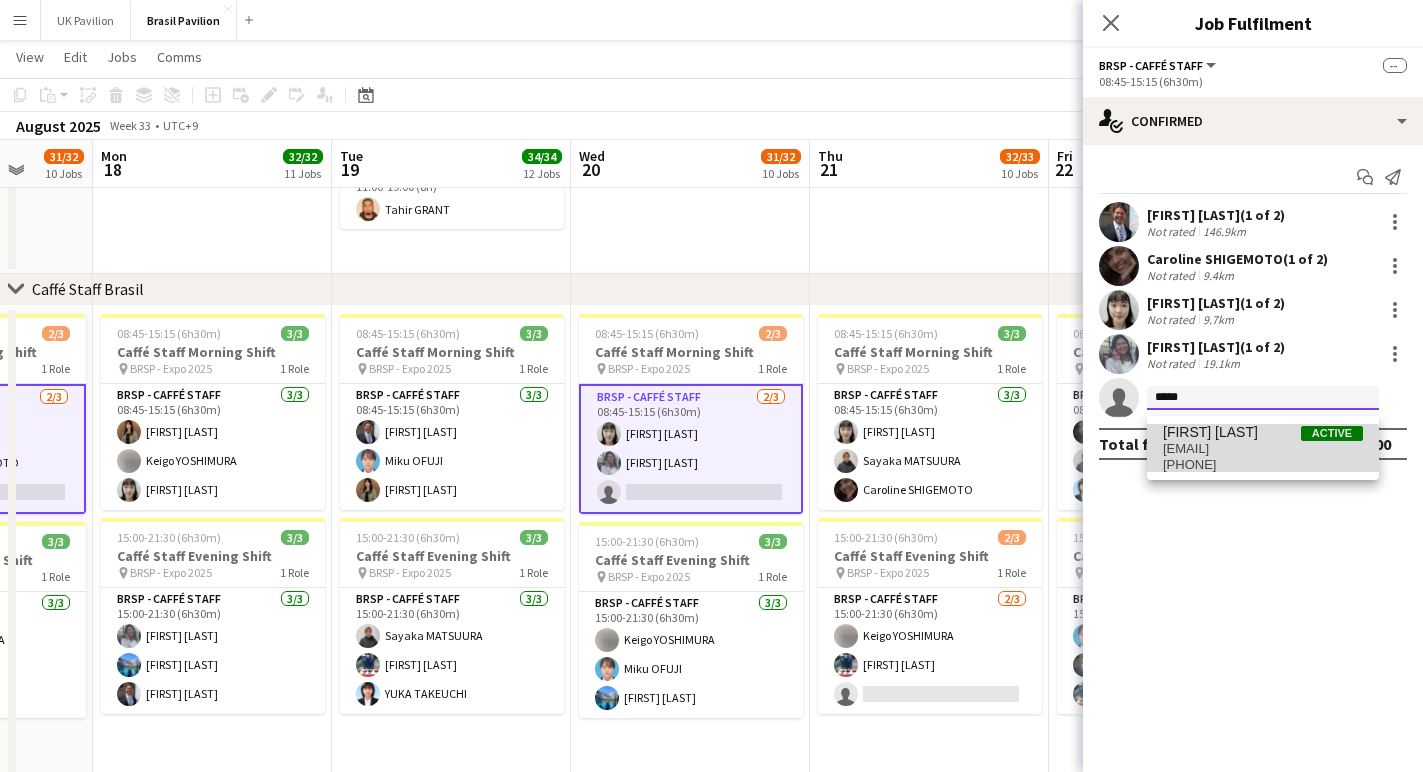 type 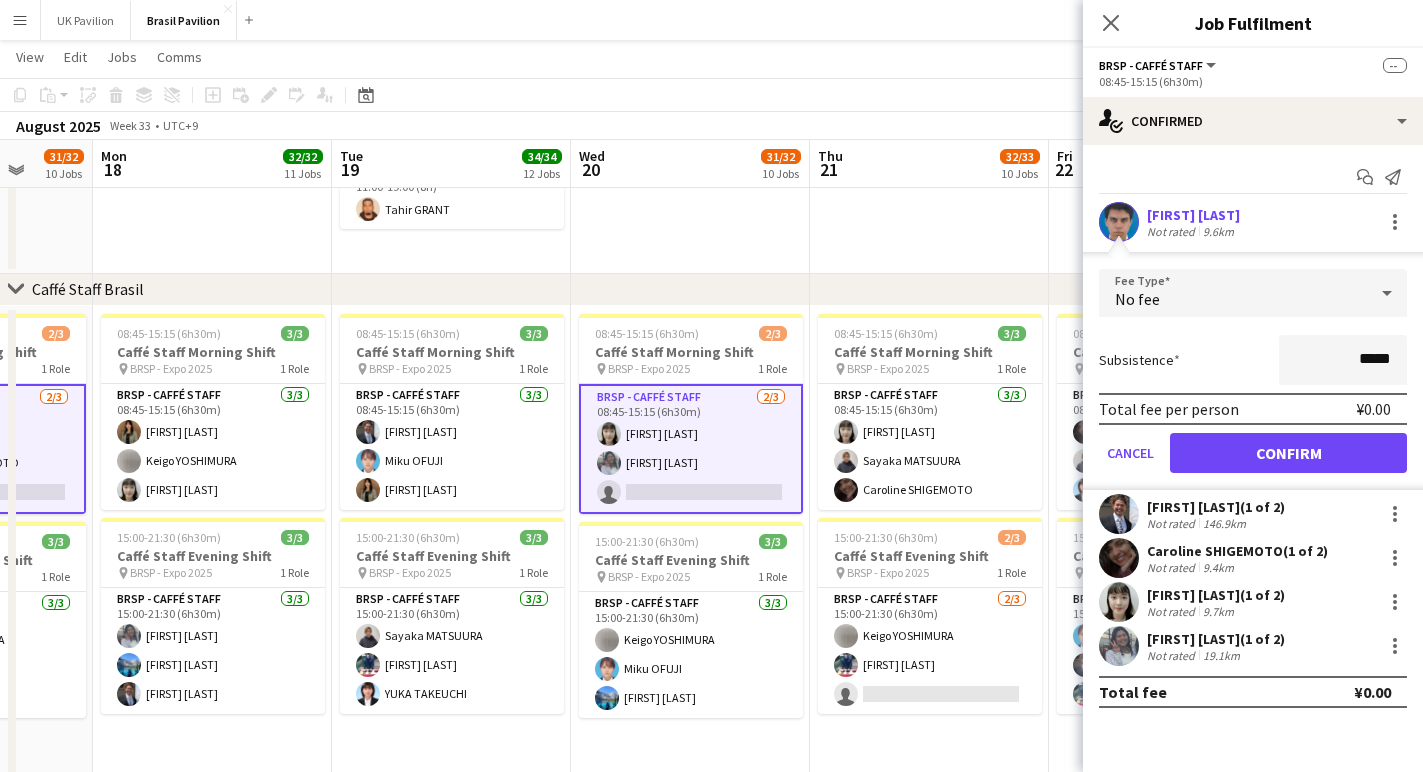 click on "Confirm" at bounding box center (1288, 453) 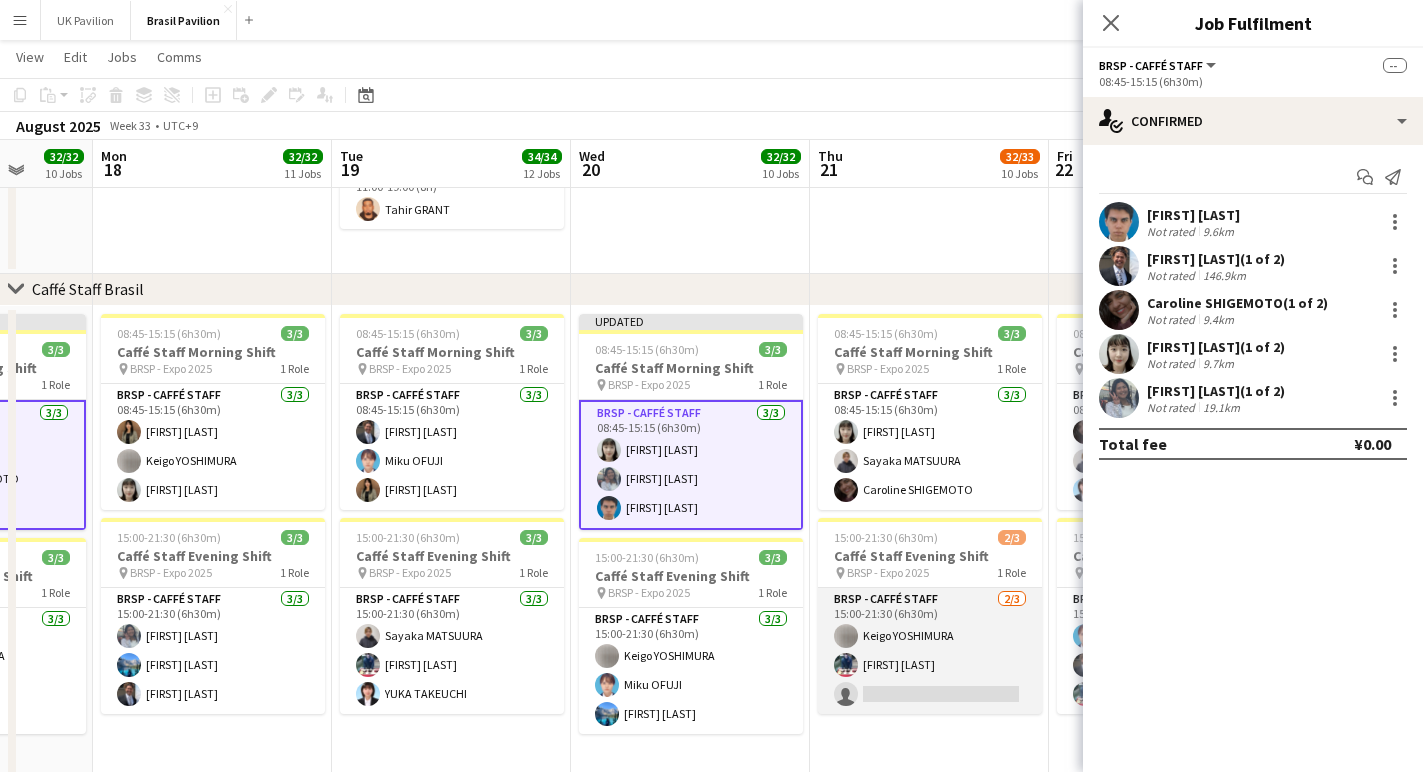 click on "BRSP - Caffé Staff   2/3   15:00-21:30 (6h30m)
[FIRST] [LAST]
single-neutral-actions" at bounding box center [930, 651] 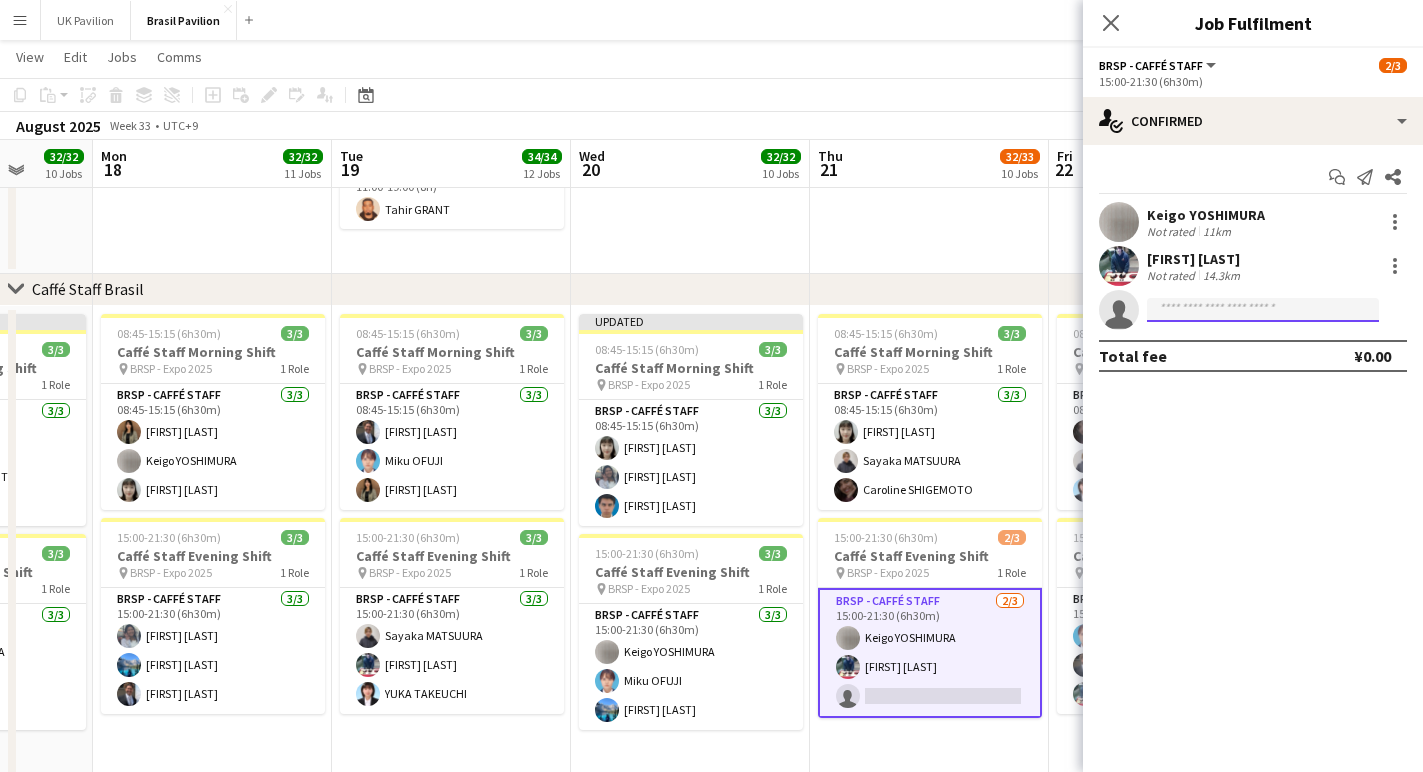 click 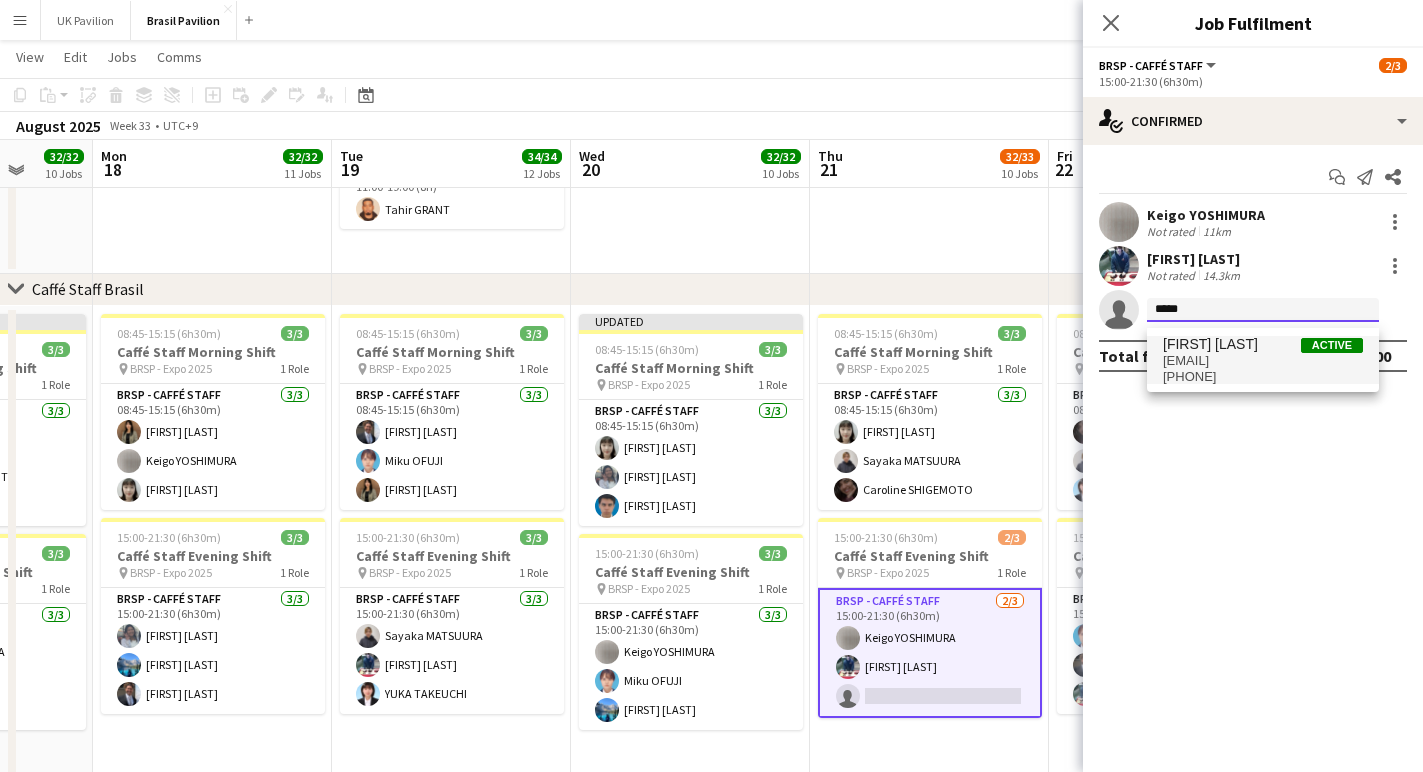 type on "*****" 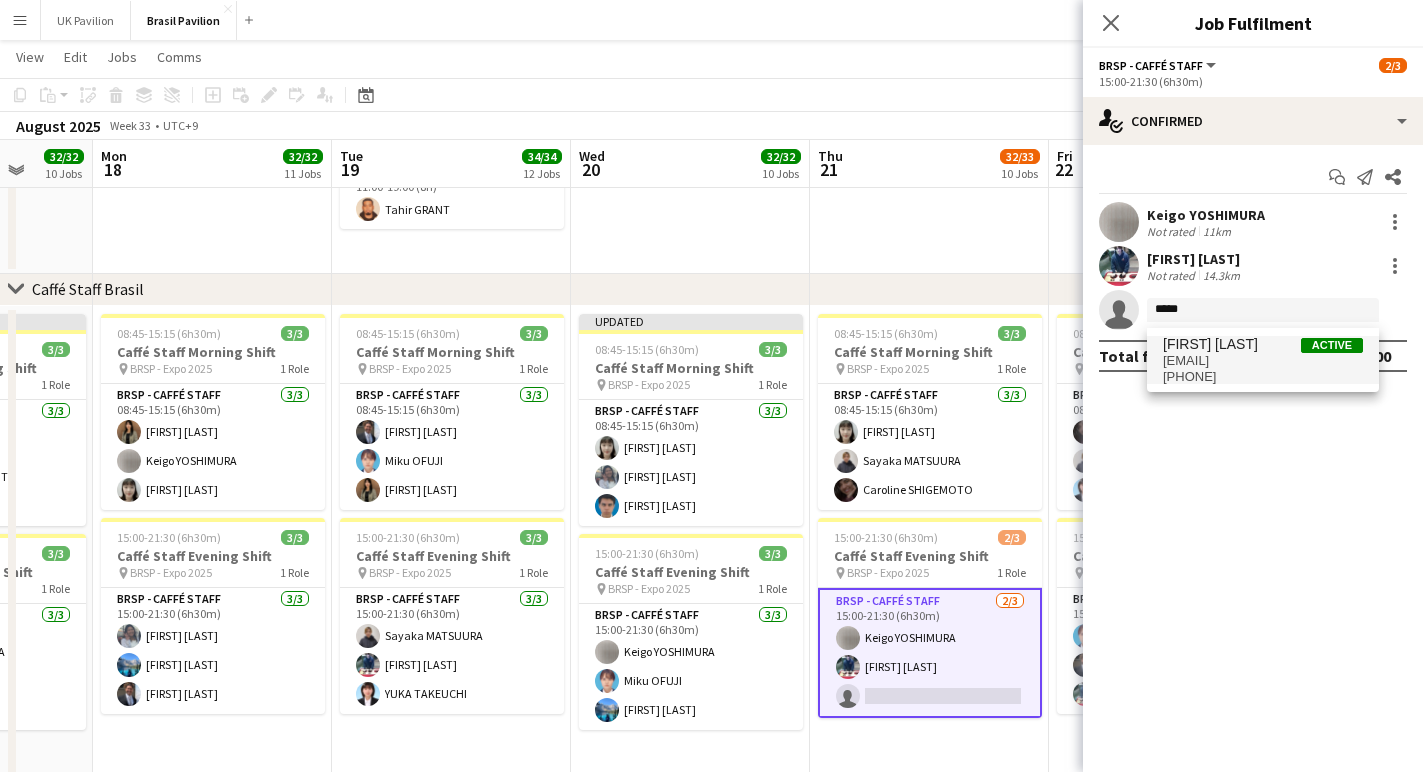 click on "[FIRST] [LAST]" at bounding box center [1210, 344] 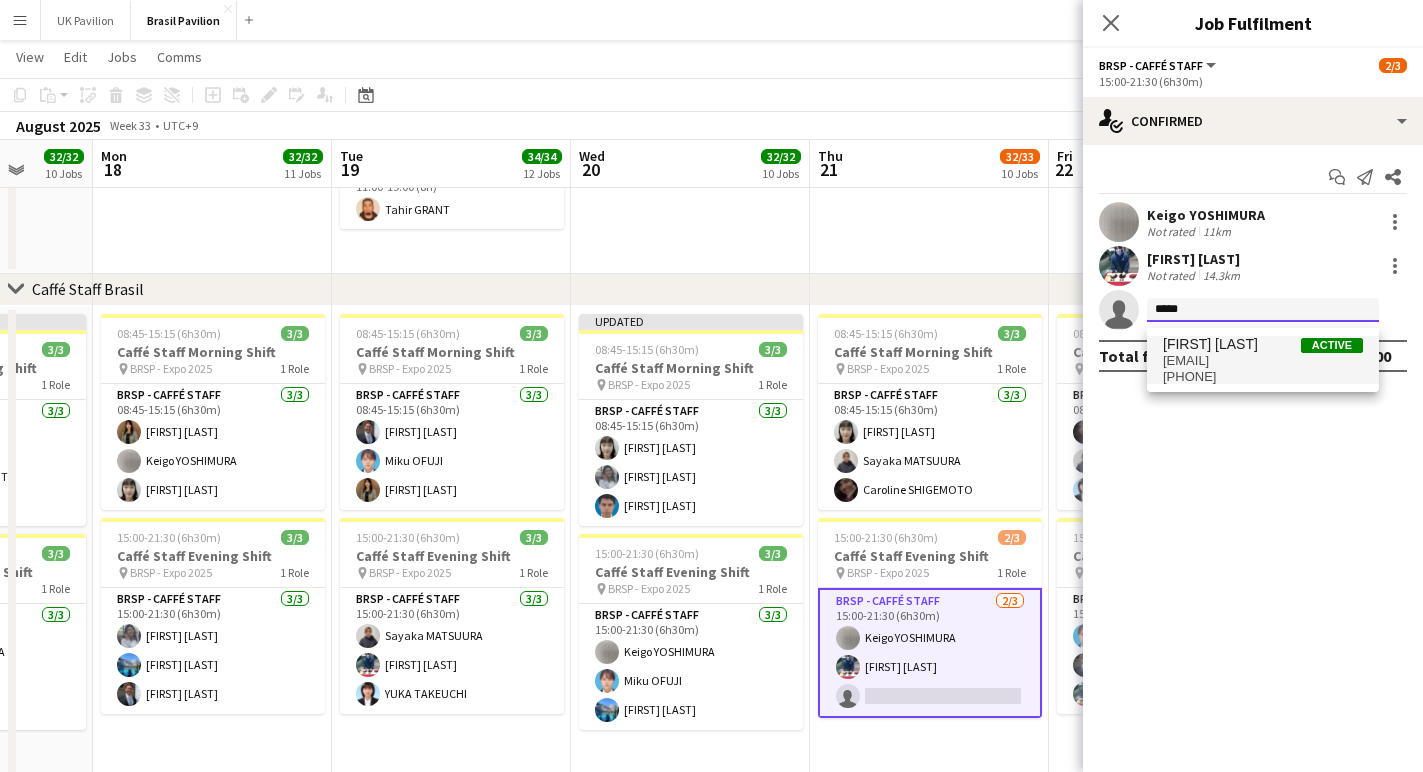 type 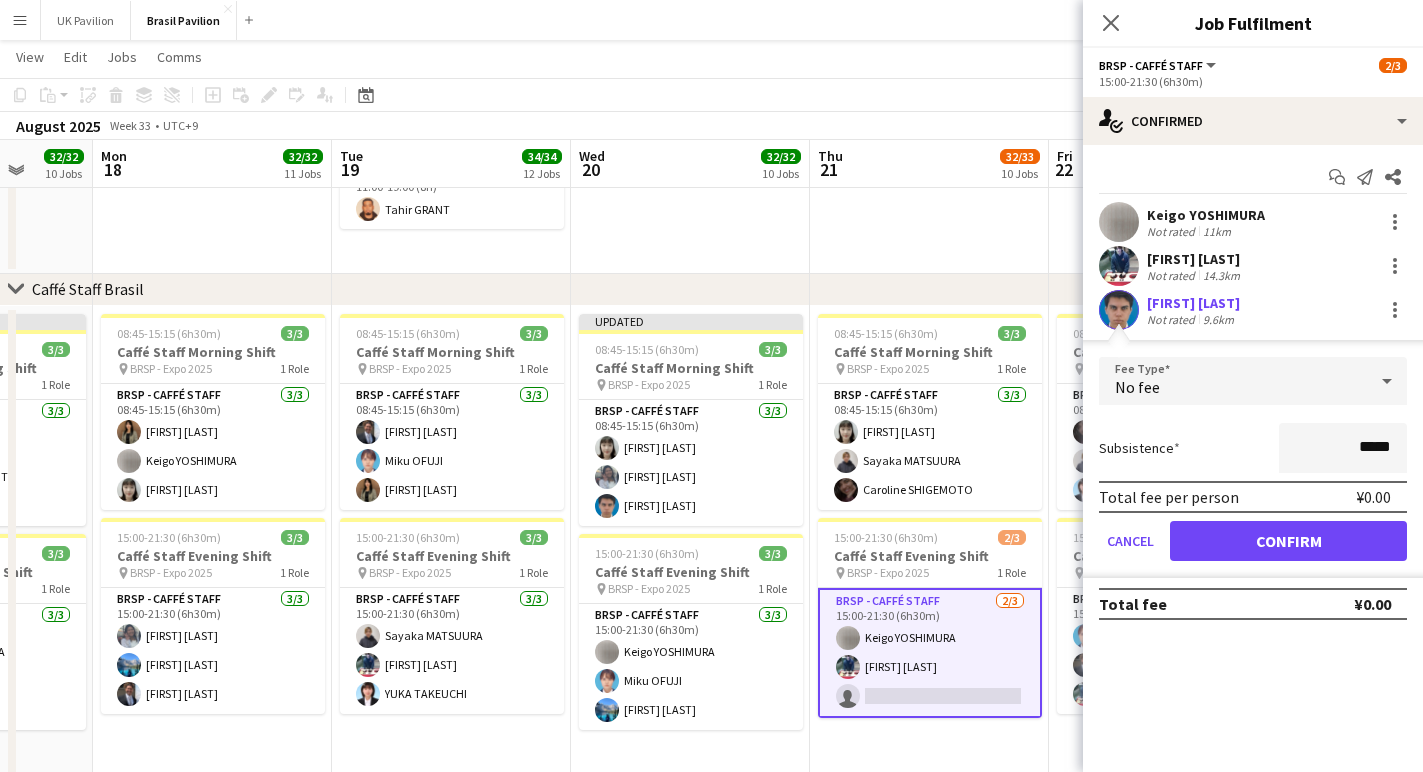 click on "Confirm" at bounding box center (1288, 541) 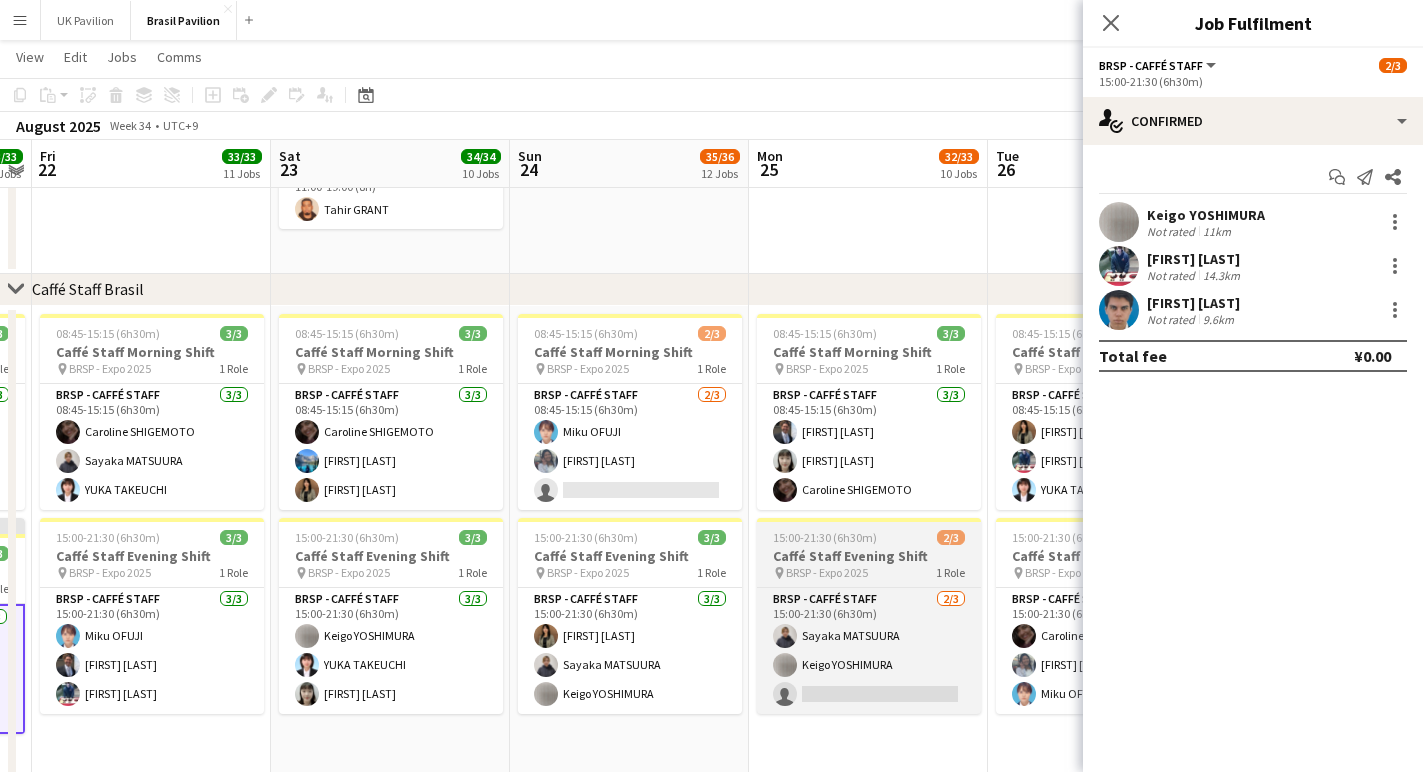 scroll, scrollTop: 0, scrollLeft: 693, axis: horizontal 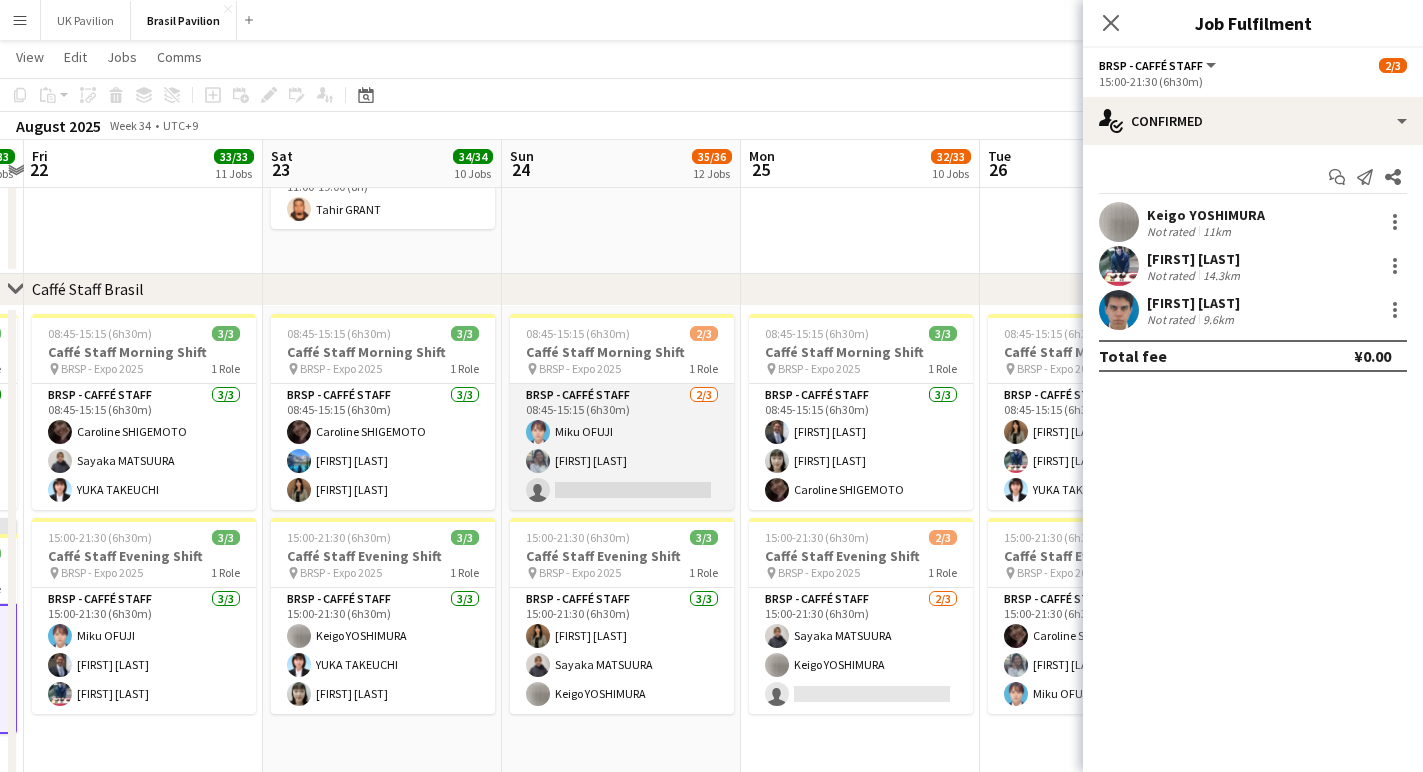click on "BRSP - Caffé Staff   2/3   08:45-15:15 (6h30m)
[FIRST] [LAST]
single-neutral-actions" at bounding box center [622, 447] 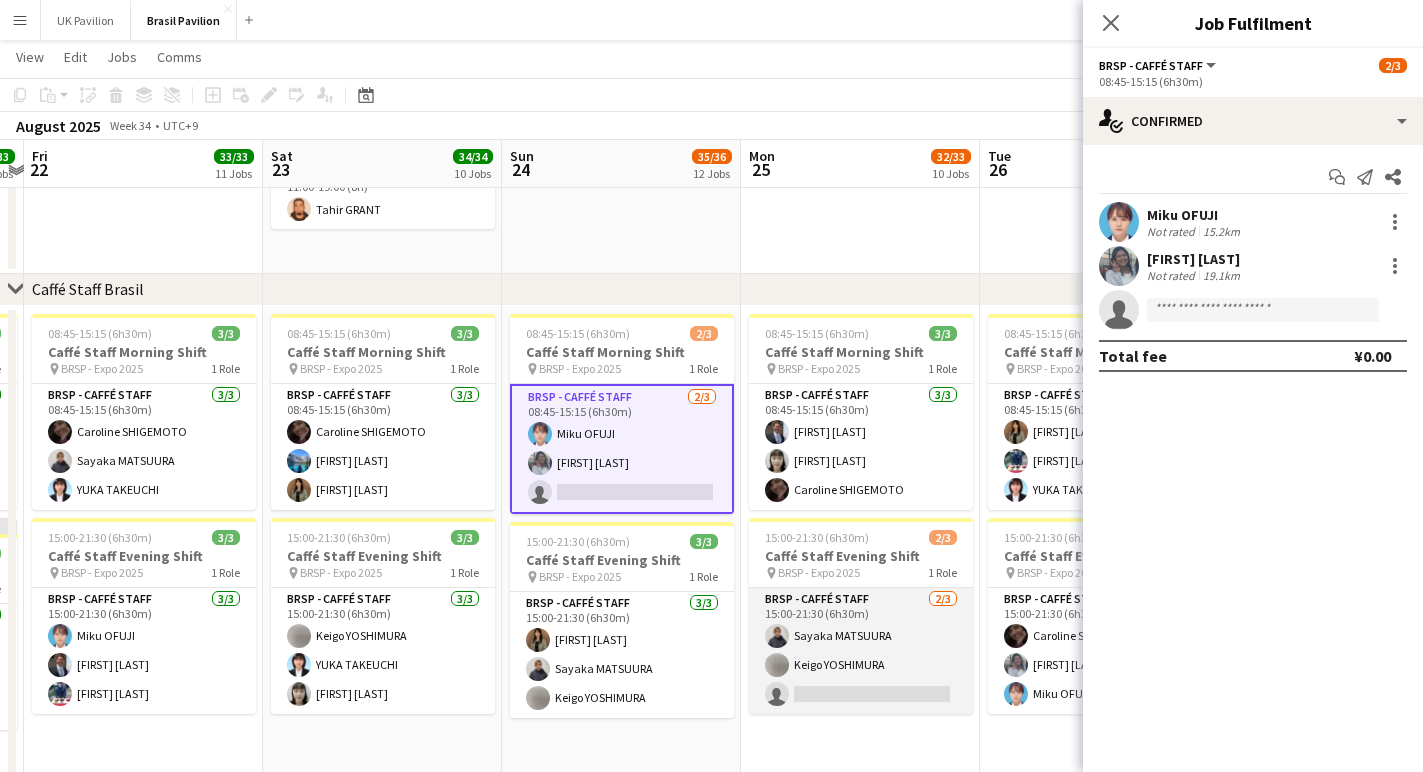click on "BRSP - Caffé Staff   [NUMBER]/[NUMBER]   [TIME] ([DURATION])
[FIRST] [LAST]
single-neutral-actions" at bounding box center (861, 651) 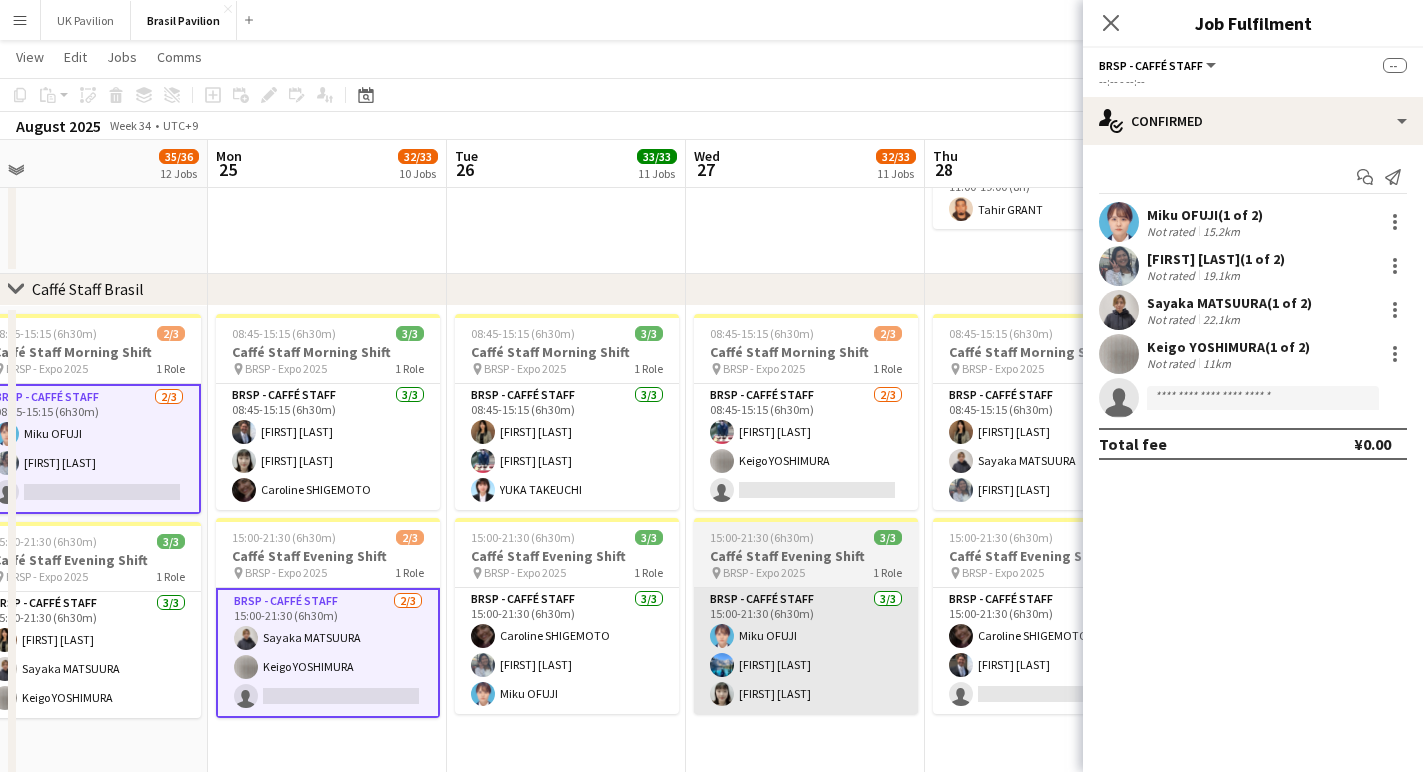 scroll, scrollTop: 0, scrollLeft: 763, axis: horizontal 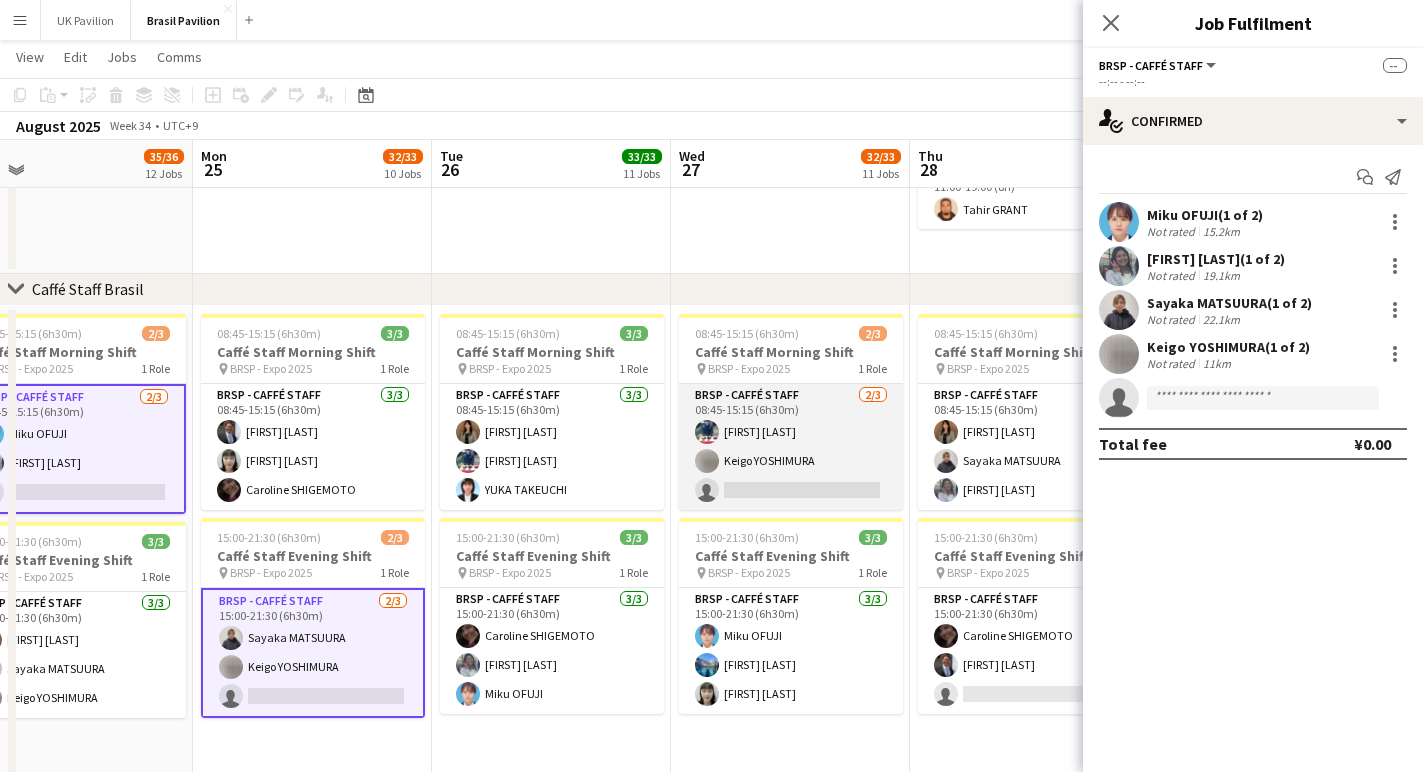 click on "[FIRST] [LAST] [FIRST] [LAST]" at bounding box center [791, 447] 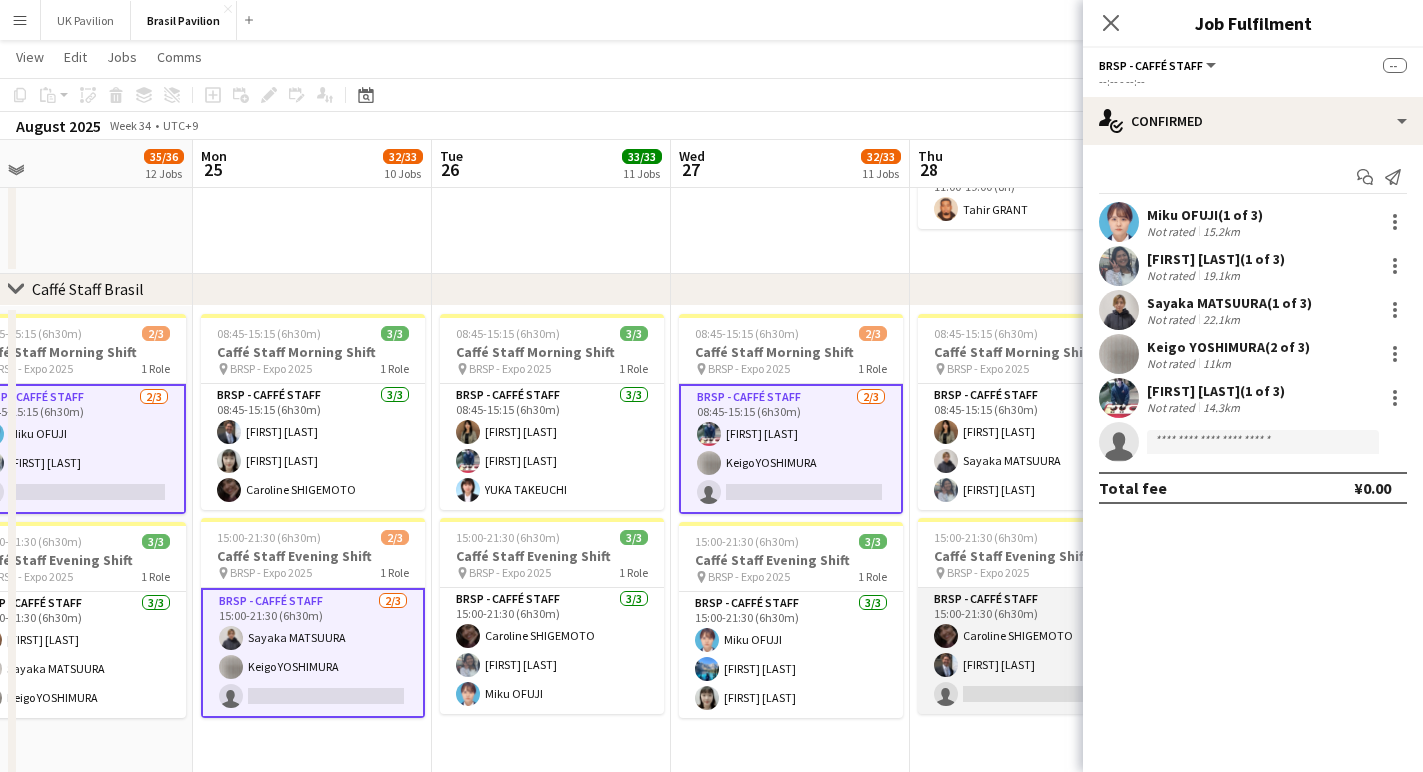 click on "BRSP - Caffé Staff   [NUMBER]/[NUMBER]   [TIME] ([DURATION])
[FIRST] [LAST] [FIRST] [LAST]
single-neutral-actions" at bounding box center (1030, 651) 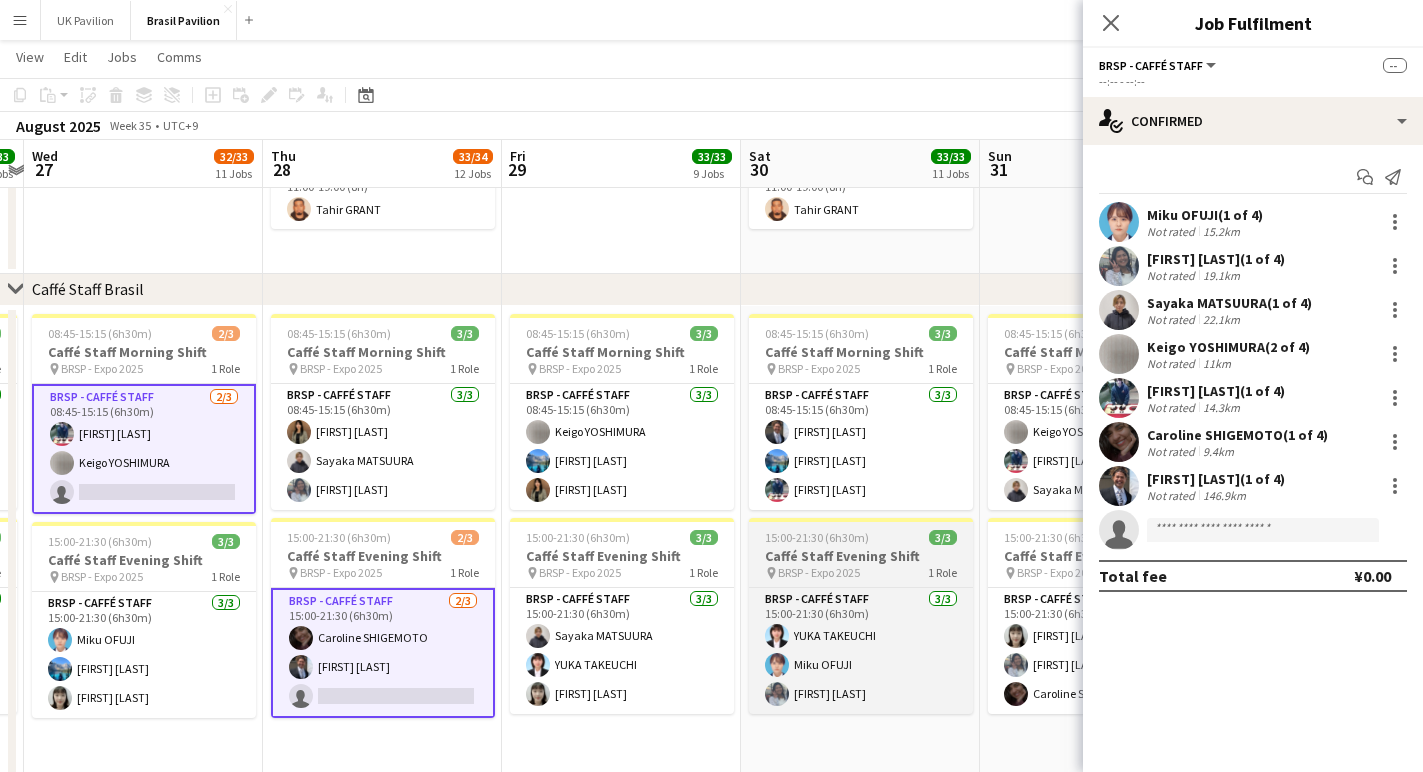 scroll, scrollTop: 0, scrollLeft: 603, axis: horizontal 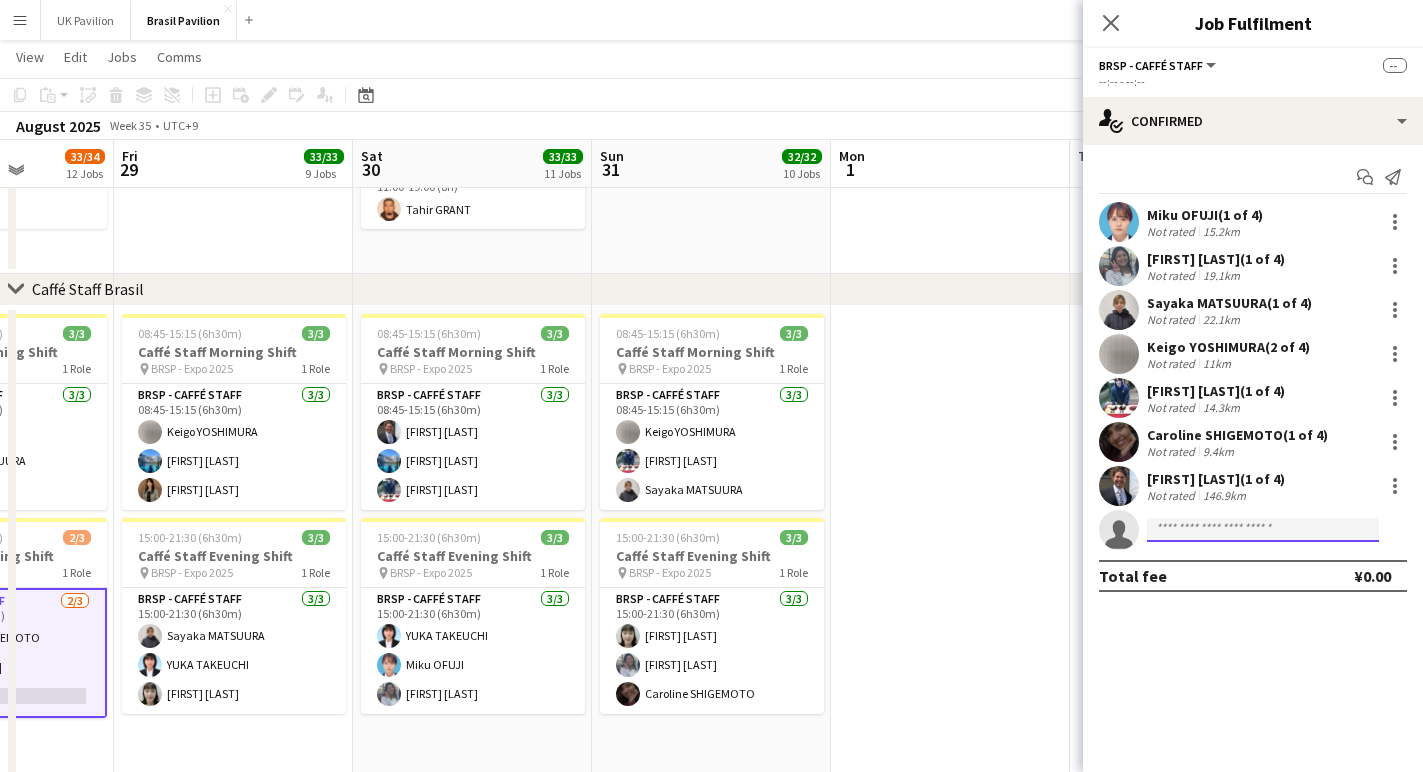 click 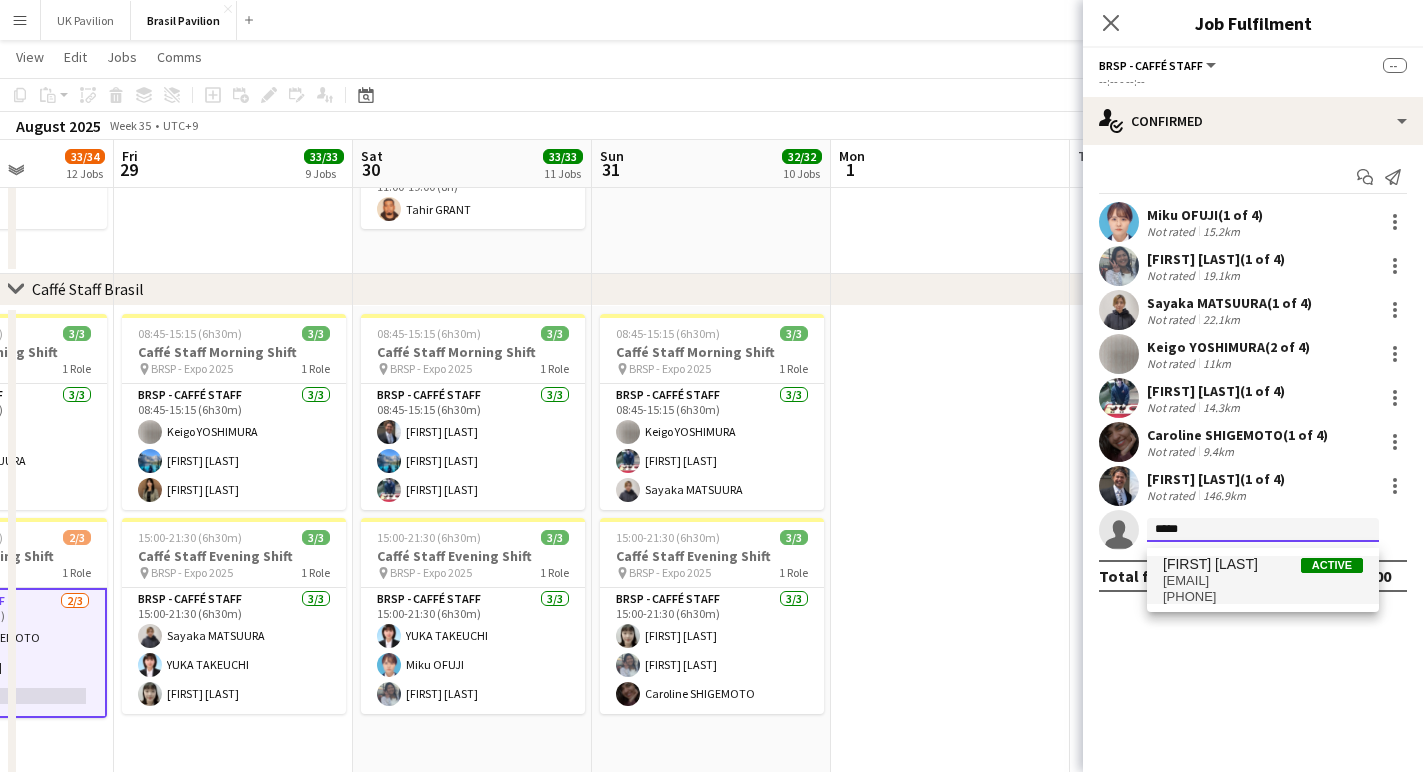 type on "*****" 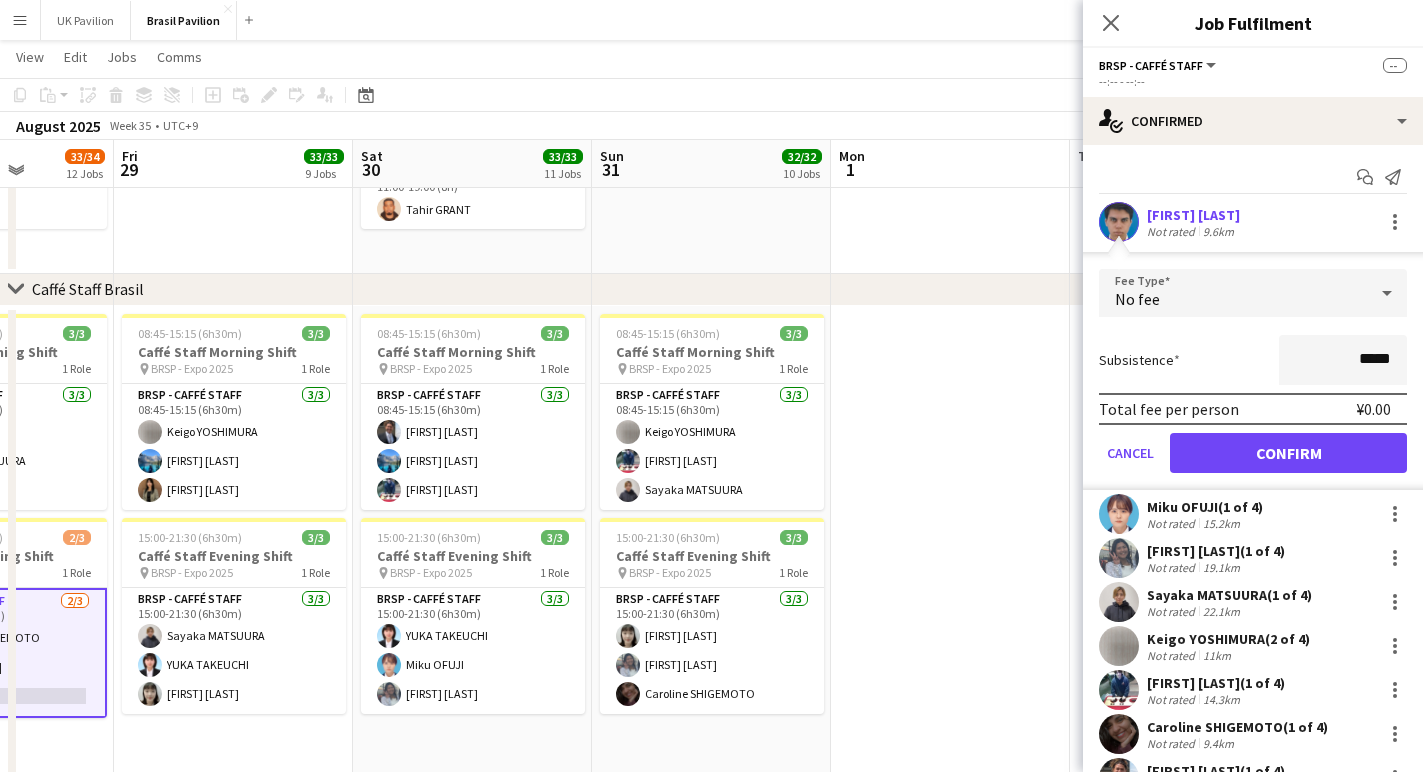click on "Confirm" at bounding box center (1288, 453) 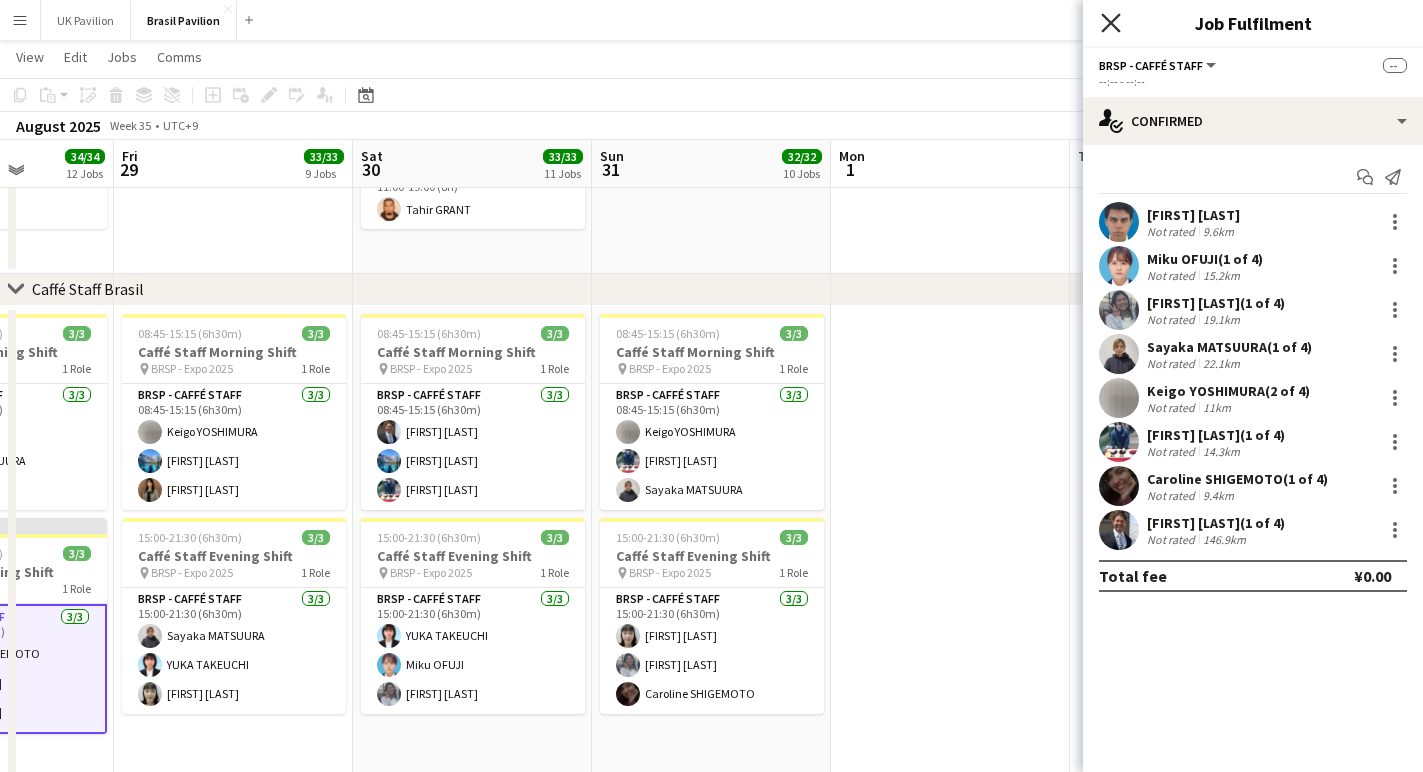 click 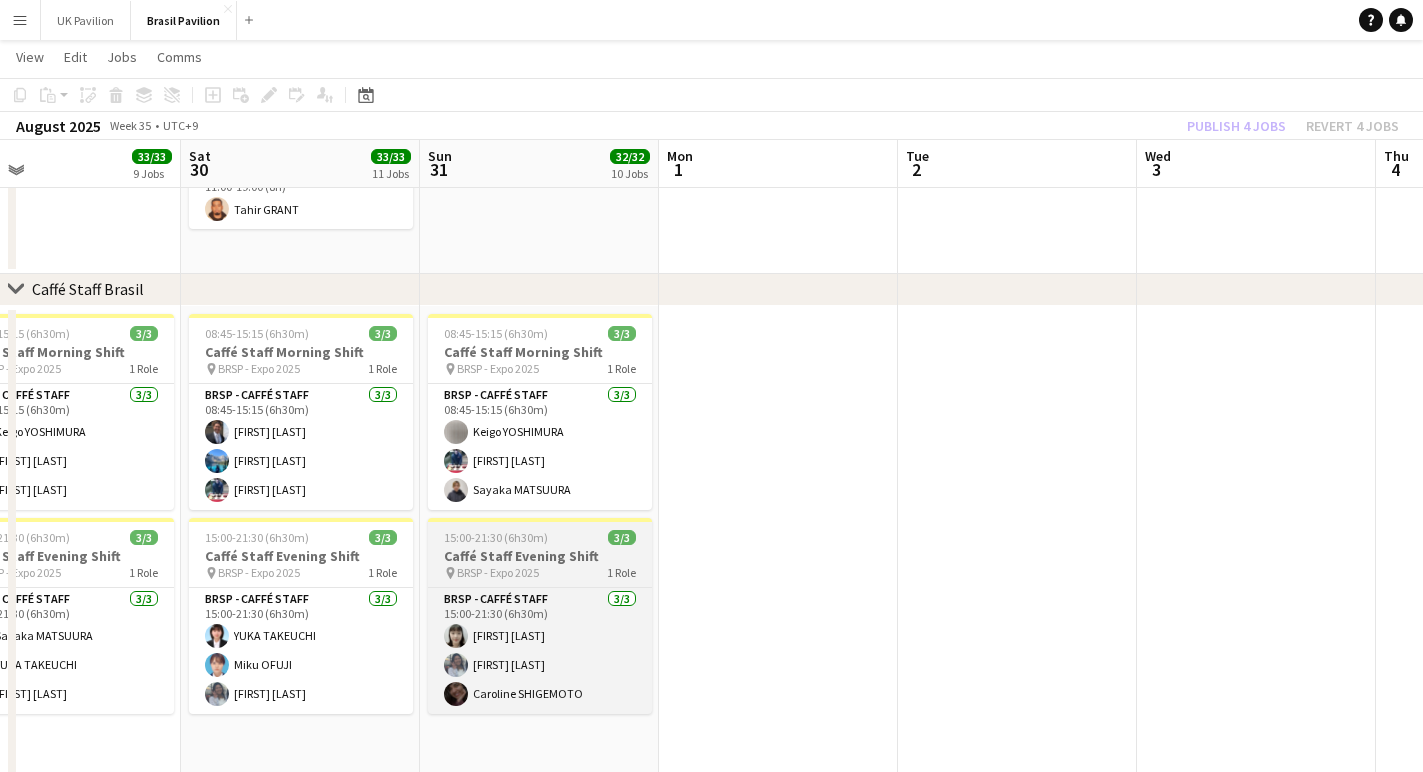 scroll, scrollTop: 0, scrollLeft: 456, axis: horizontal 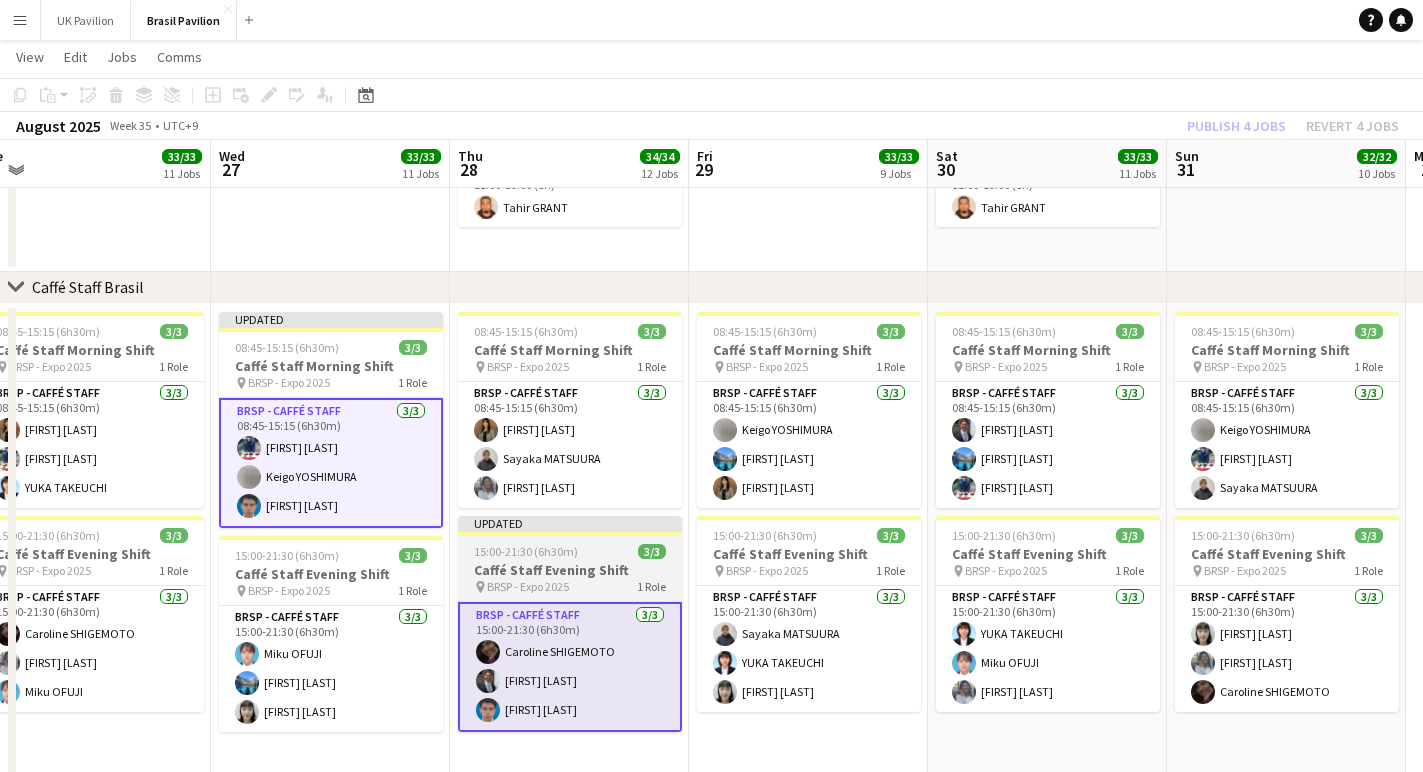 click on "15:00-21:30 (6h30m)" at bounding box center [526, 551] 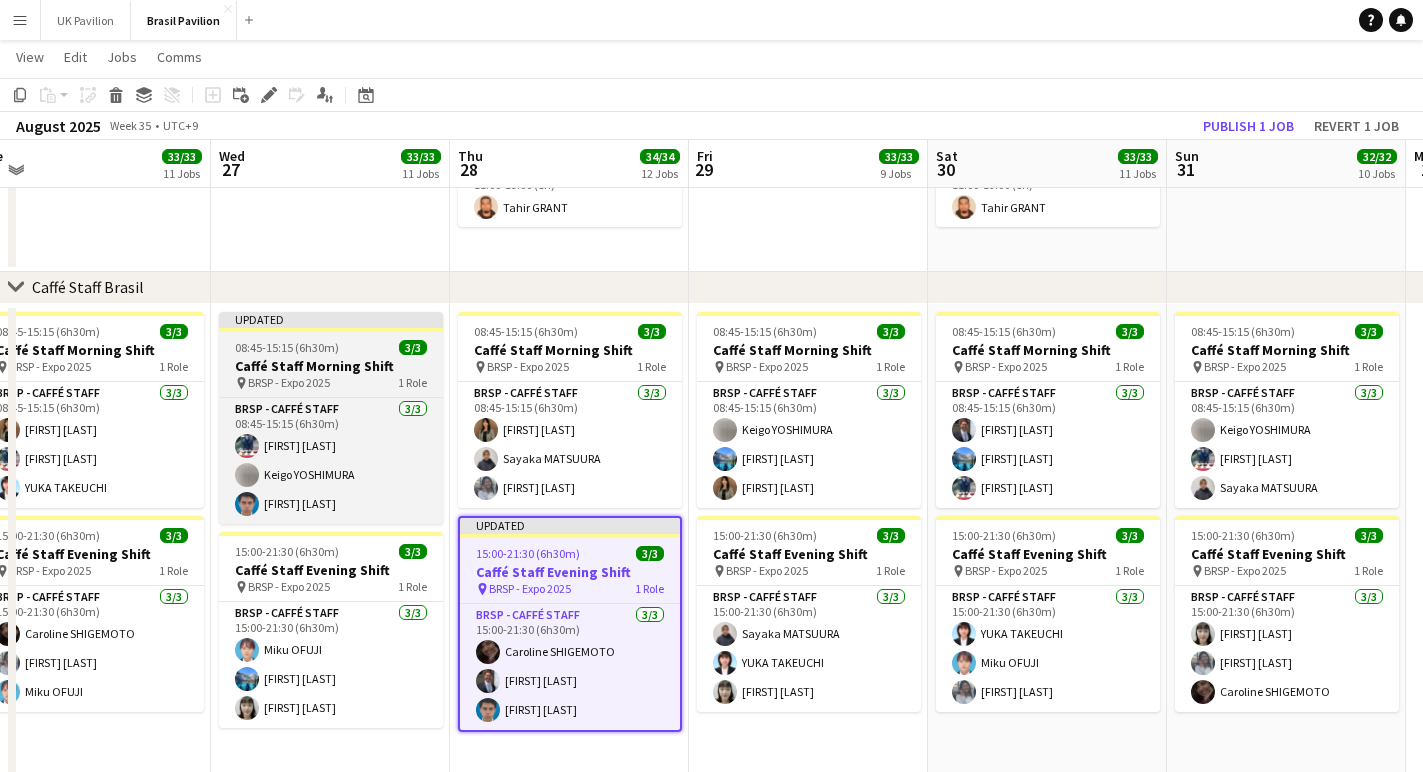 click on "Caffé Staff Morning Shift" at bounding box center (331, 366) 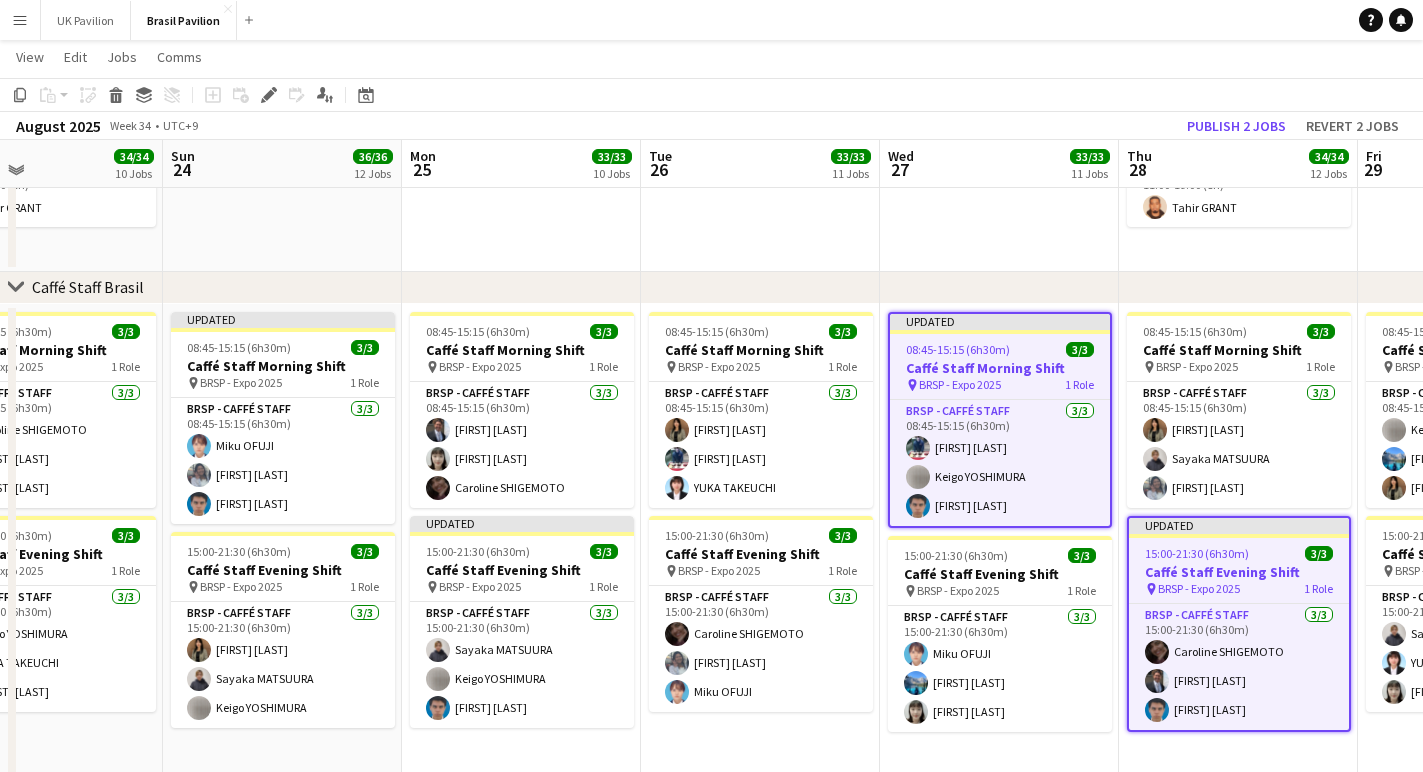 scroll, scrollTop: 0, scrollLeft: 517, axis: horizontal 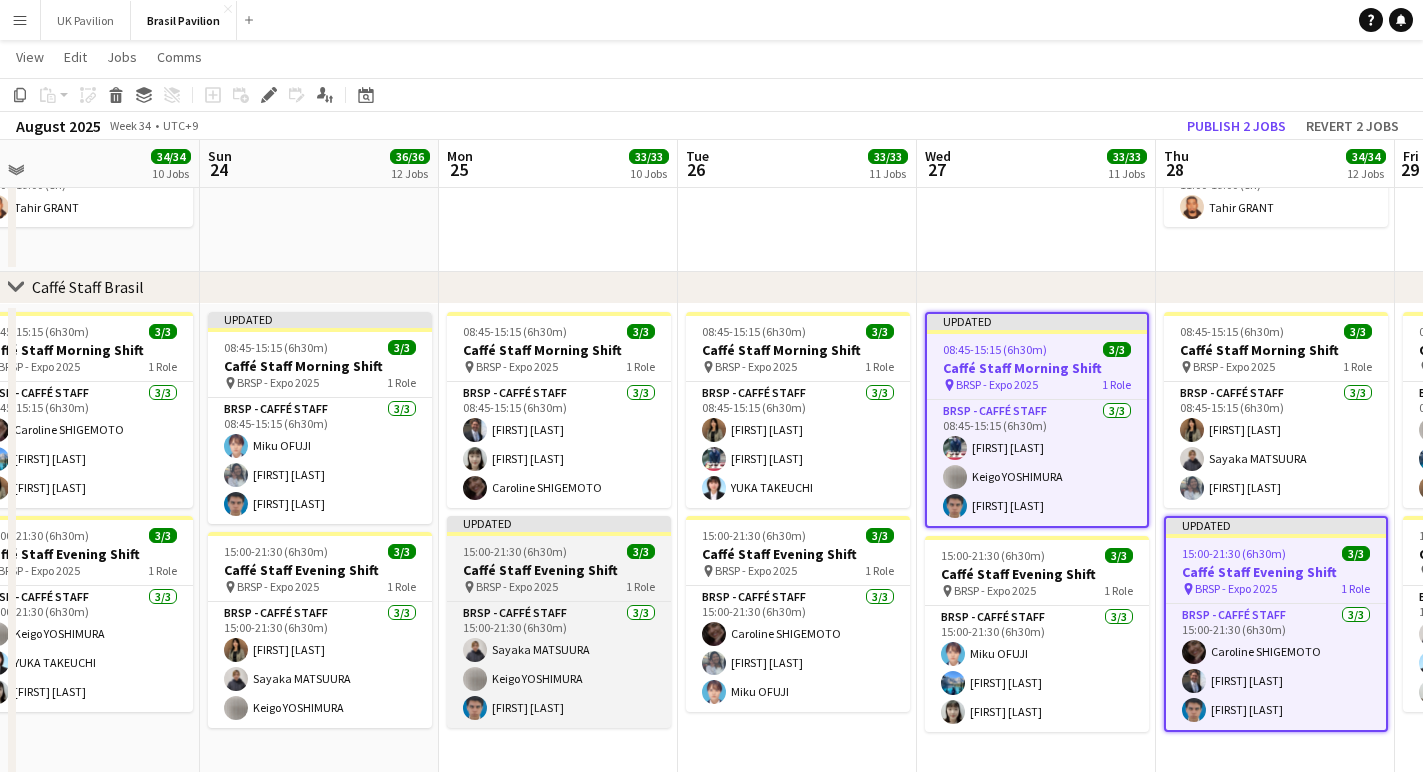 click on "15:00-21:30 (6h30m)" at bounding box center (515, 551) 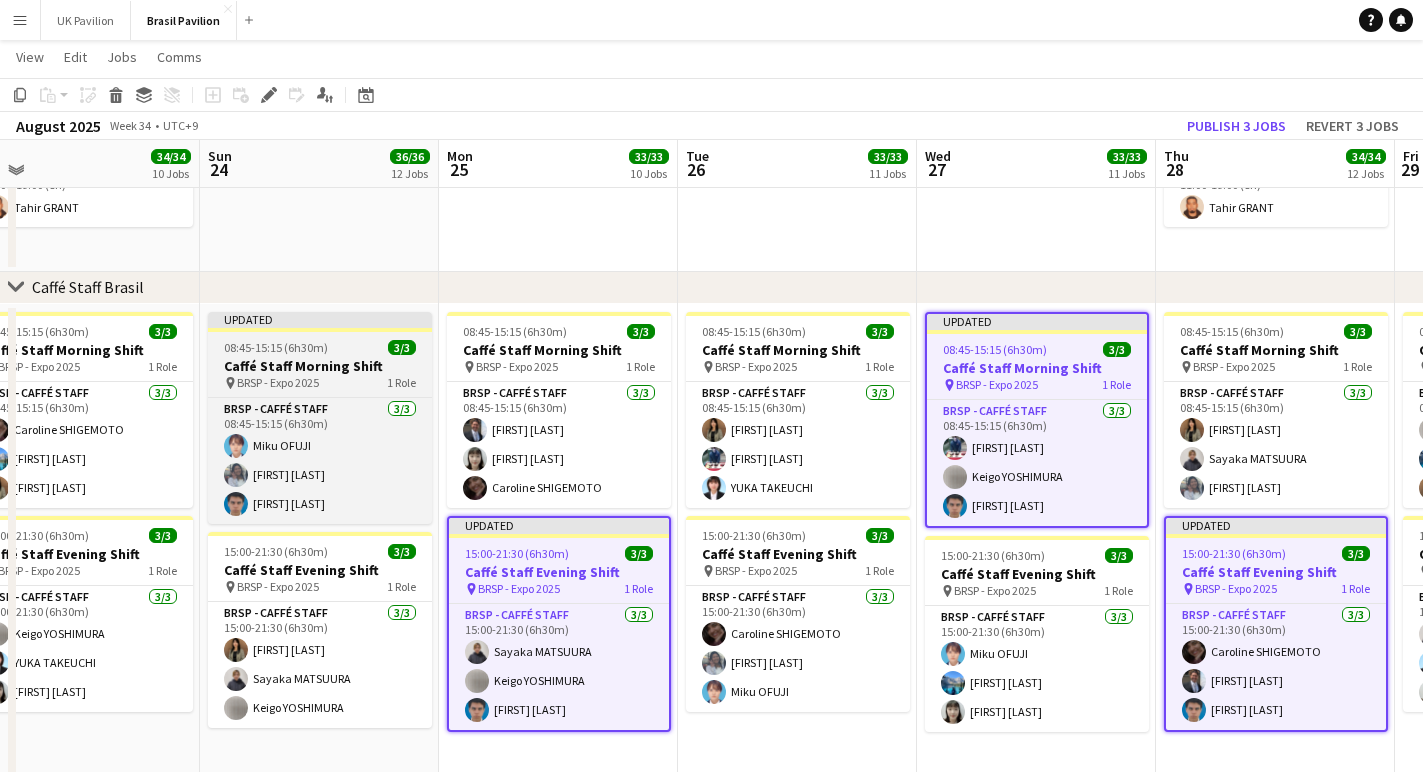 click on "BRSP - Expo 2025" at bounding box center (278, 382) 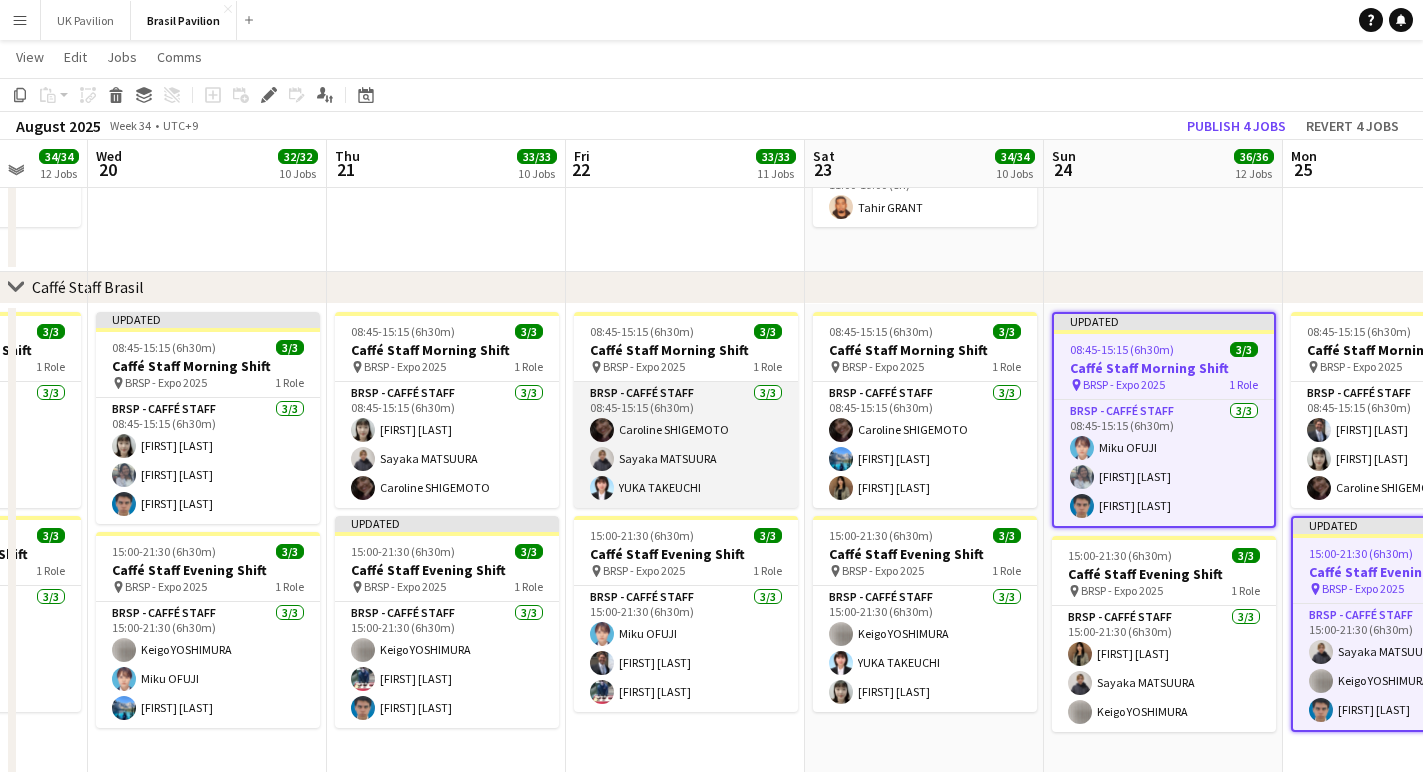 scroll, scrollTop: 0, scrollLeft: 623, axis: horizontal 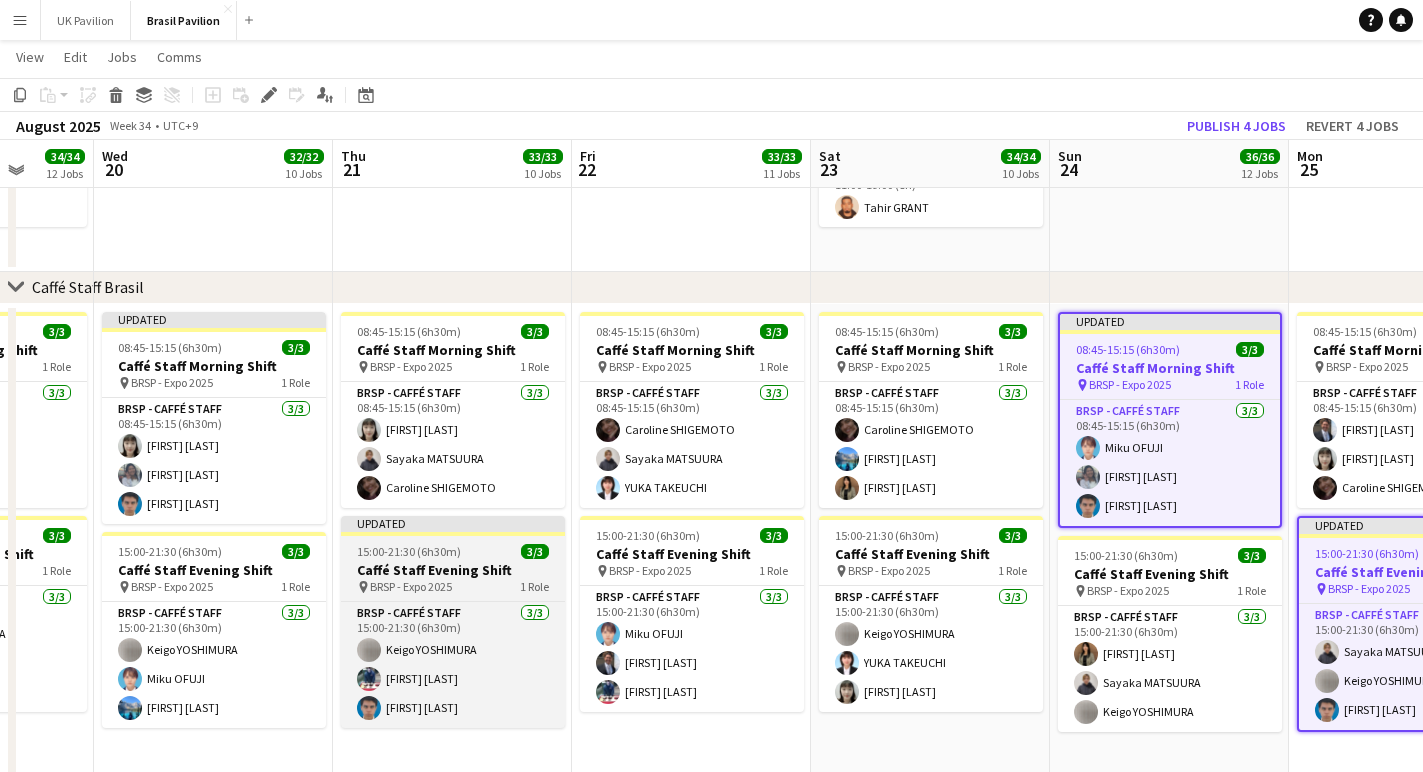 click on "Caffé Staff Evening Shift" at bounding box center (453, 570) 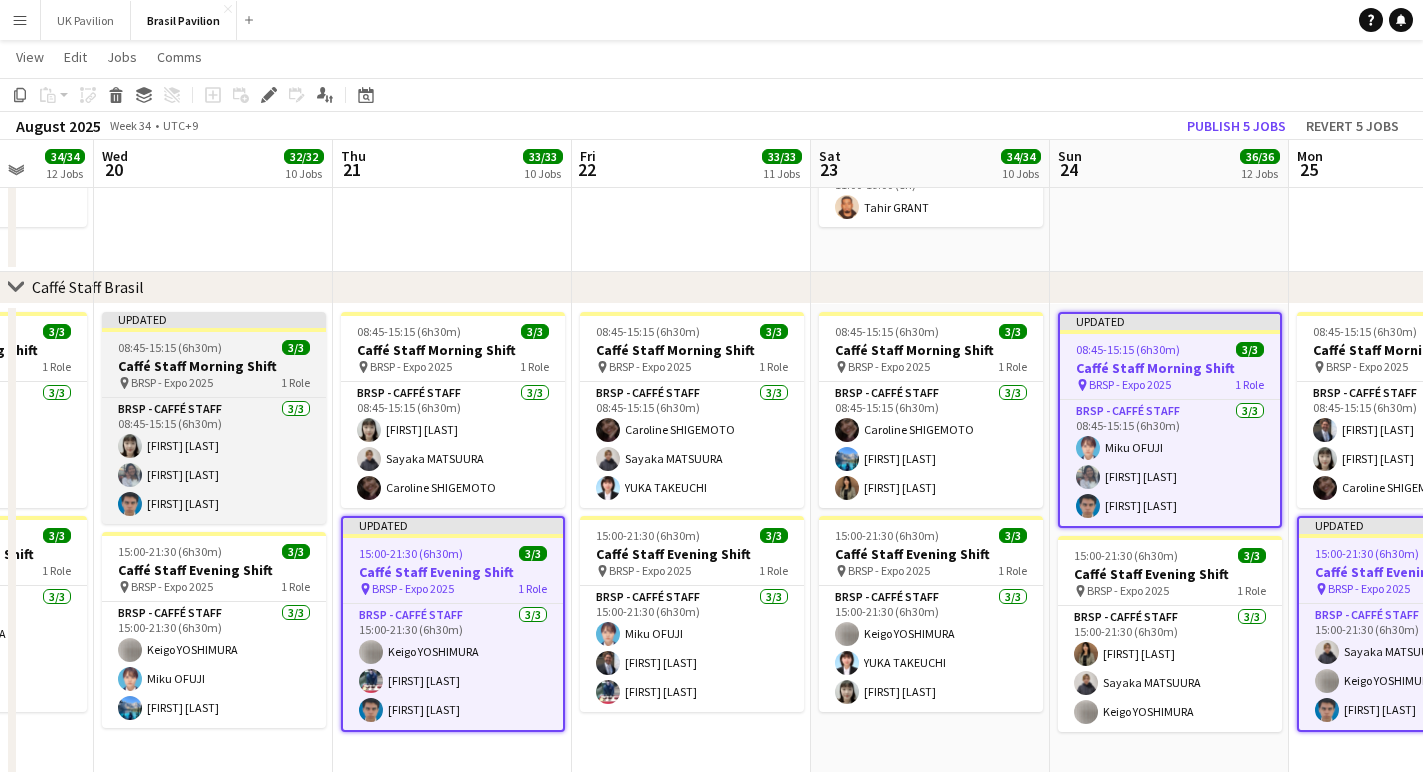 click on "Caffé Staff Morning Shift" at bounding box center (214, 366) 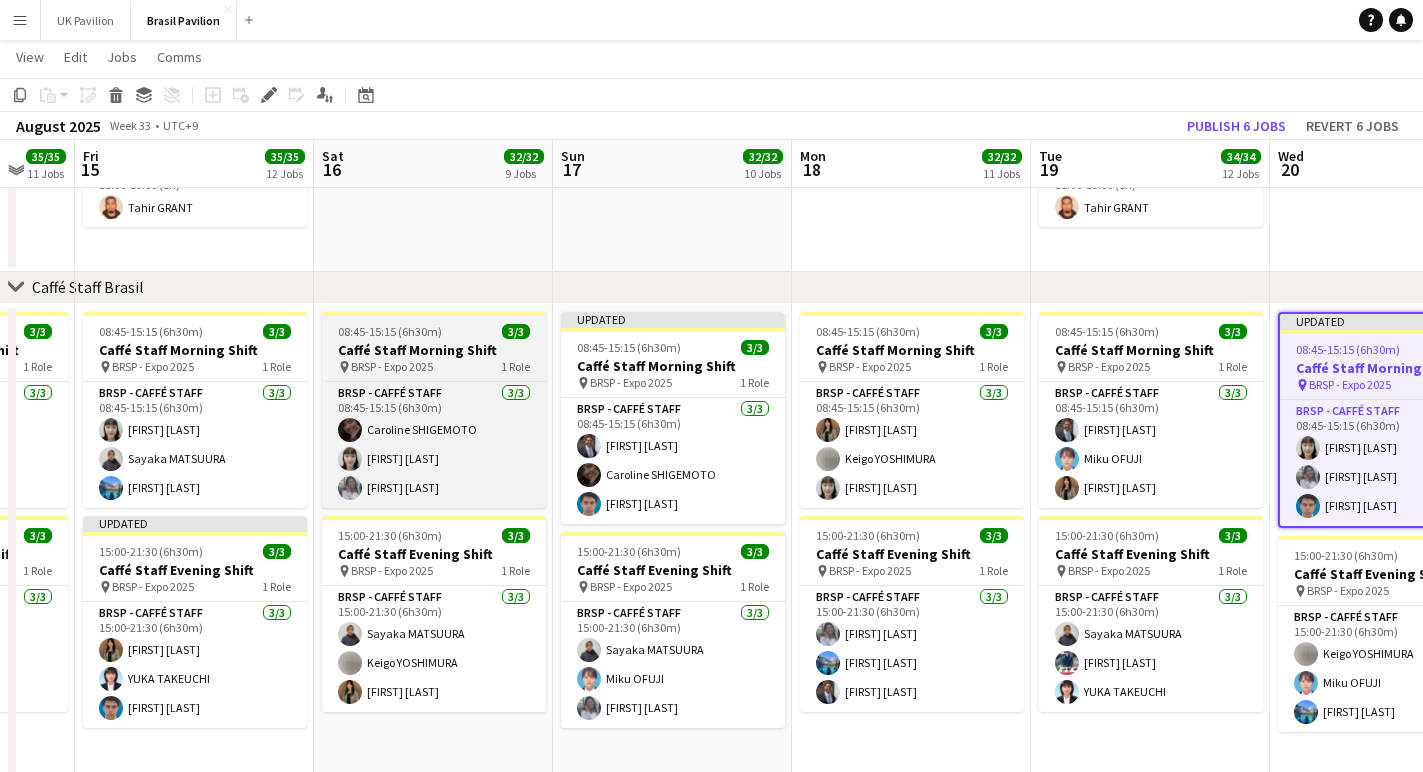 scroll, scrollTop: 0, scrollLeft: 611, axis: horizontal 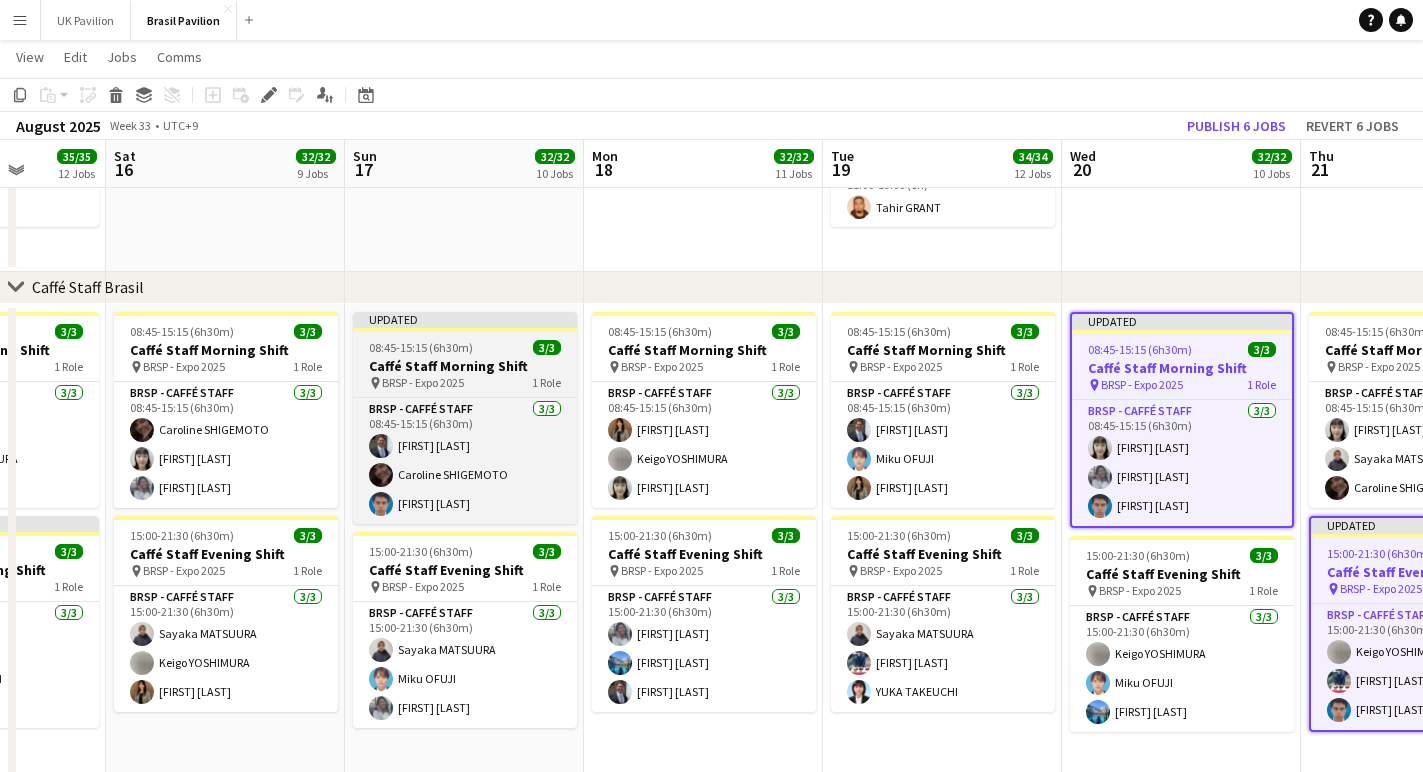 click on "Caffé Staff Morning Shift" at bounding box center [465, 366] 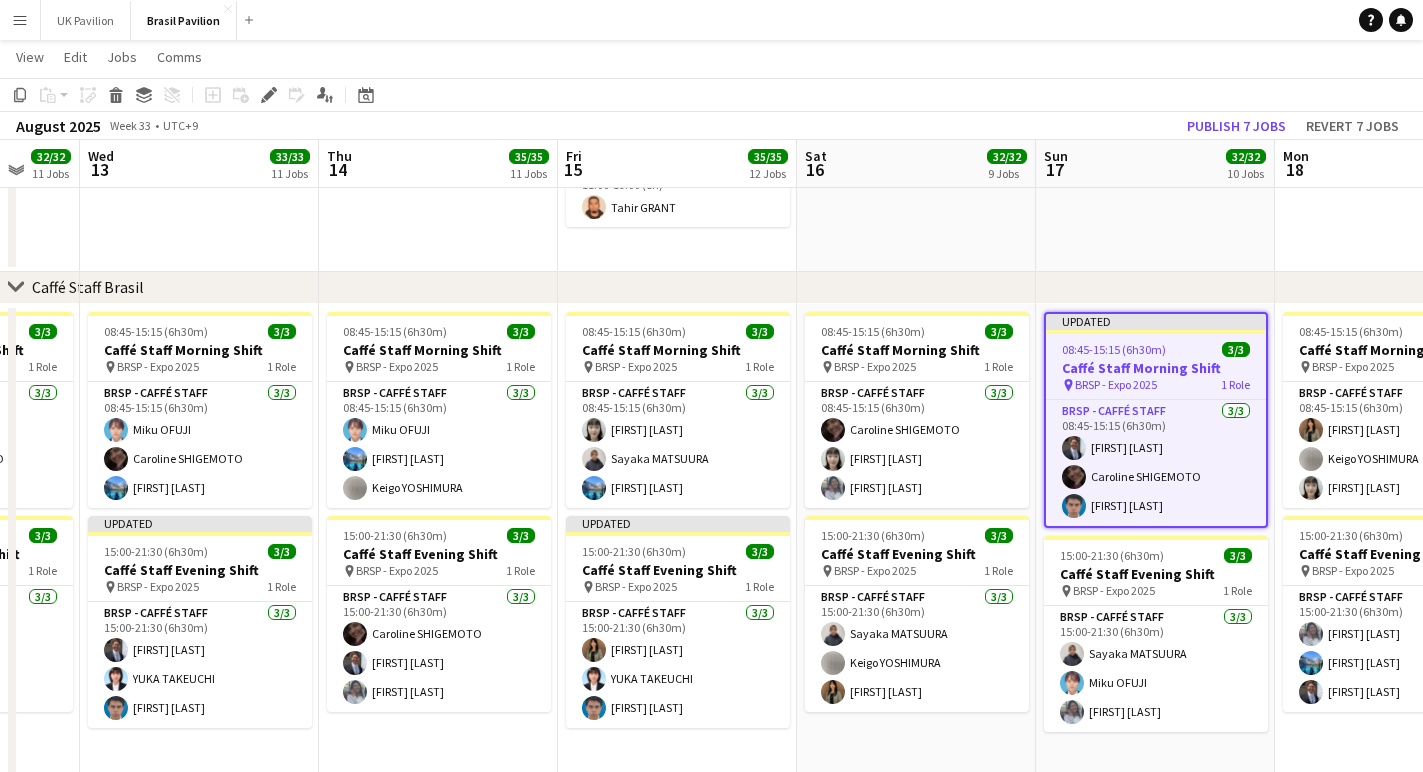 scroll, scrollTop: 0, scrollLeft: 628, axis: horizontal 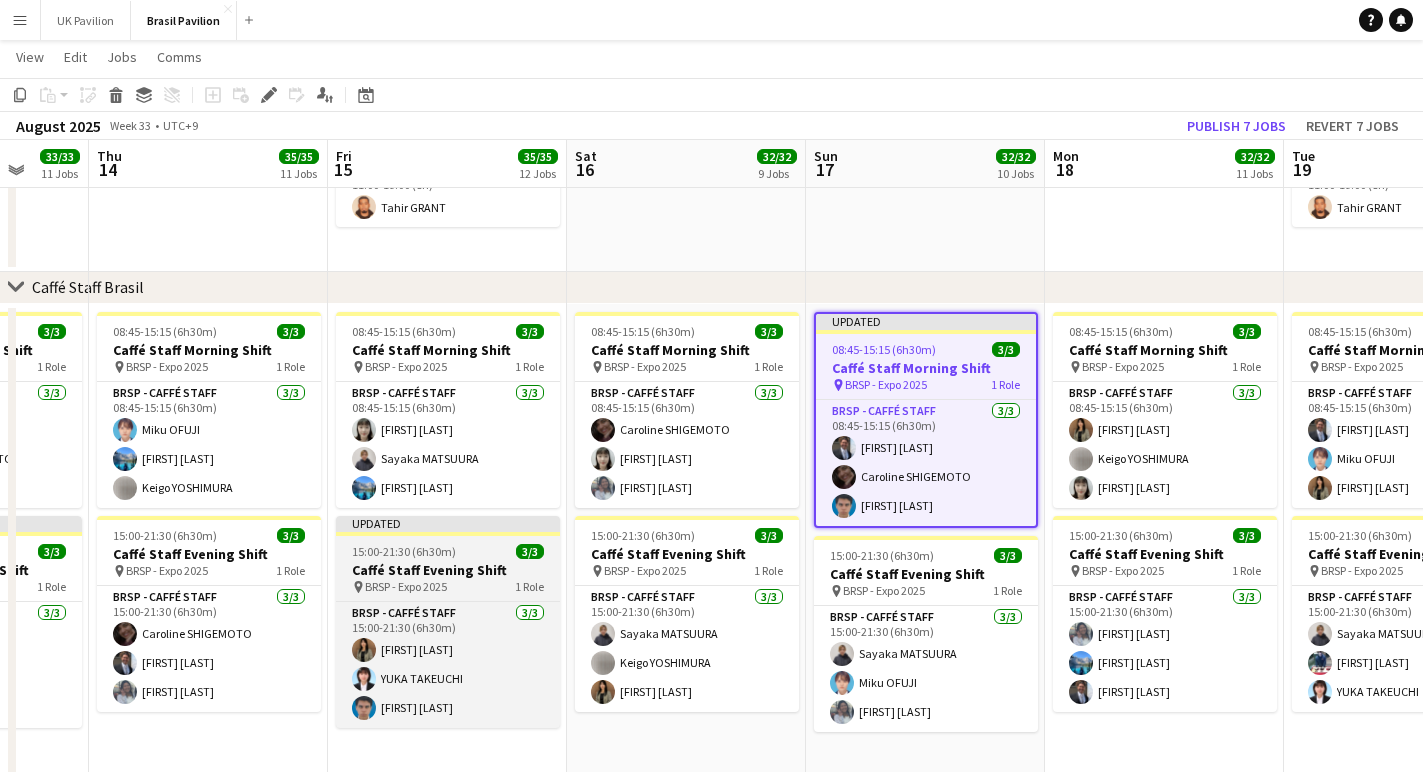 click on "15:00-21:30 (6h30m)" at bounding box center [404, 551] 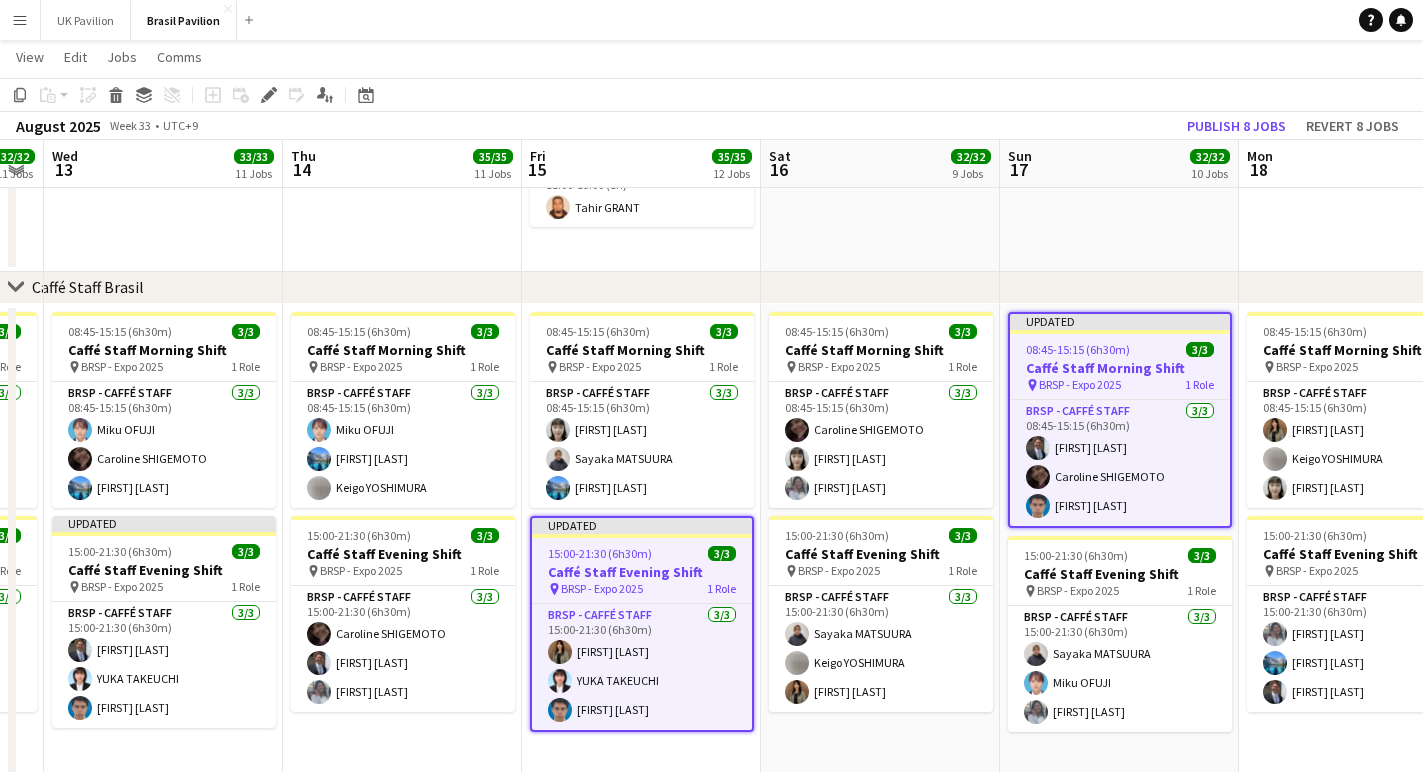 scroll, scrollTop: 0, scrollLeft: 434, axis: horizontal 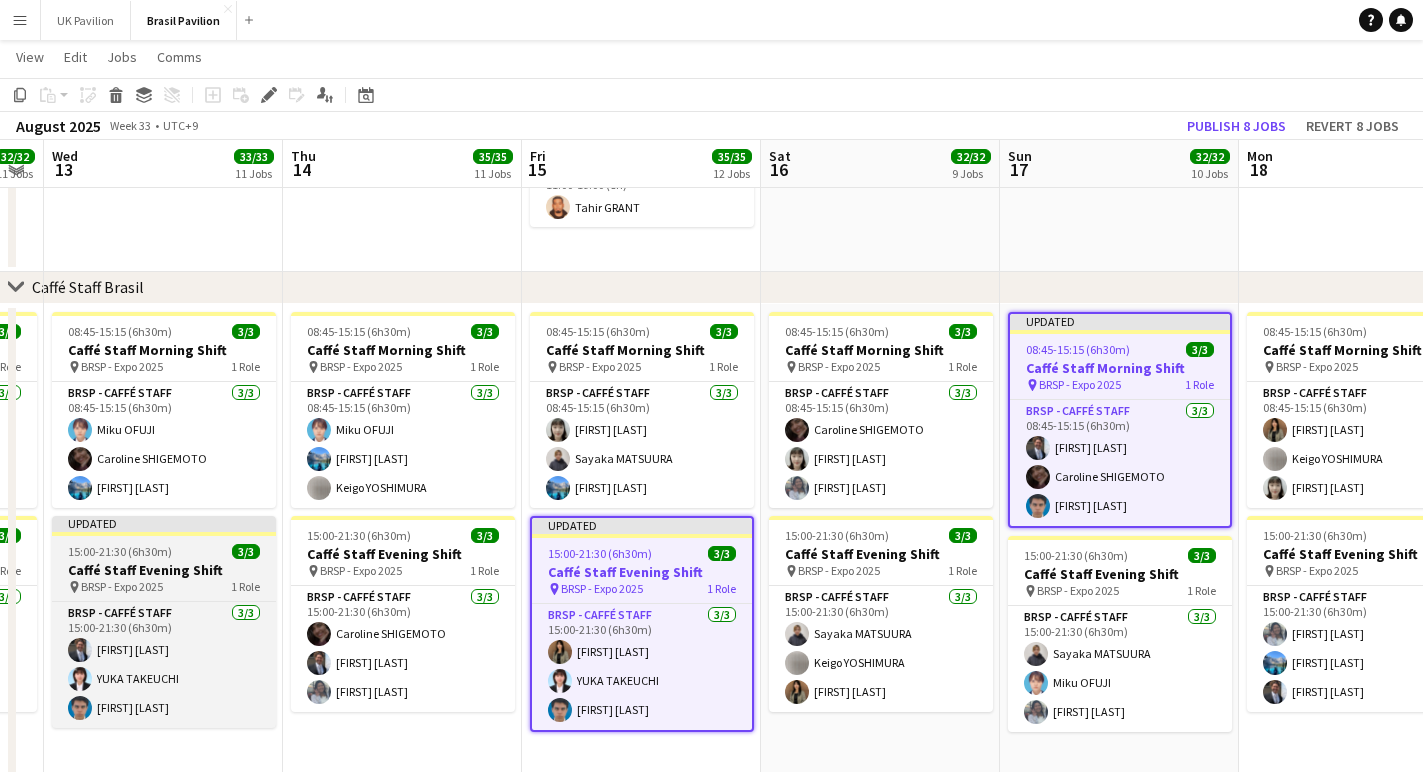 click on "Caffé Staff Evening Shift" at bounding box center [164, 570] 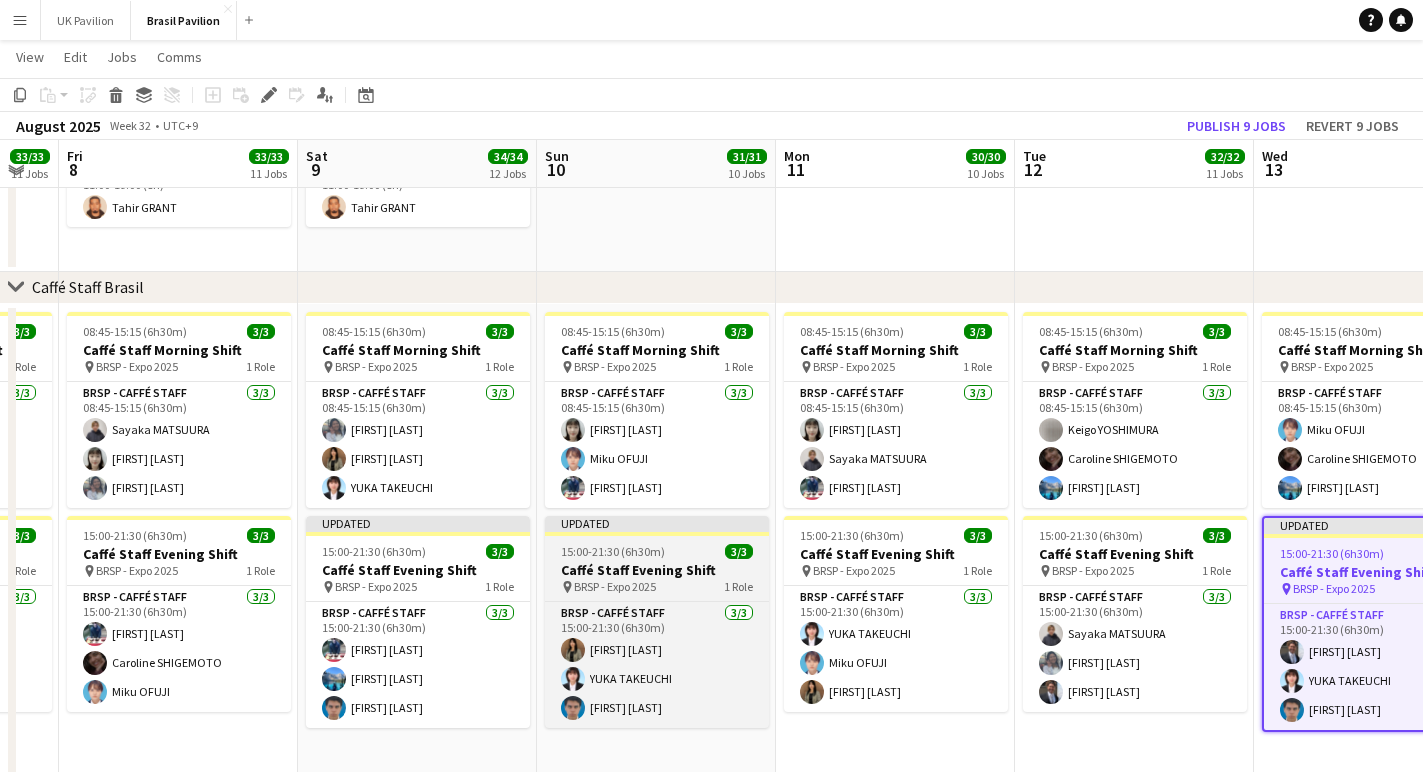 scroll, scrollTop: 0, scrollLeft: 583, axis: horizontal 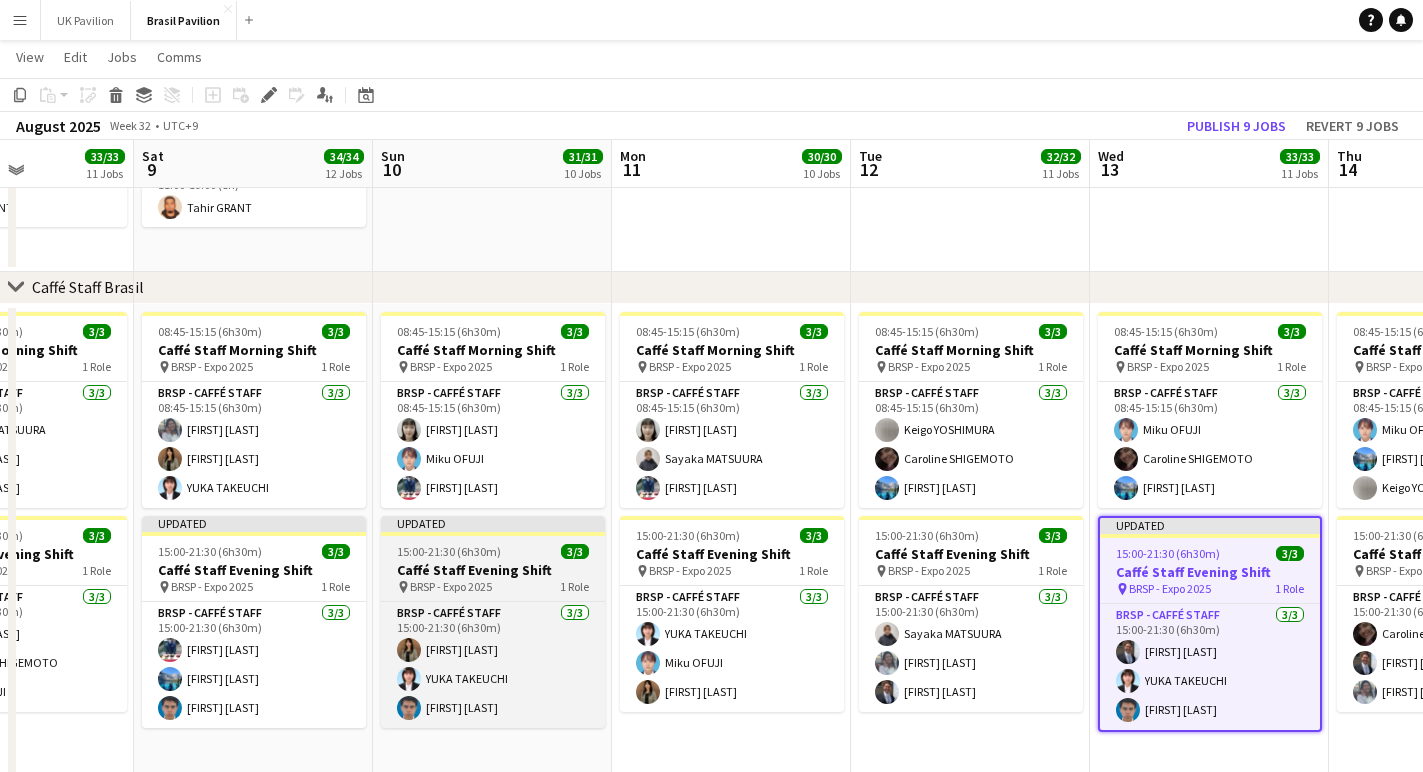 click on "Caffé Staff Evening Shift" at bounding box center [493, 570] 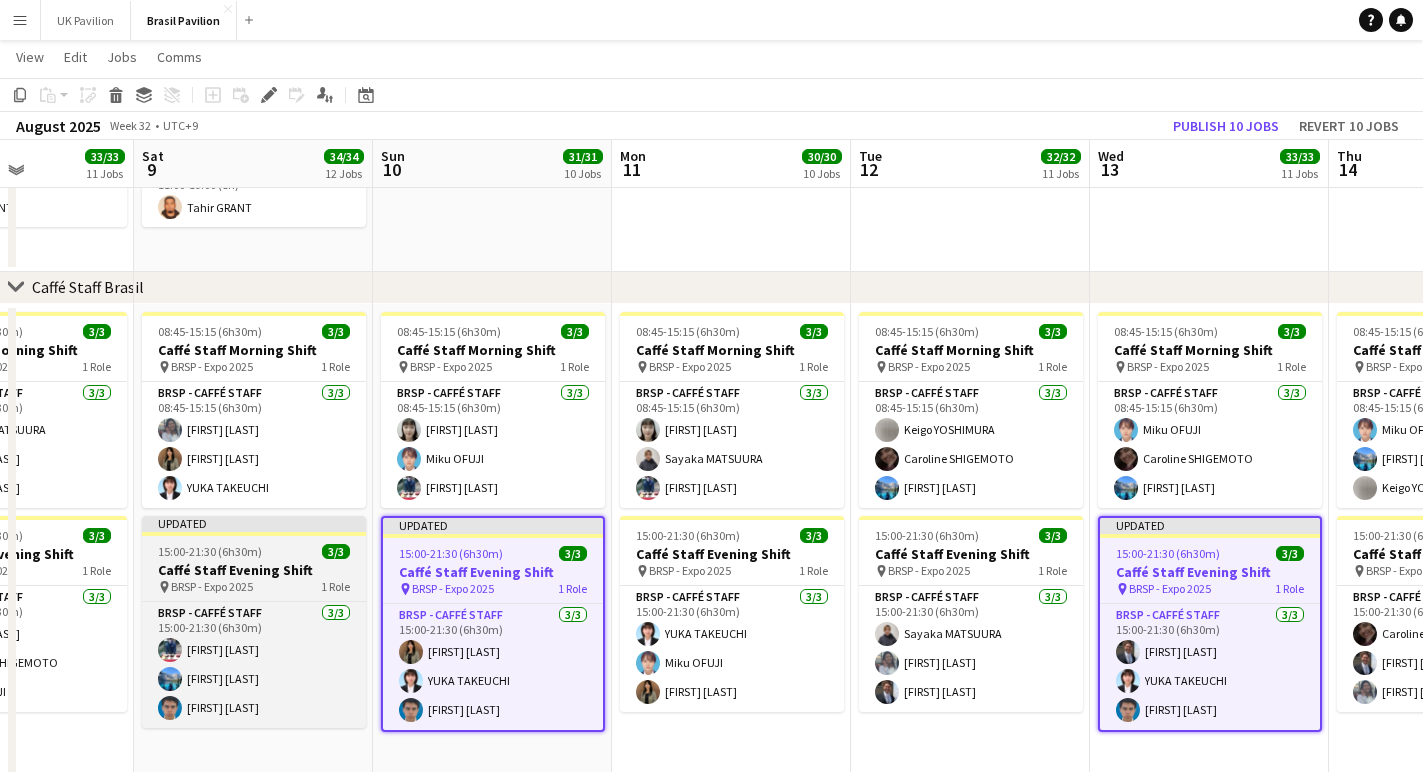 click on "Caffé Staff Evening Shift" at bounding box center [254, 570] 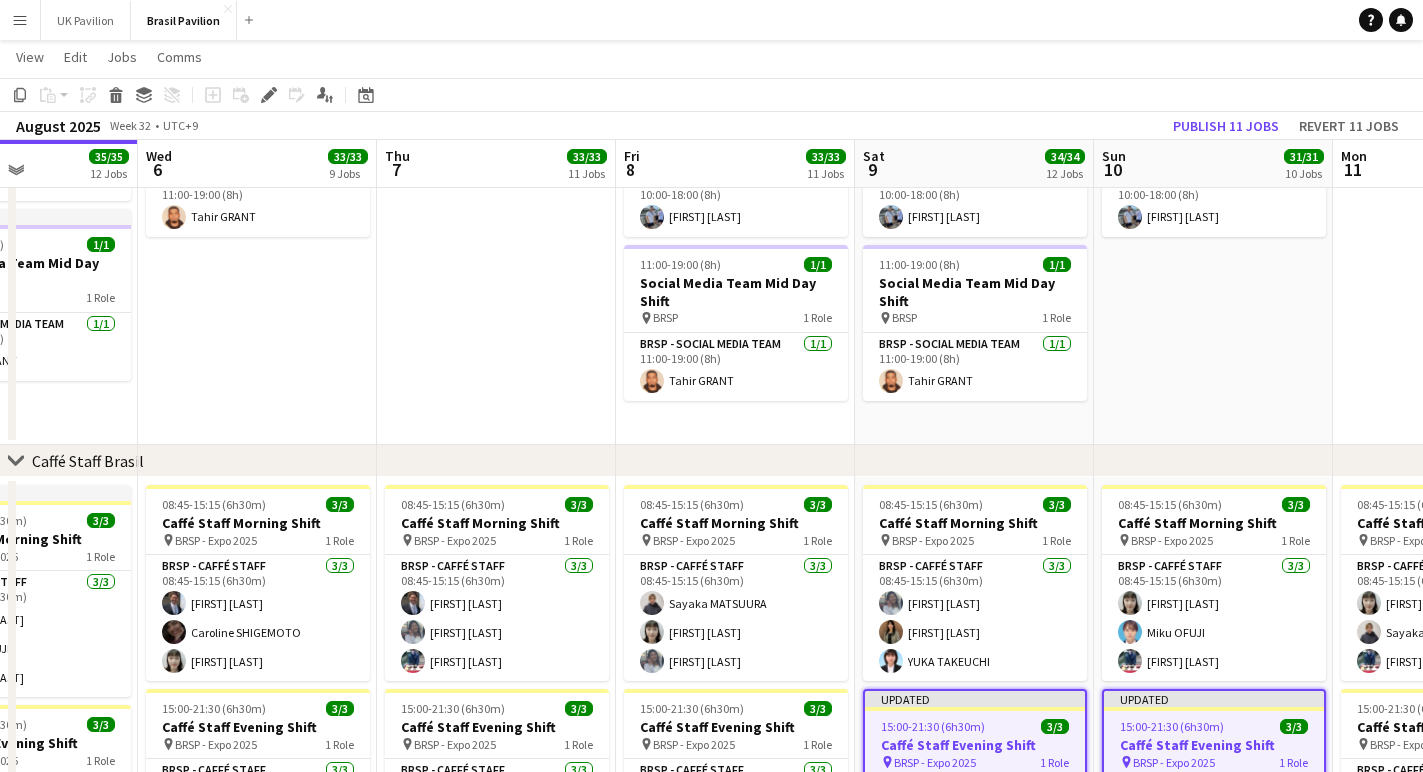 scroll, scrollTop: 0, scrollLeft: 579, axis: horizontal 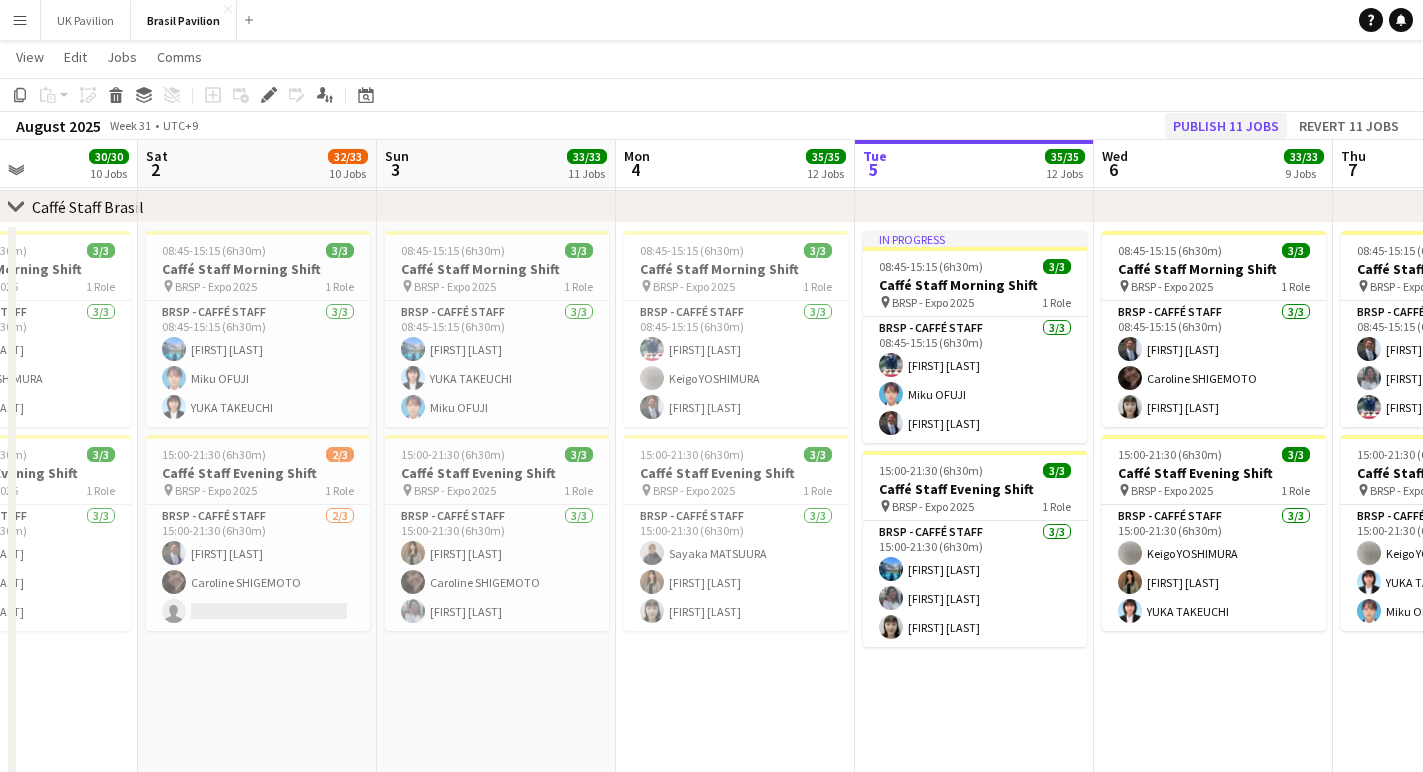 click on "Publish 11 jobs" 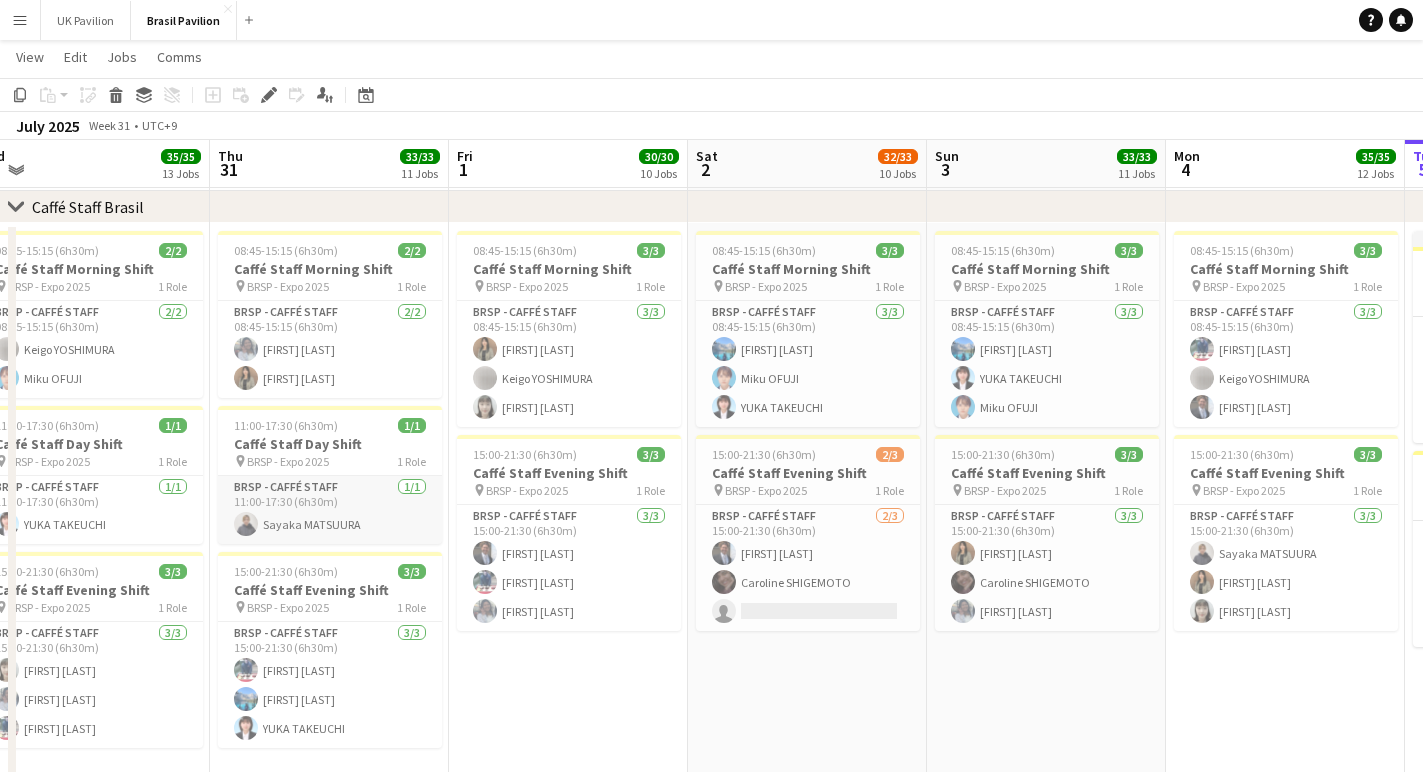 scroll, scrollTop: 0, scrollLeft: 487, axis: horizontal 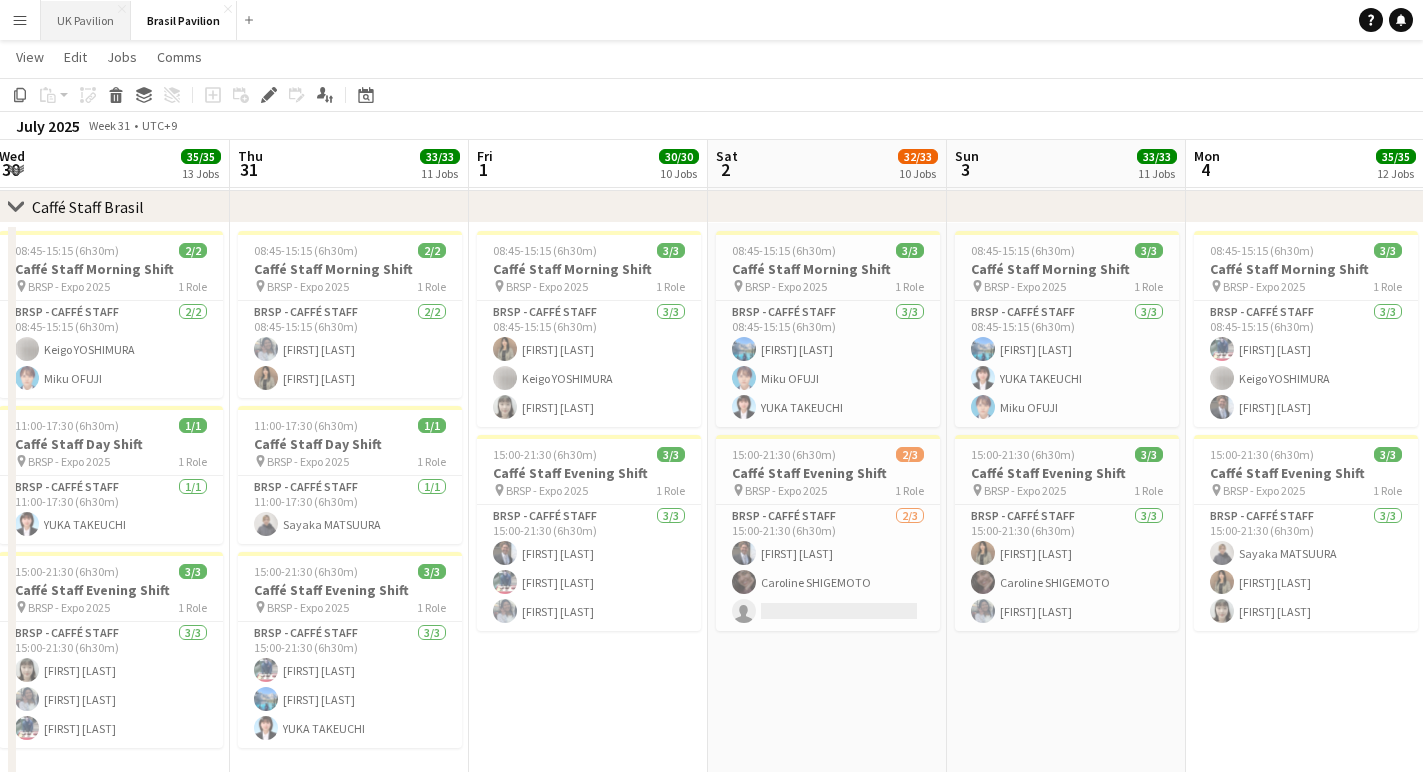 click on "UK Pavilion
Close" at bounding box center (86, 20) 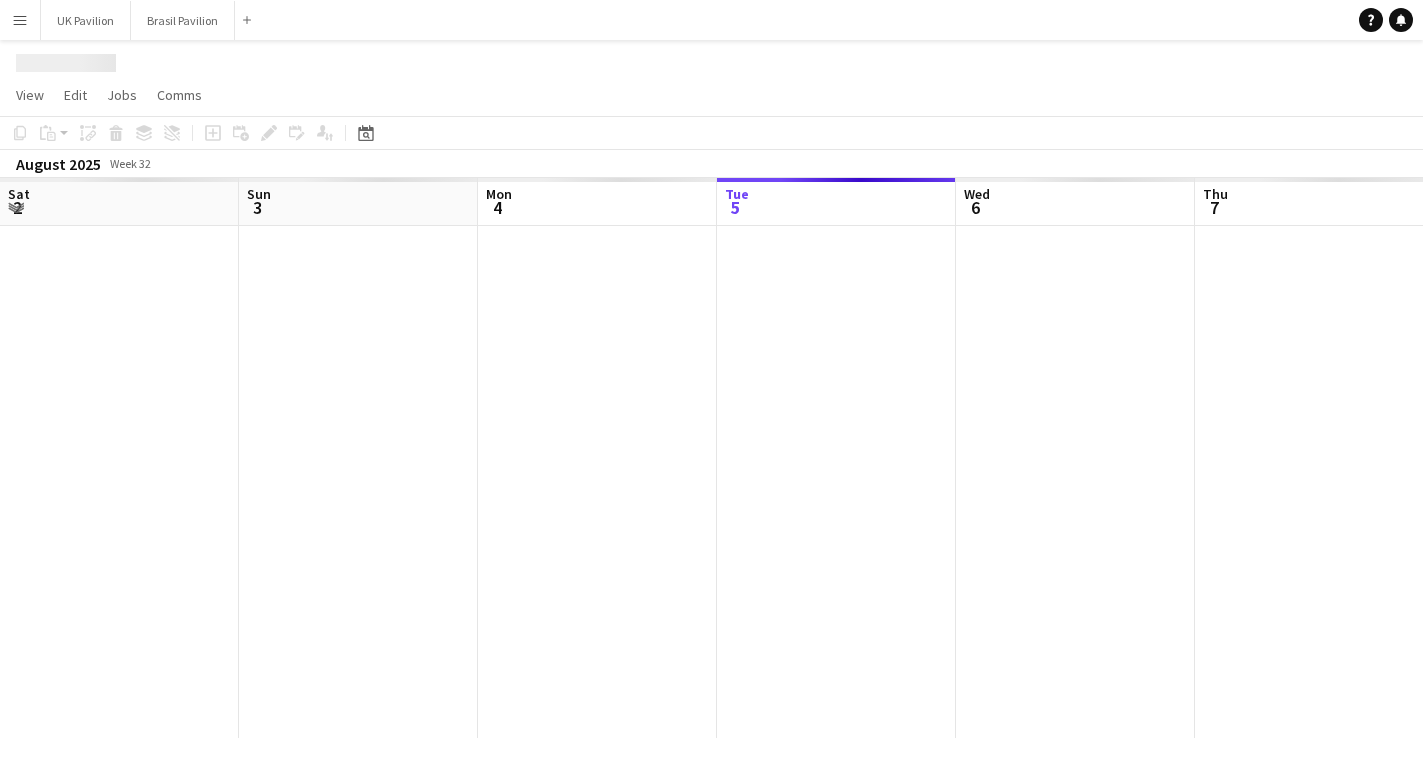 scroll, scrollTop: 0, scrollLeft: 478, axis: horizontal 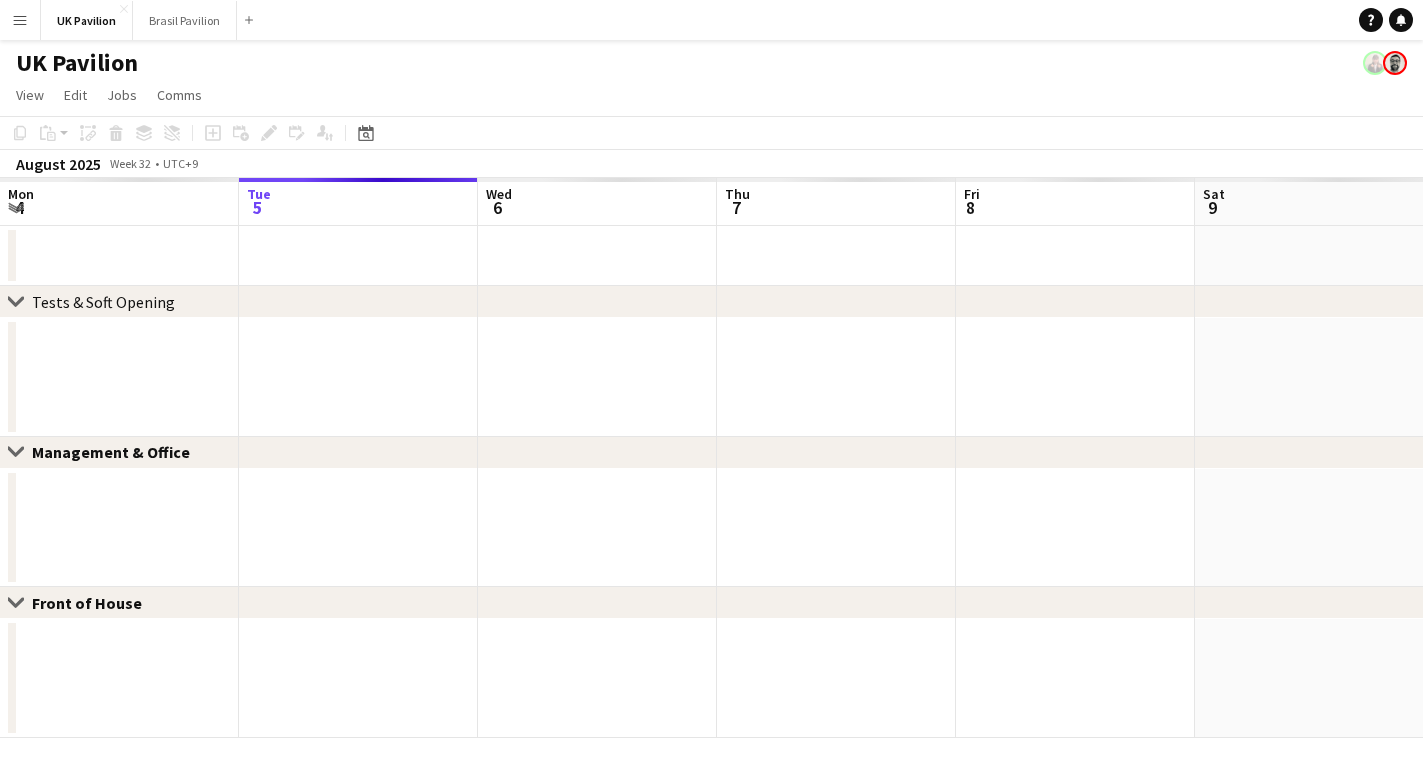 click on "Menu" at bounding box center [20, 20] 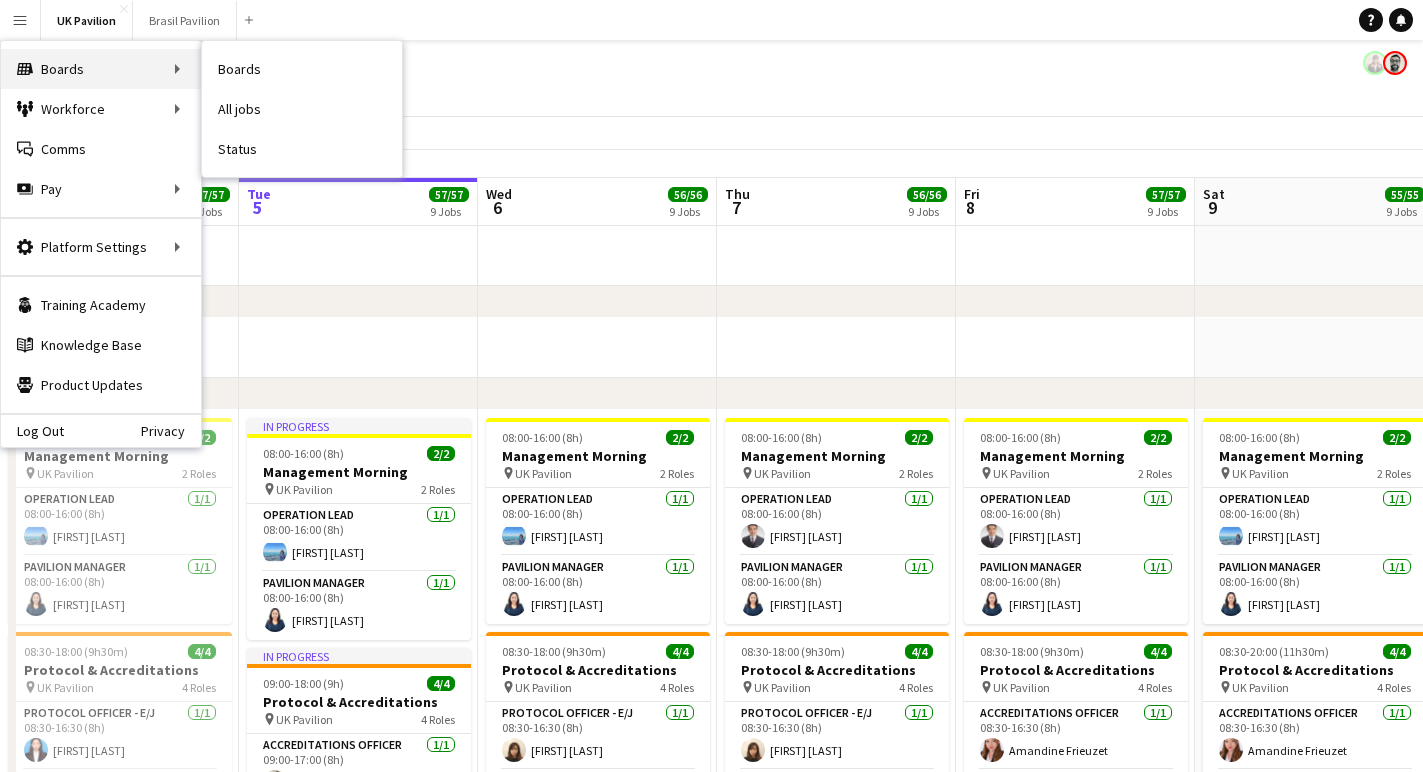 click on "Boards
Boards" at bounding box center [101, 69] 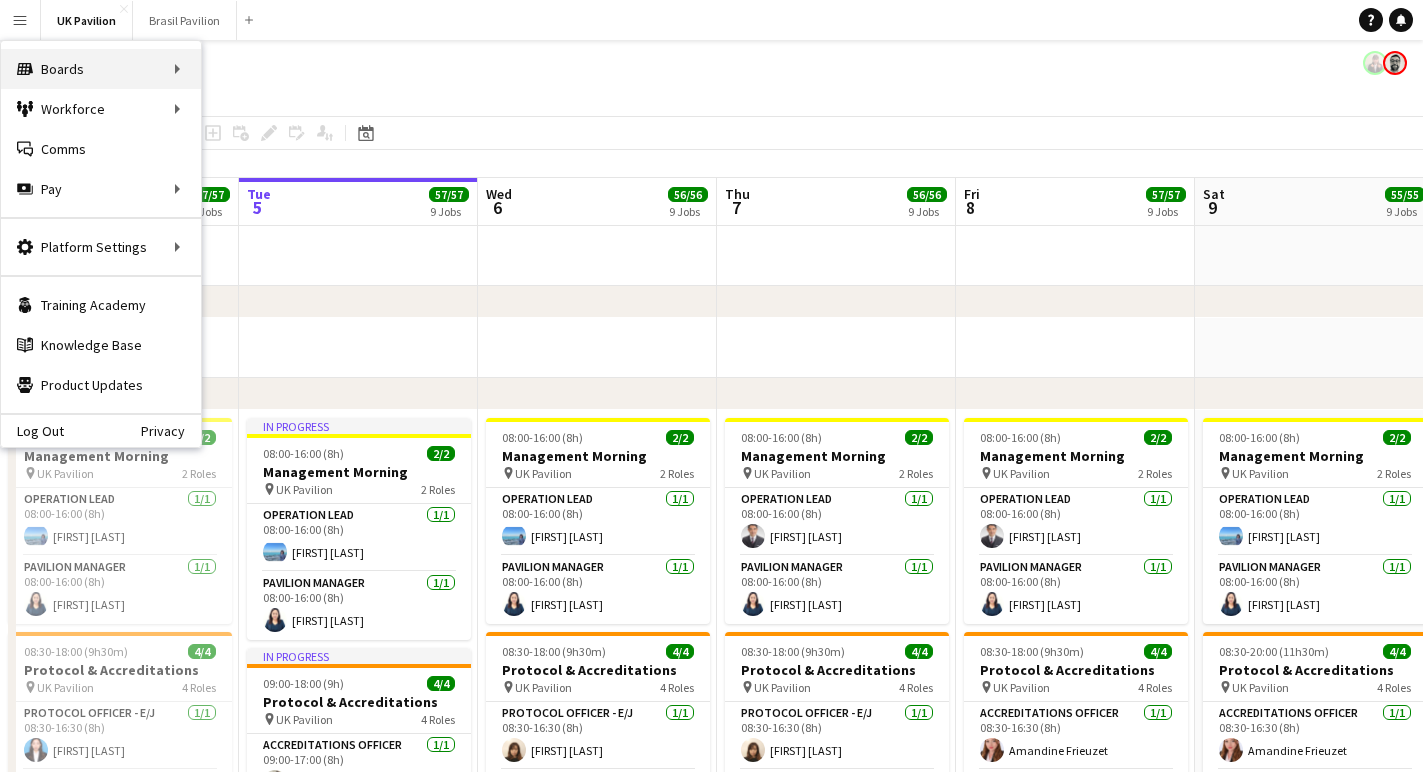 click on "Boards
Boards" at bounding box center (101, 69) 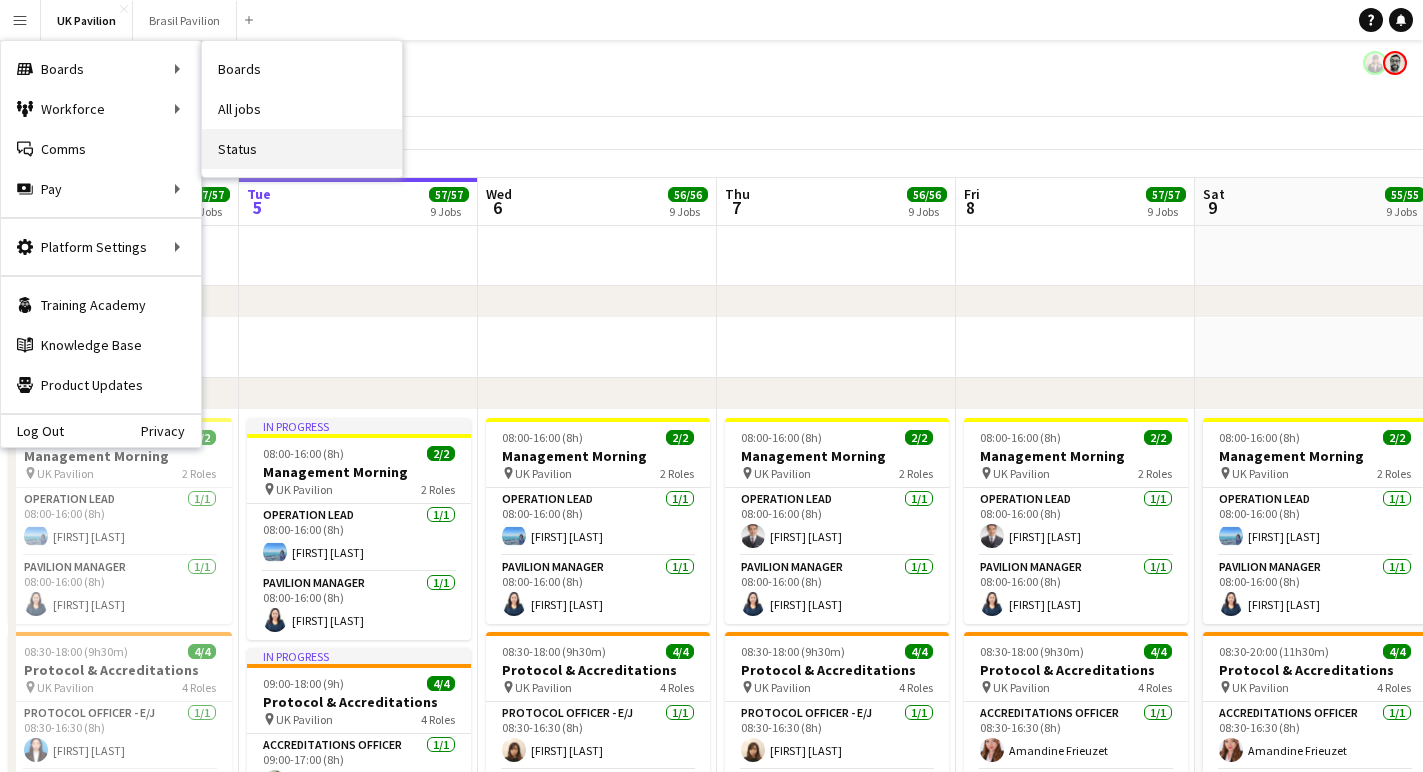 click on "Status" at bounding box center [302, 149] 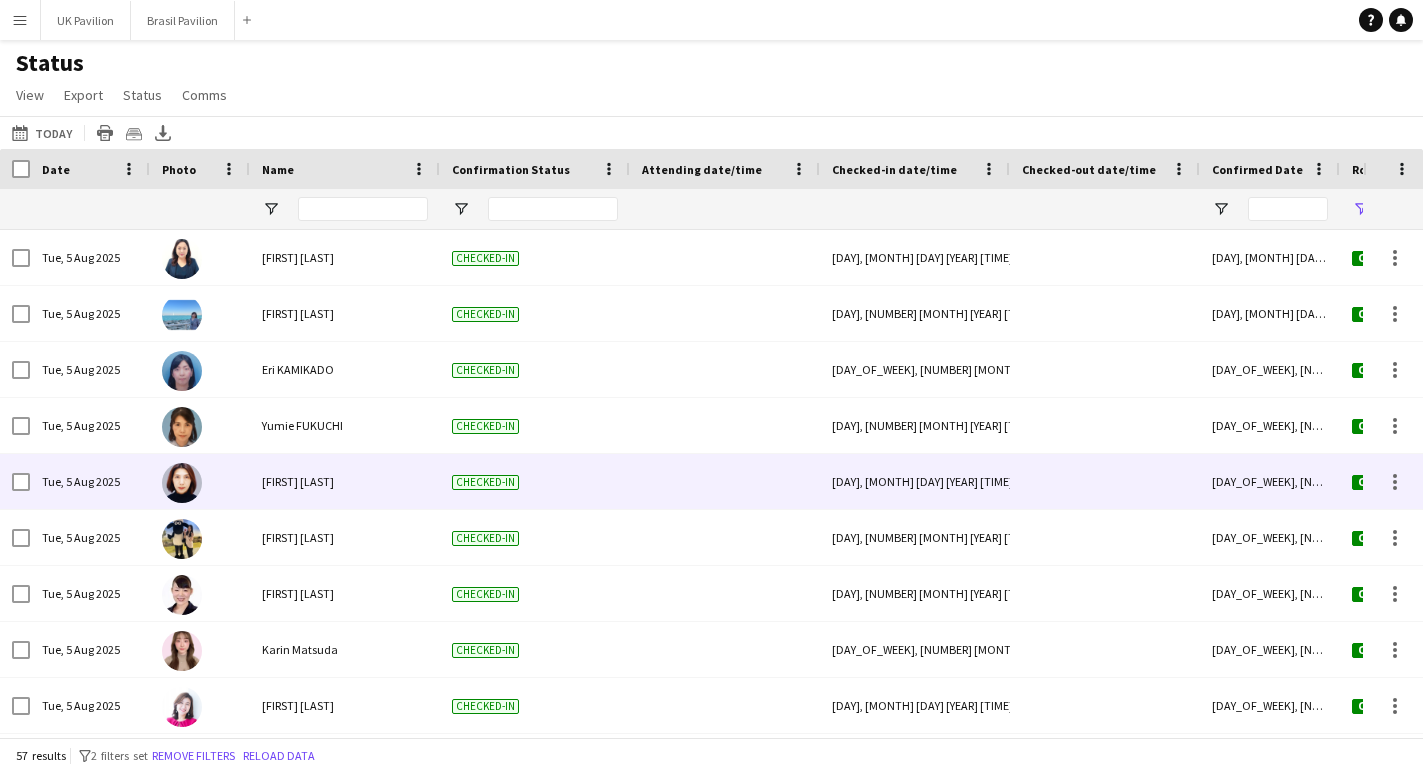 scroll, scrollTop: 135, scrollLeft: 0, axis: vertical 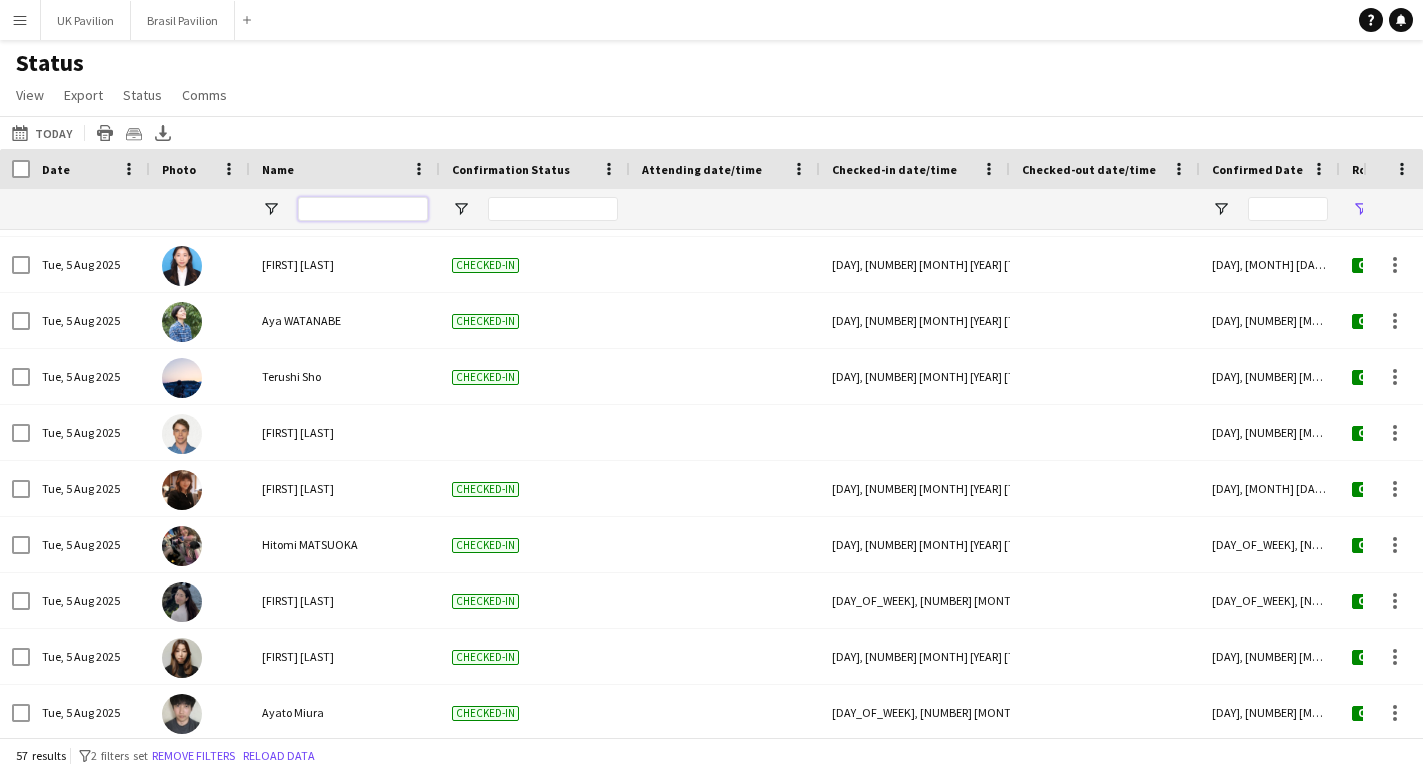 click at bounding box center (363, 209) 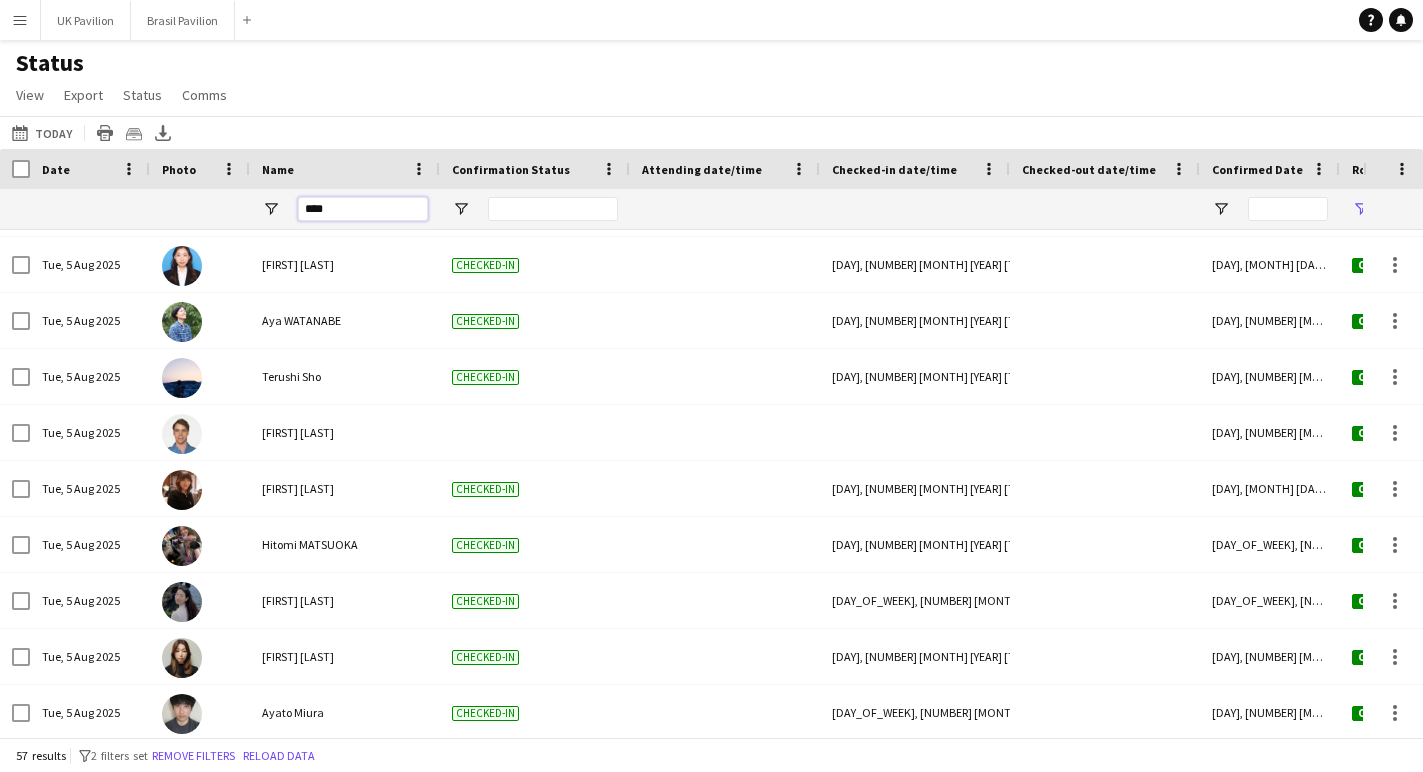 type on "*****" 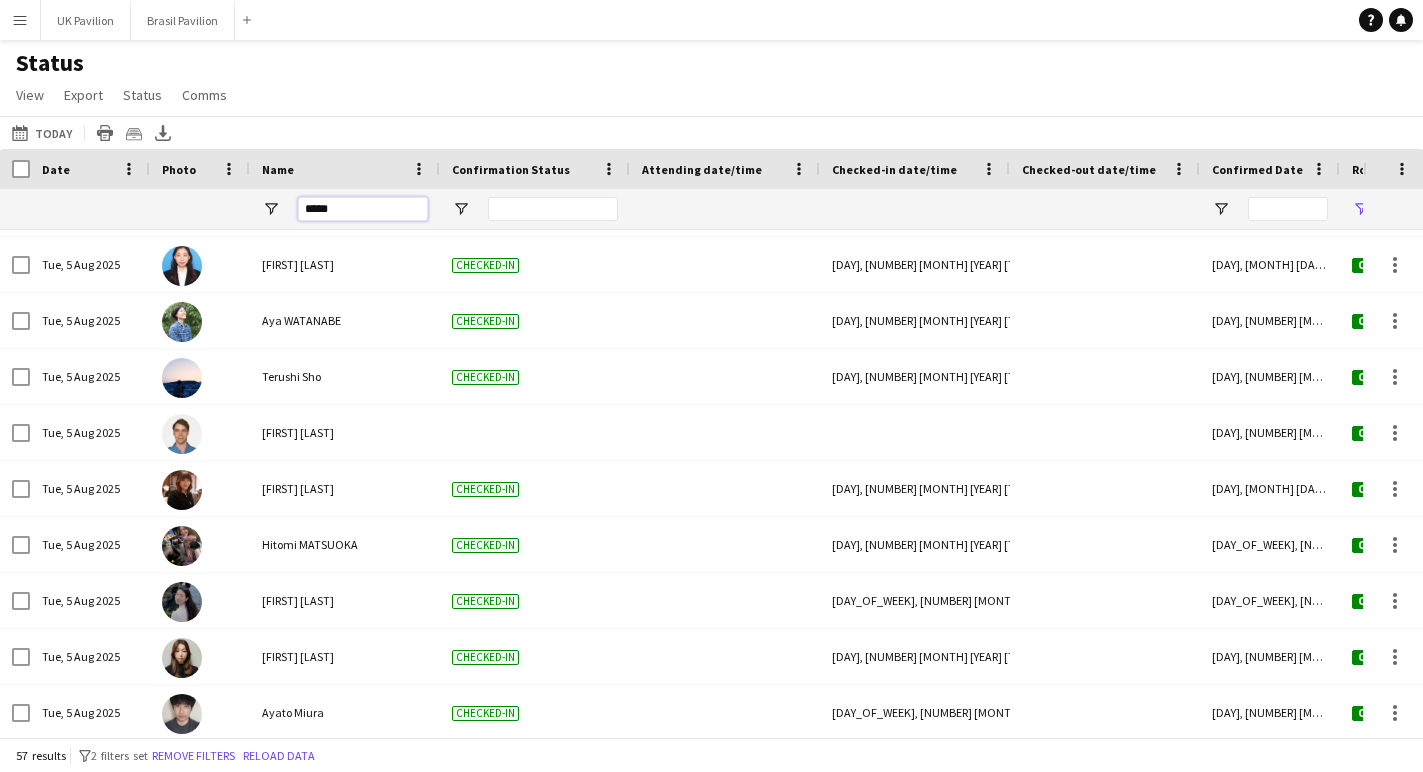 type on "***" 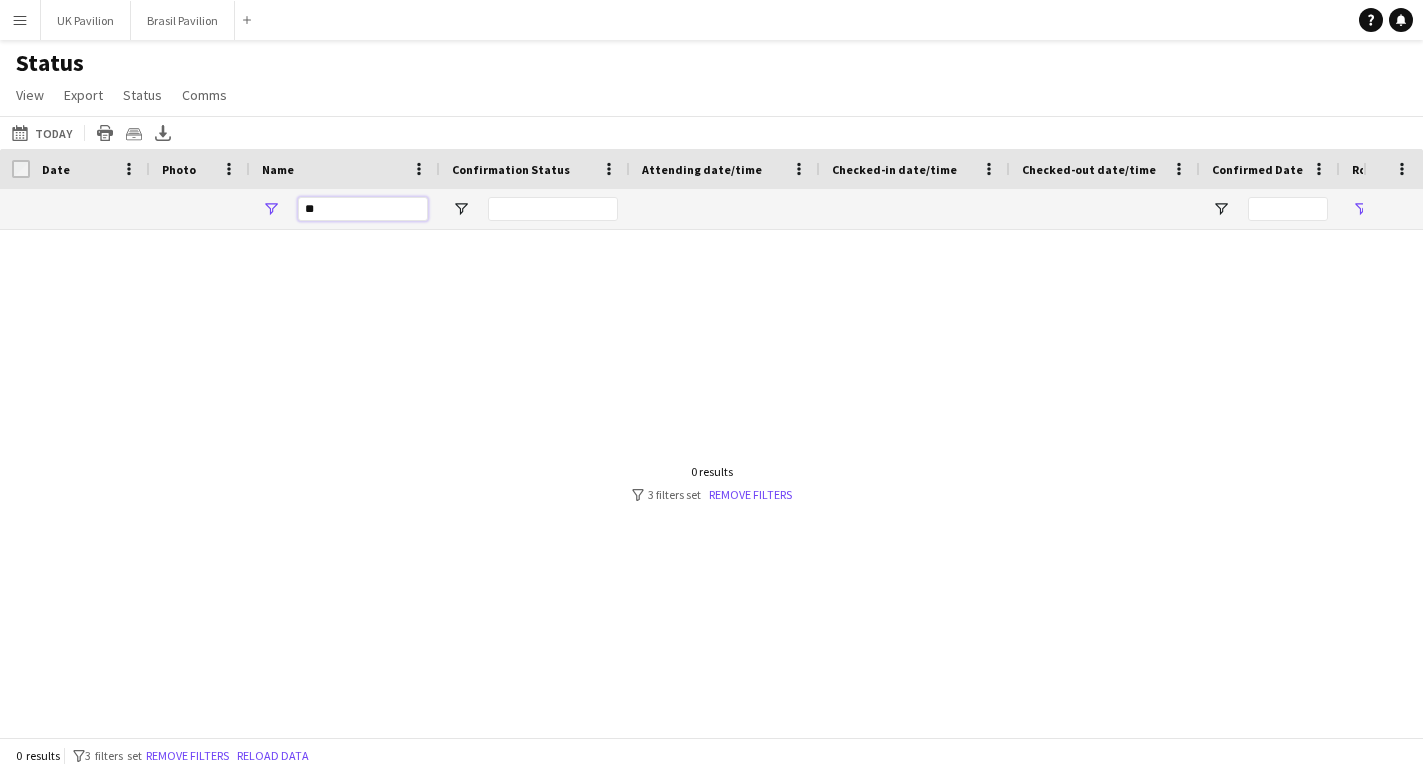 type on "*" 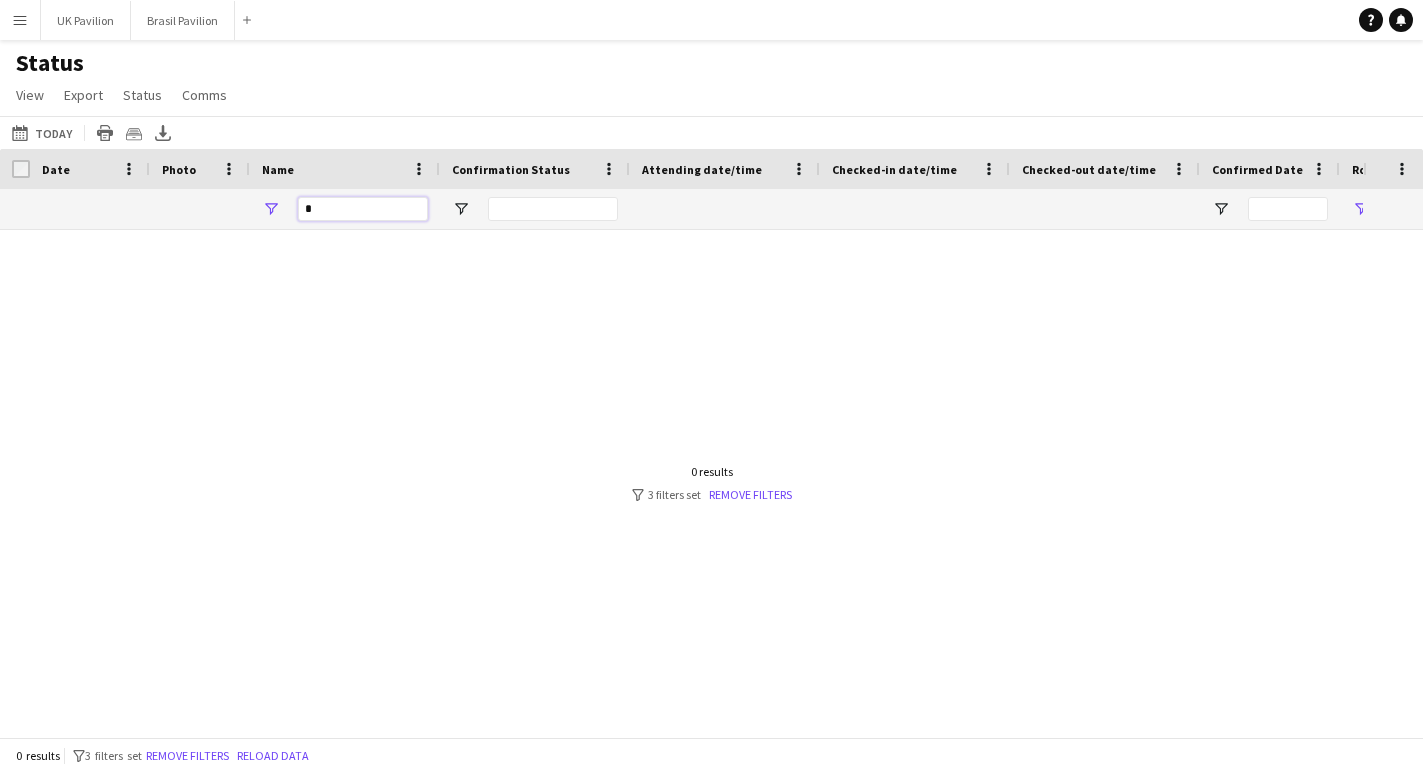 type 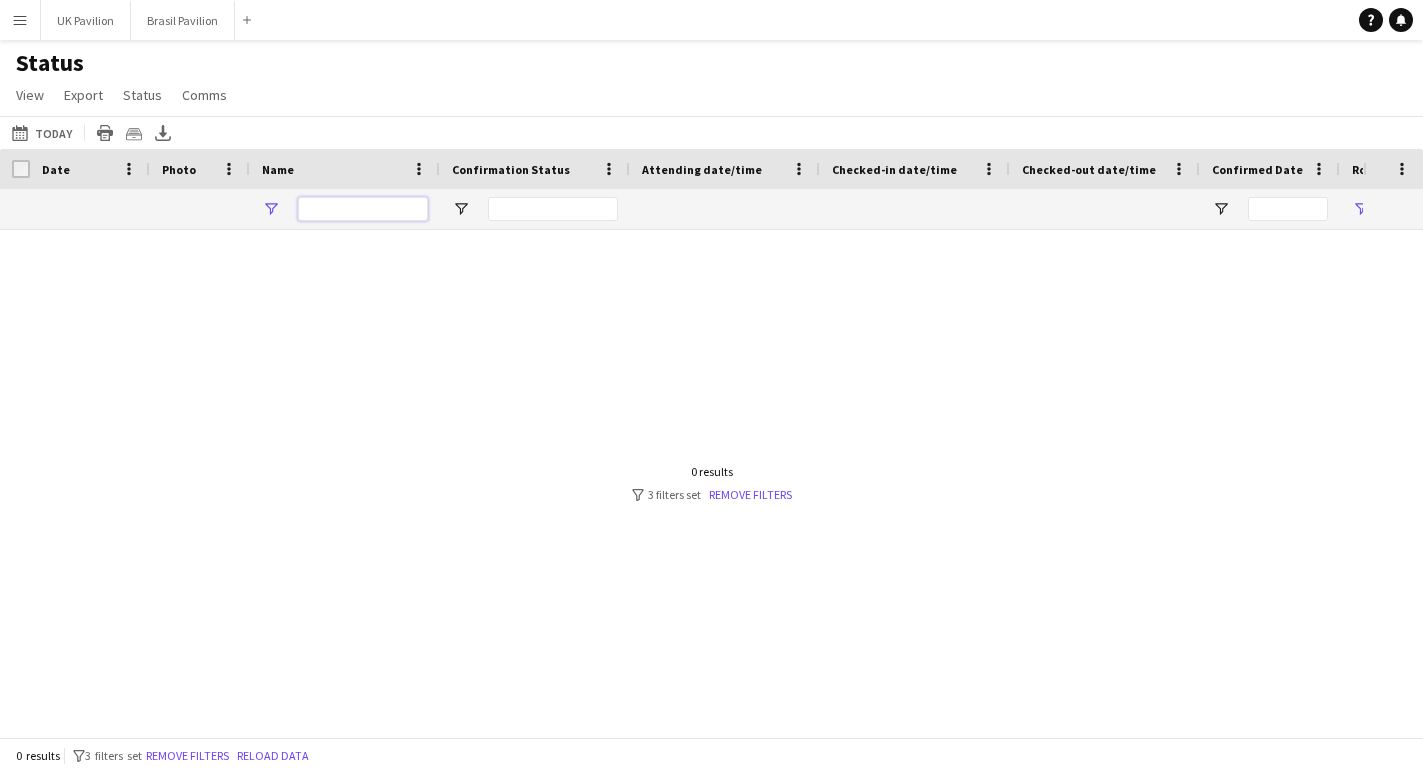 type on "**********" 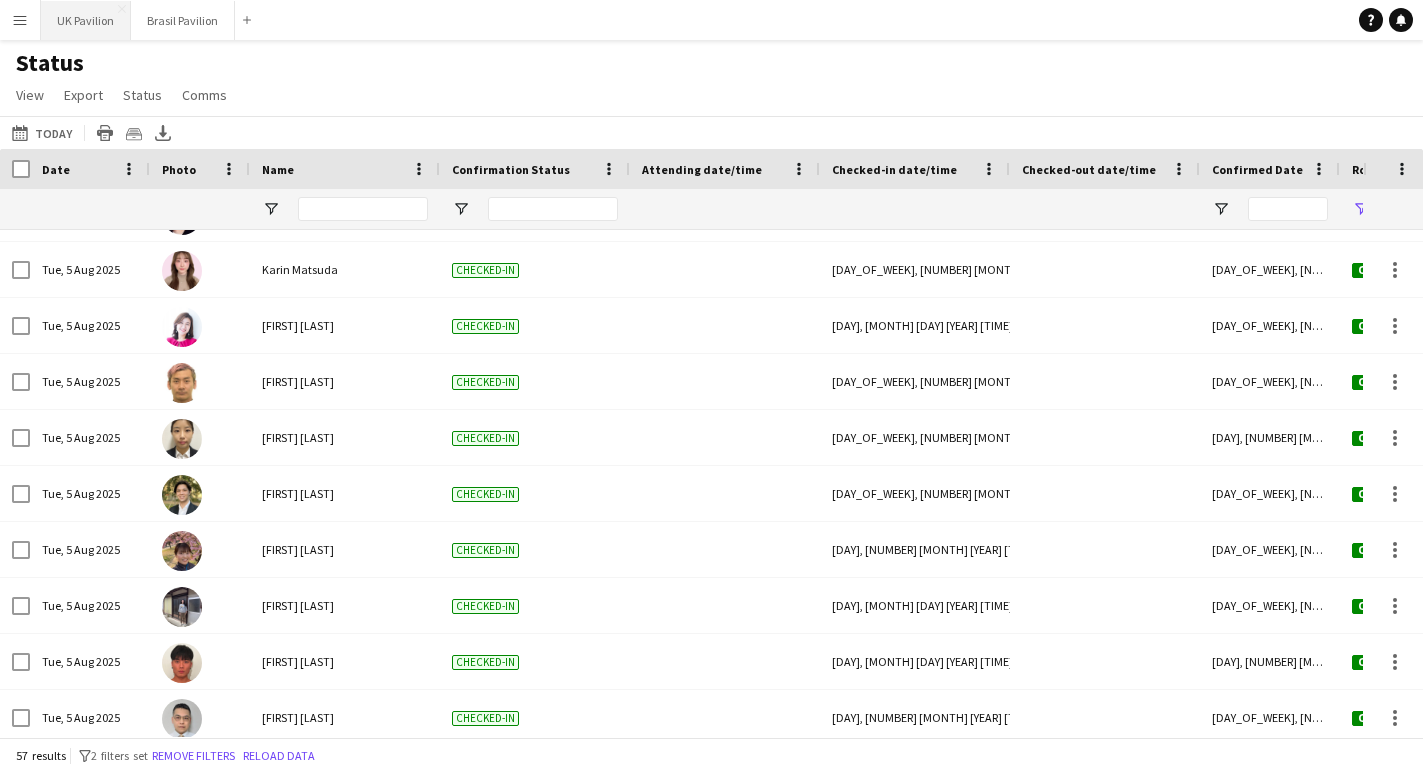click on "UK Pavilion
Close" at bounding box center [86, 20] 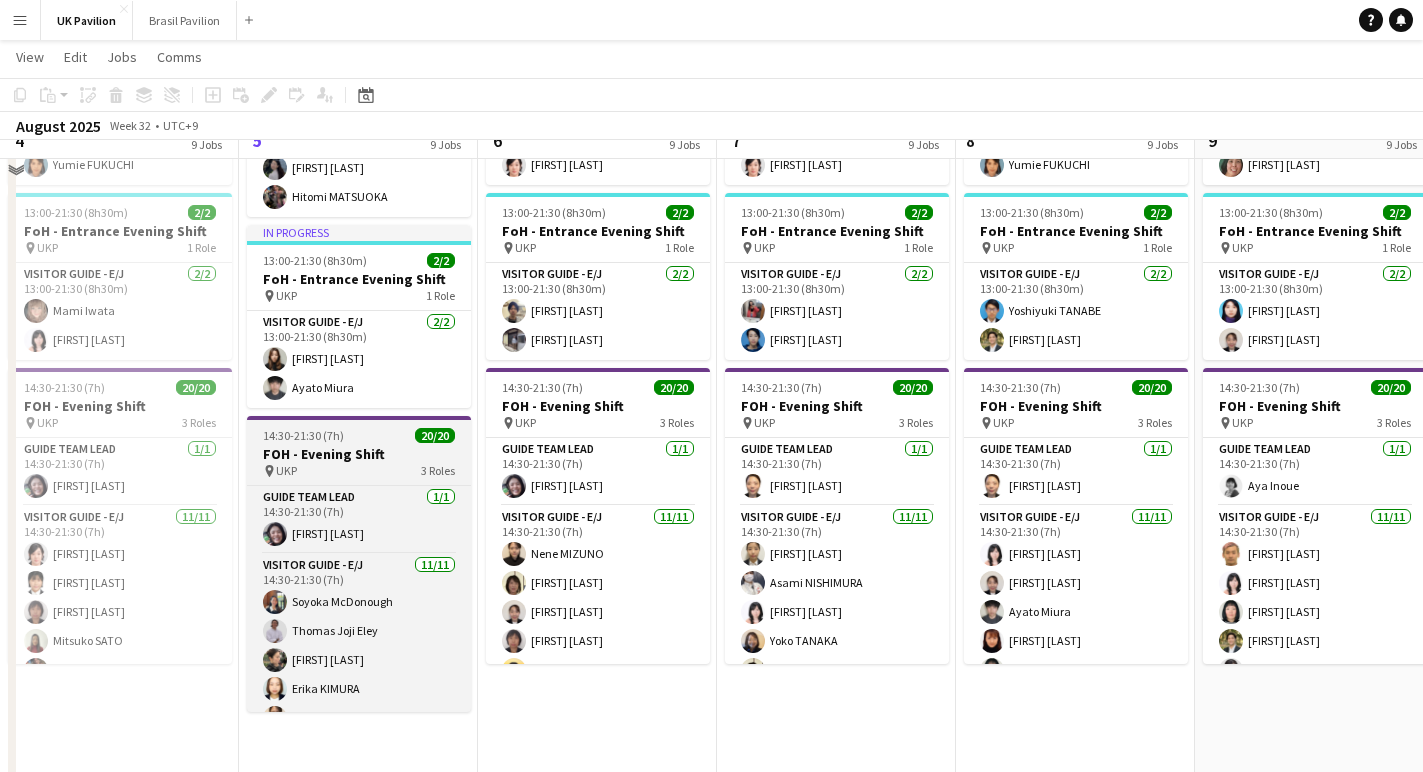 scroll, scrollTop: 1985, scrollLeft: 0, axis: vertical 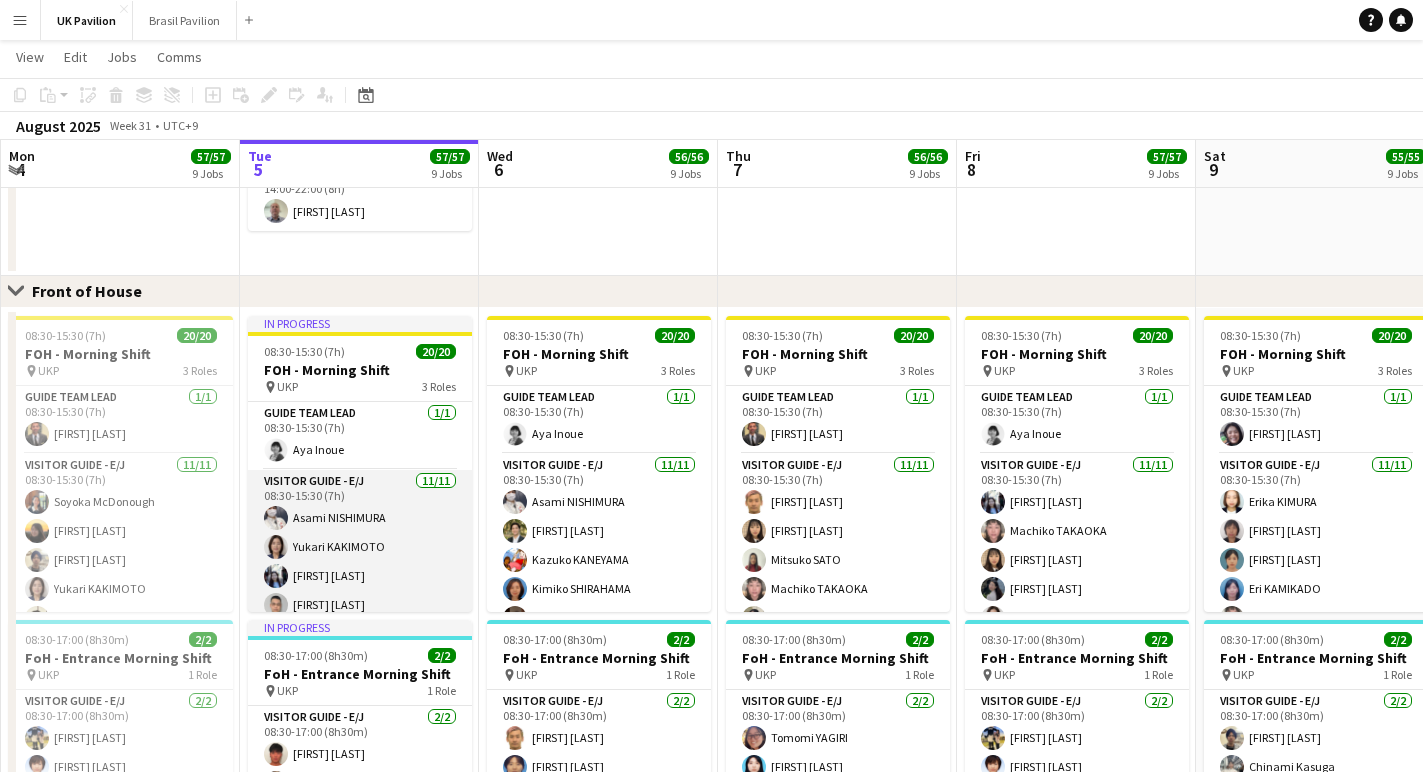 click on "Visitor Guide - E/J   11/11   08:30-15:30 (7h)
[FIRST] [LAST] [FIRST] [LAST] [FIRST] [FIRST] [FIRST] [FIRST] [FIRST] [LAST] [FIRST] [LAST]" at bounding box center [360, 649] 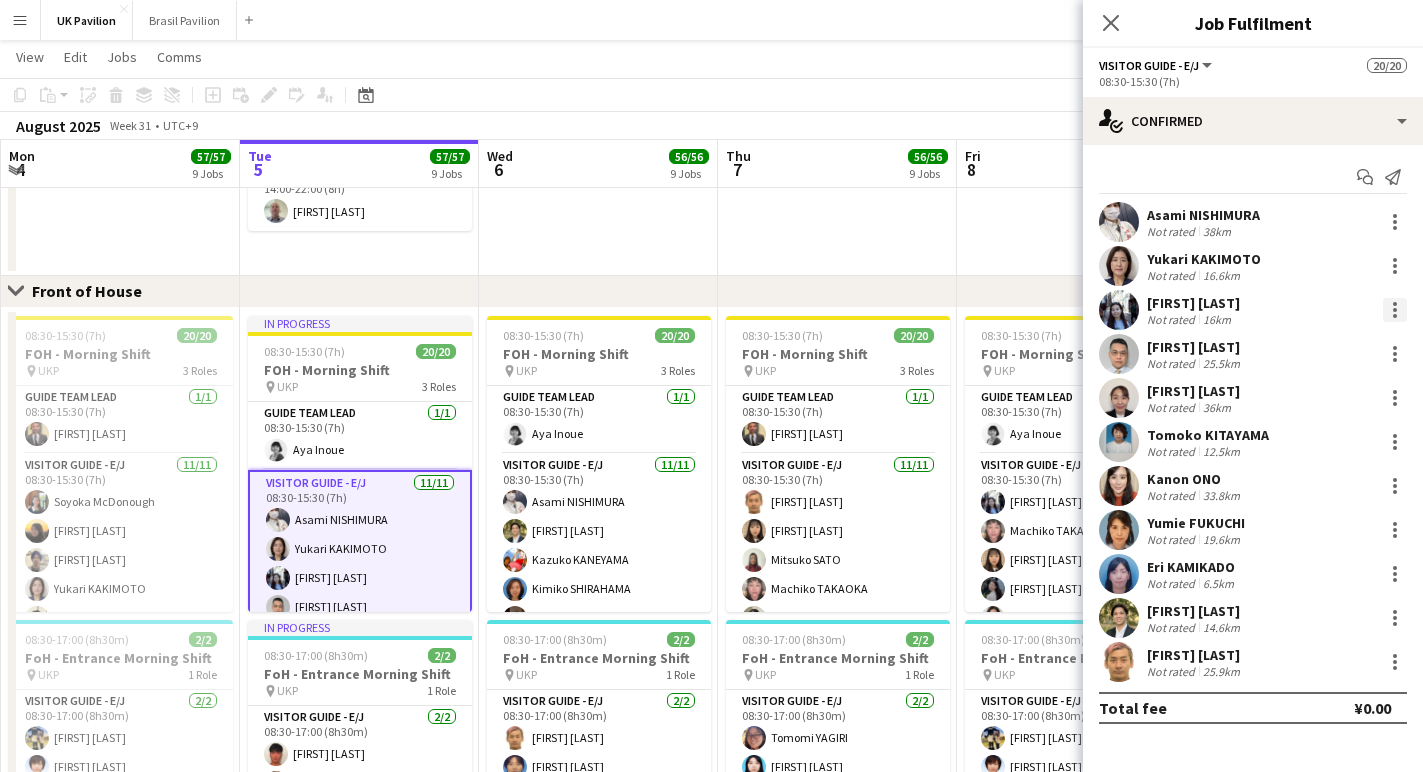 click at bounding box center [1395, 310] 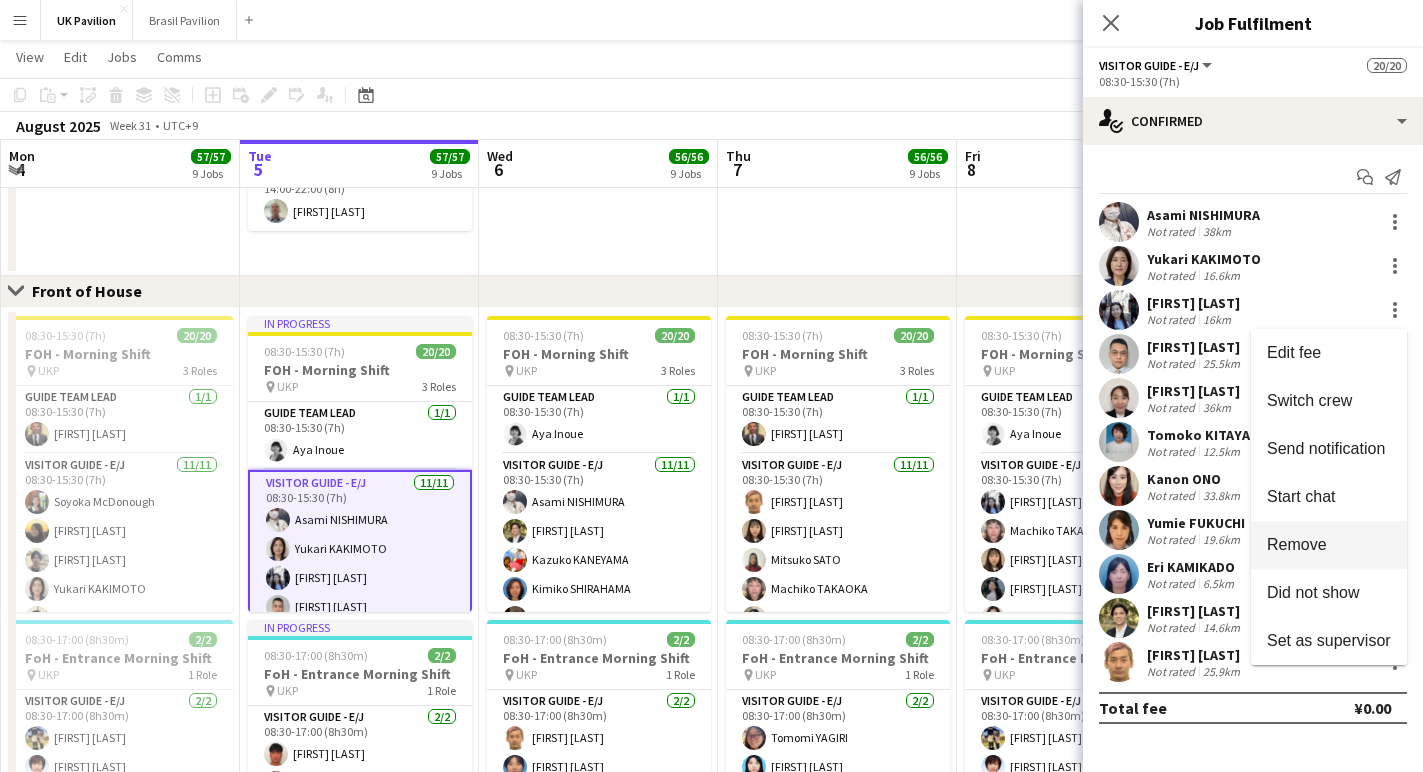 click on "Remove" at bounding box center [1297, 544] 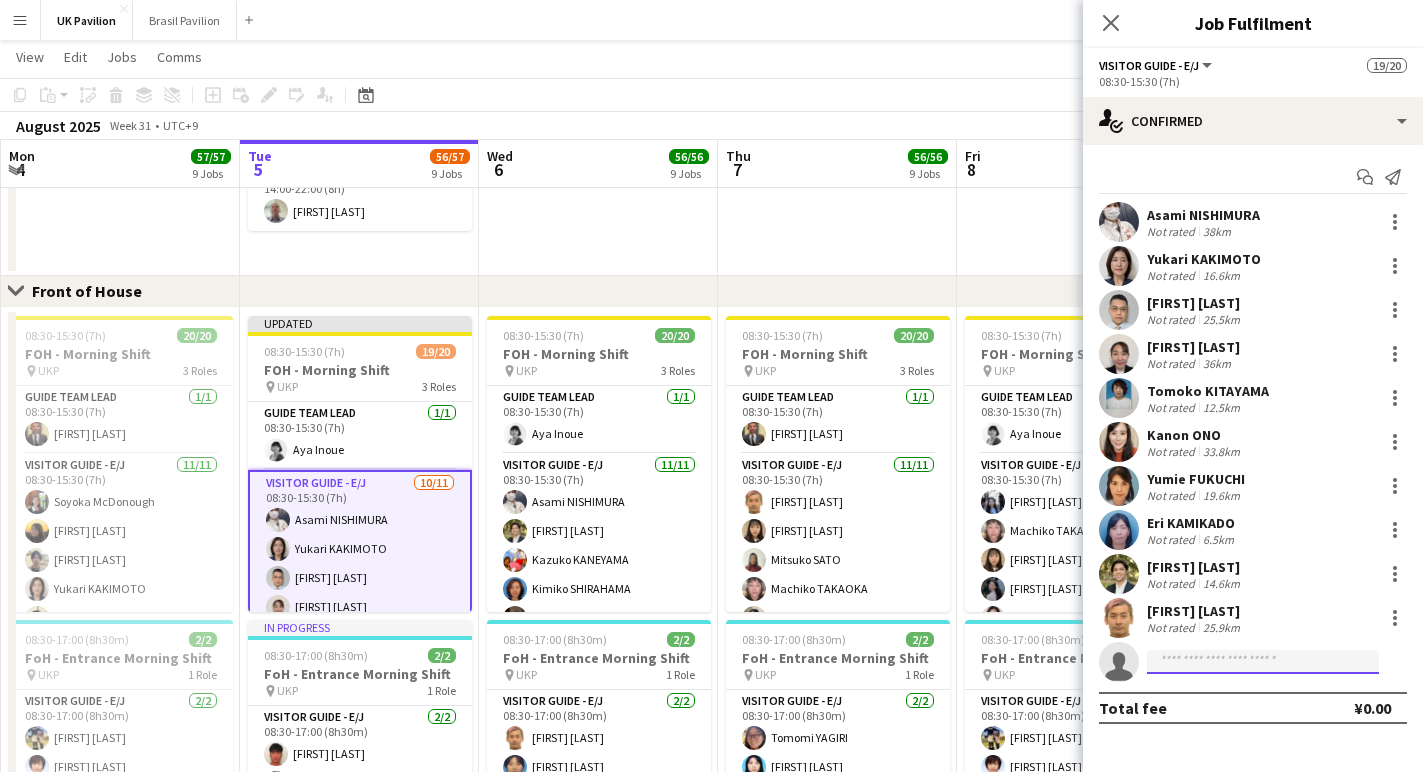 click 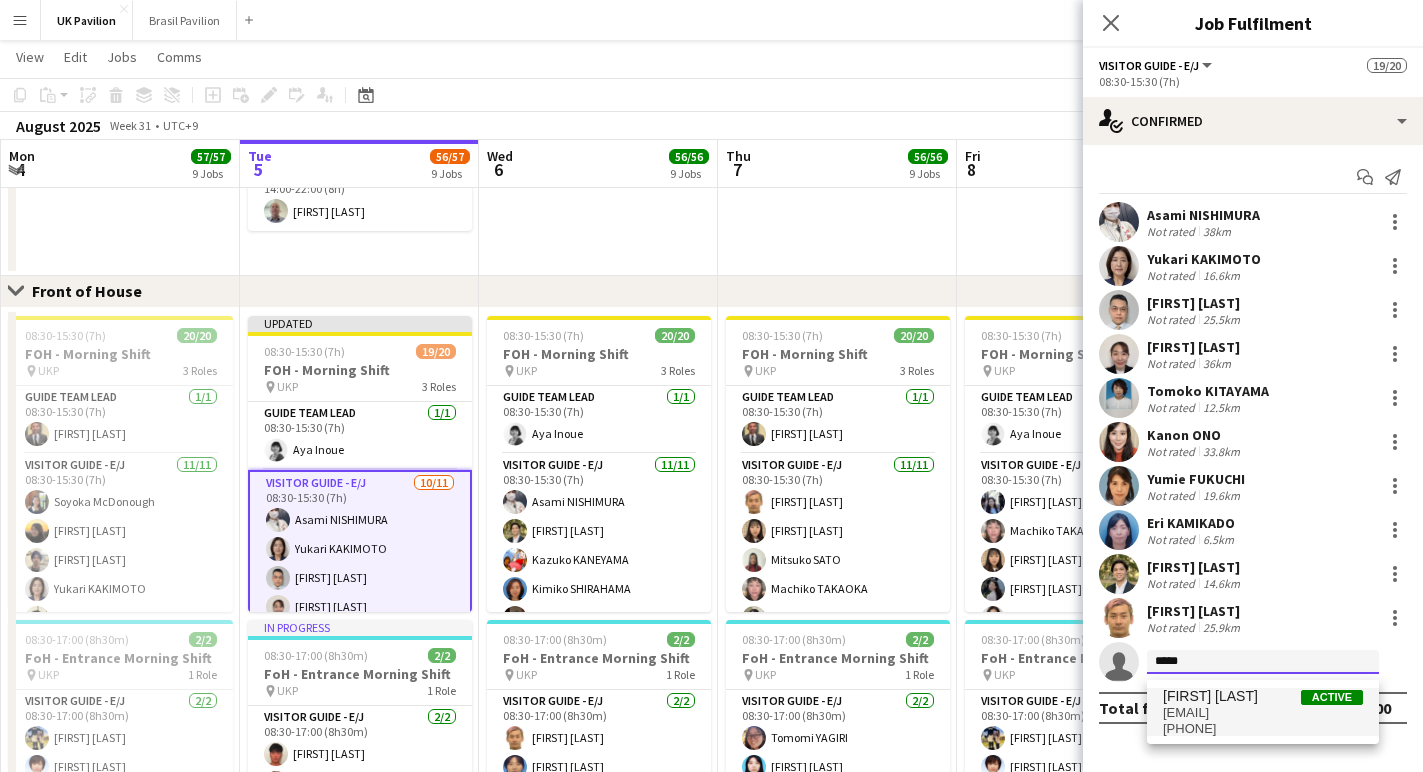 type on "*****" 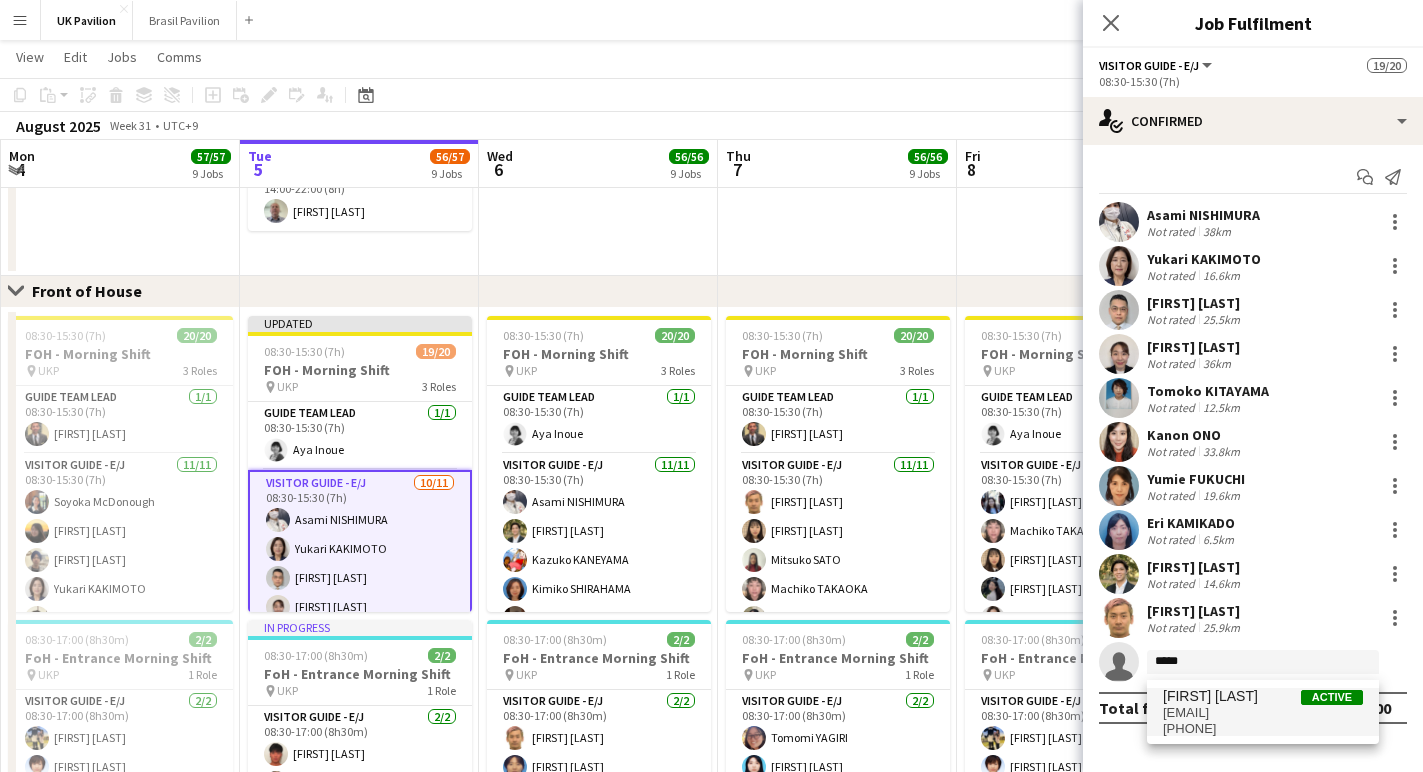 click on "[EMAIL]" at bounding box center [1263, 713] 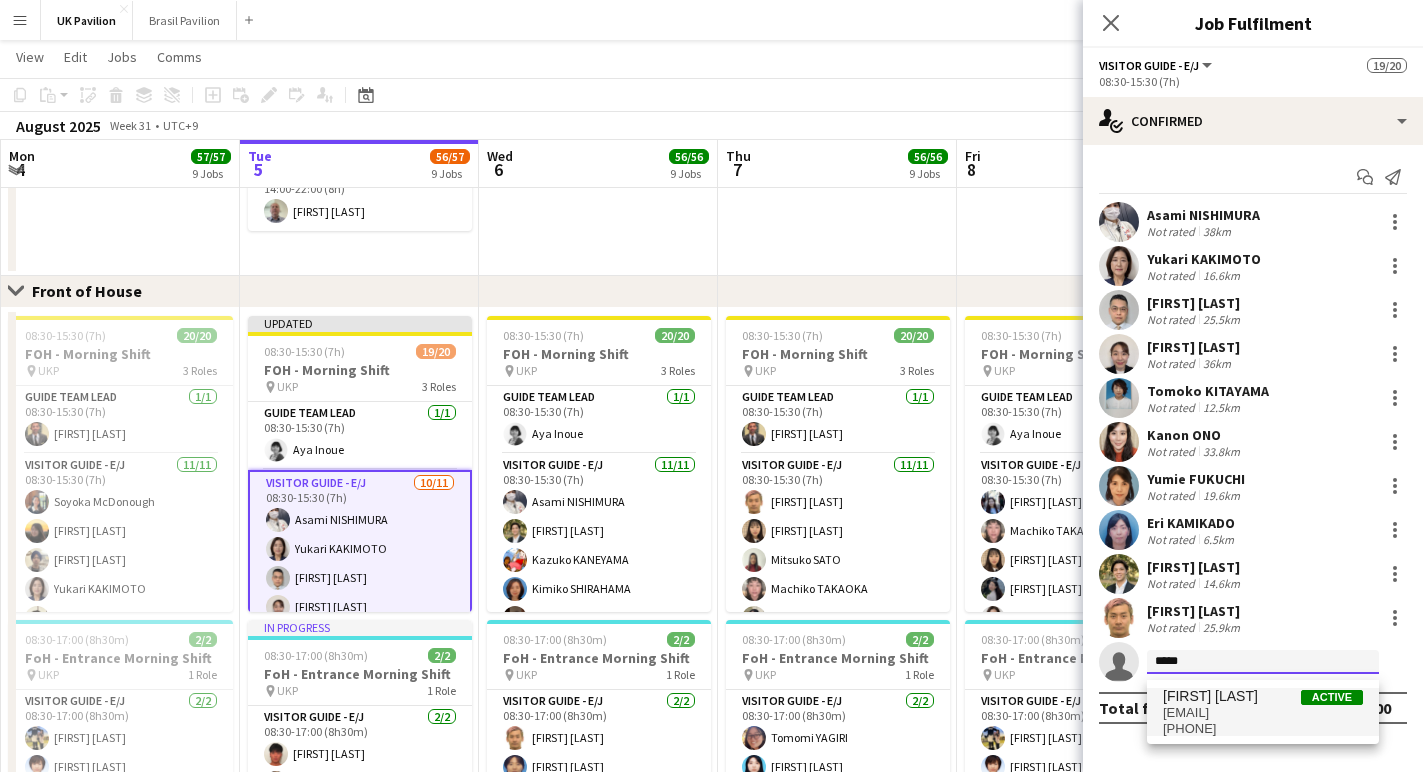 type 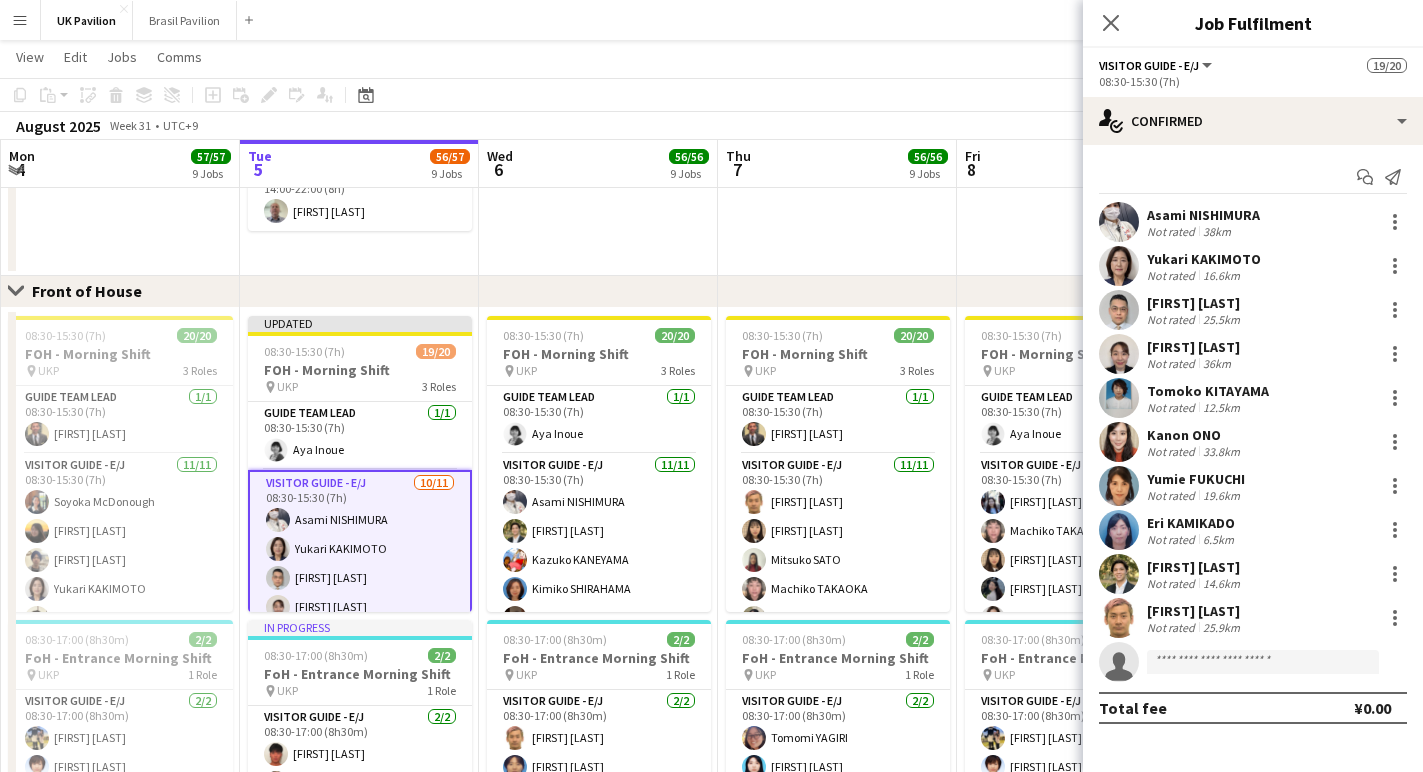 scroll, scrollTop: 230, scrollLeft: 0, axis: vertical 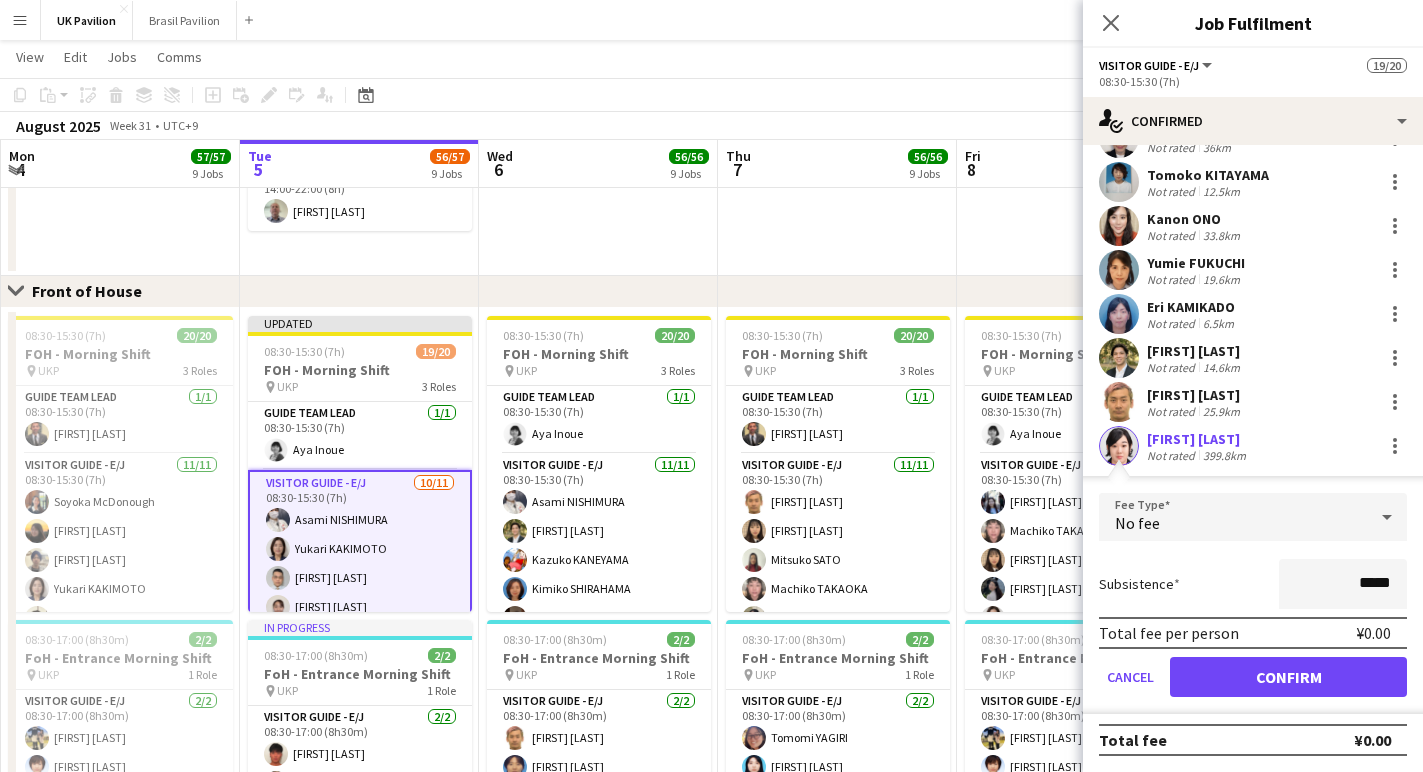 click on "Confirm" at bounding box center [1288, 677] 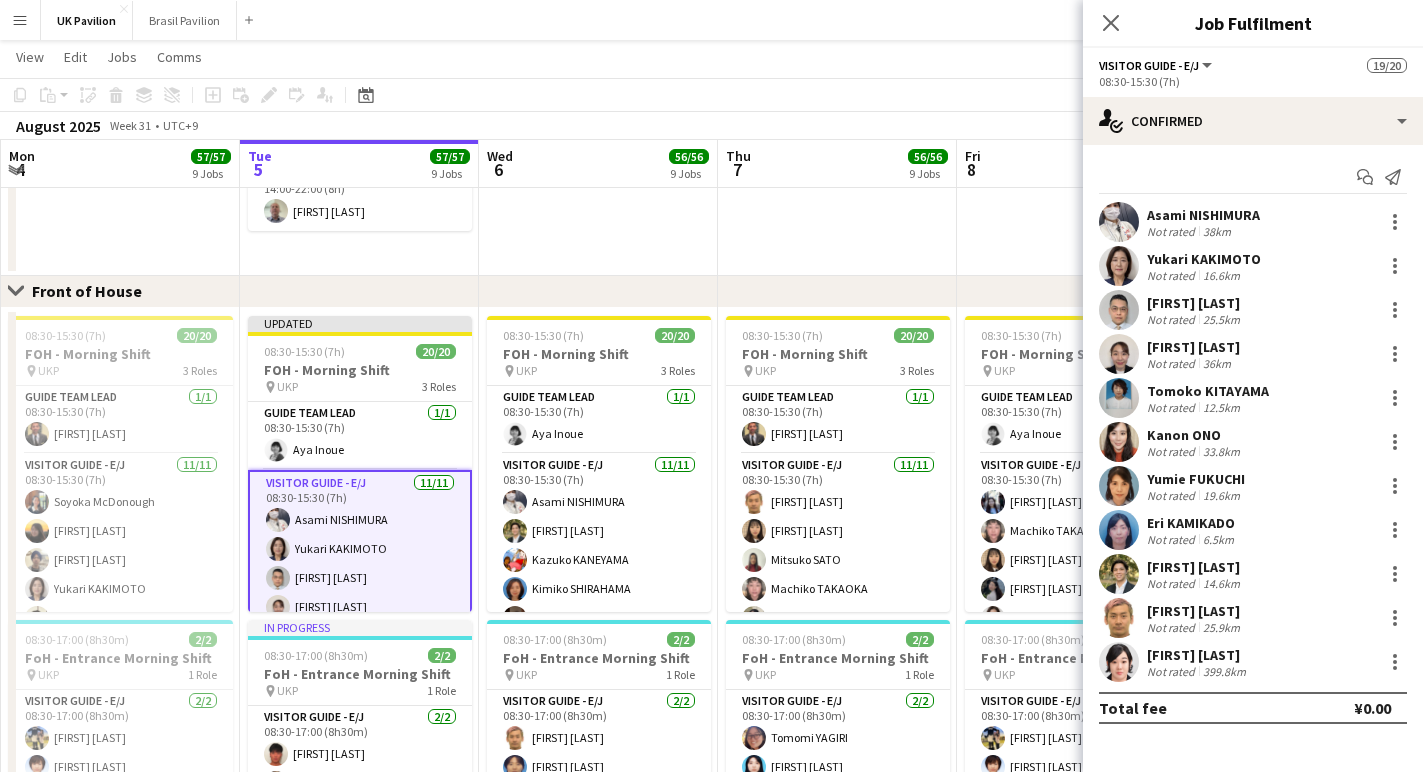 scroll, scrollTop: 0, scrollLeft: 0, axis: both 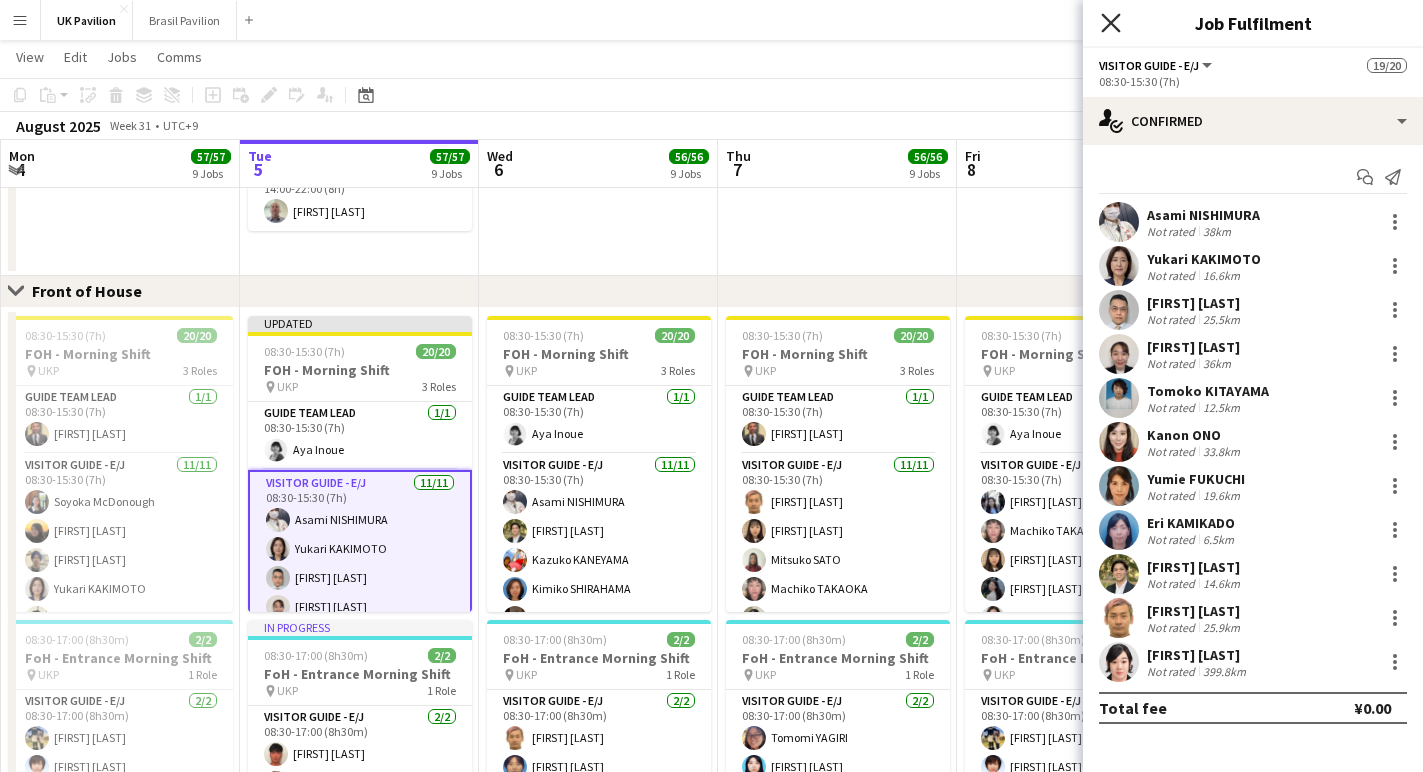 click on "Close pop-in" 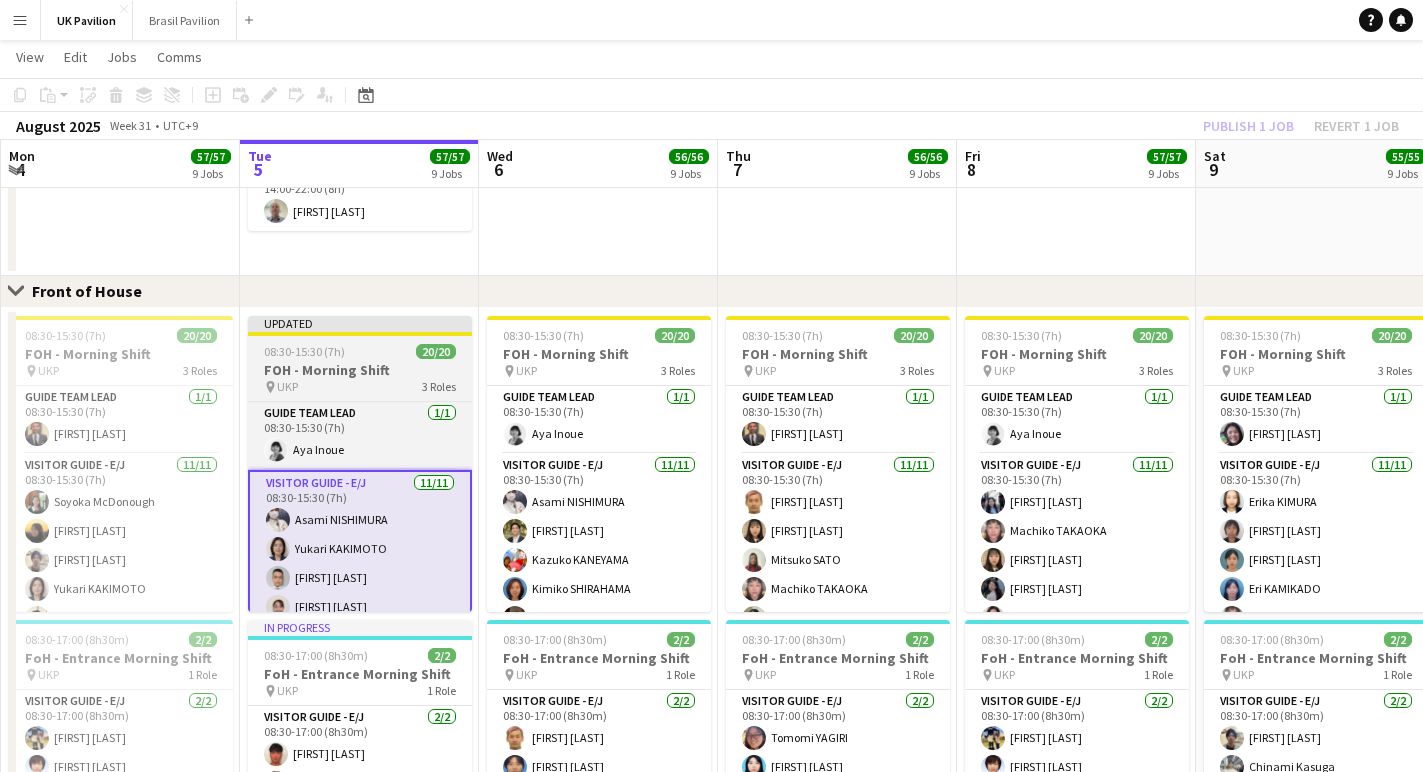 click on "08:30-15:30 (7h)" at bounding box center [304, 351] 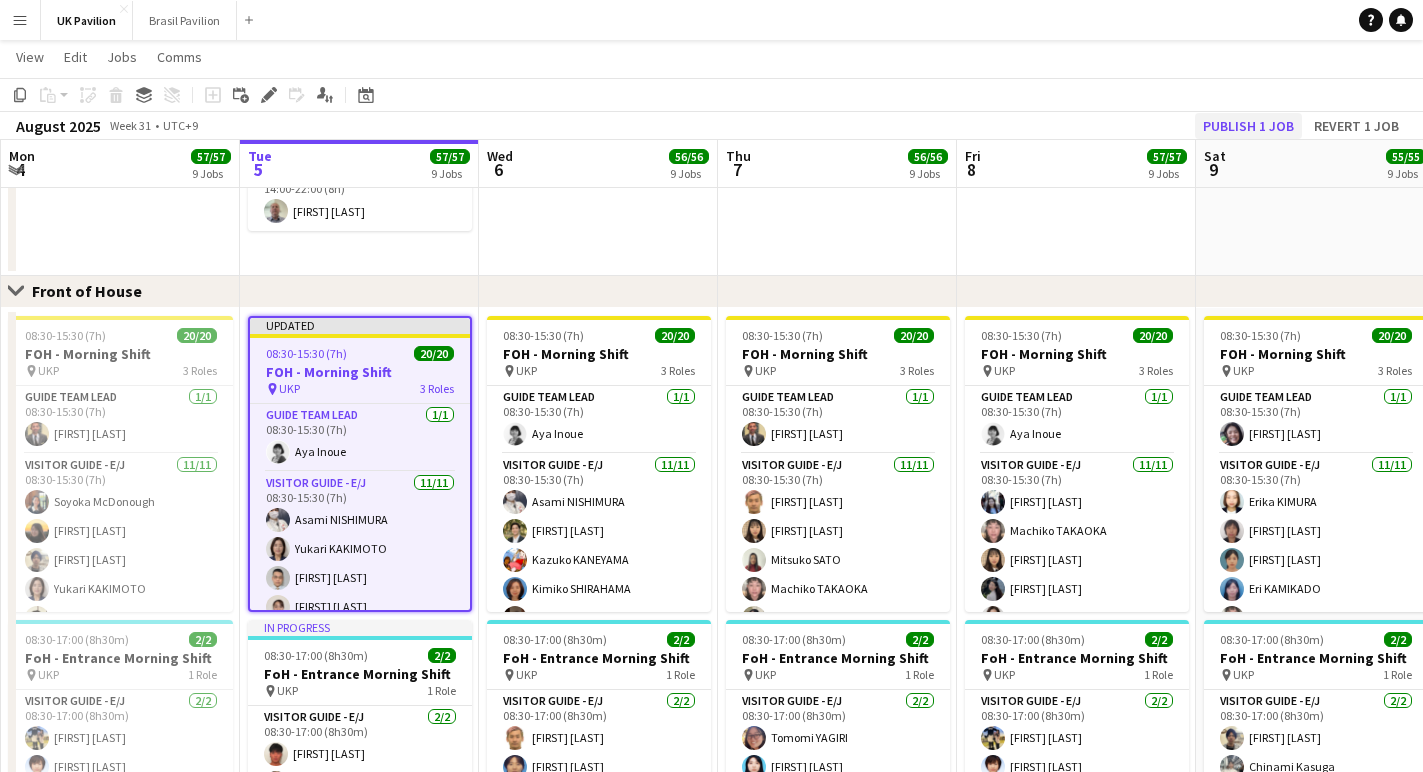 click on "Publish 1 job" 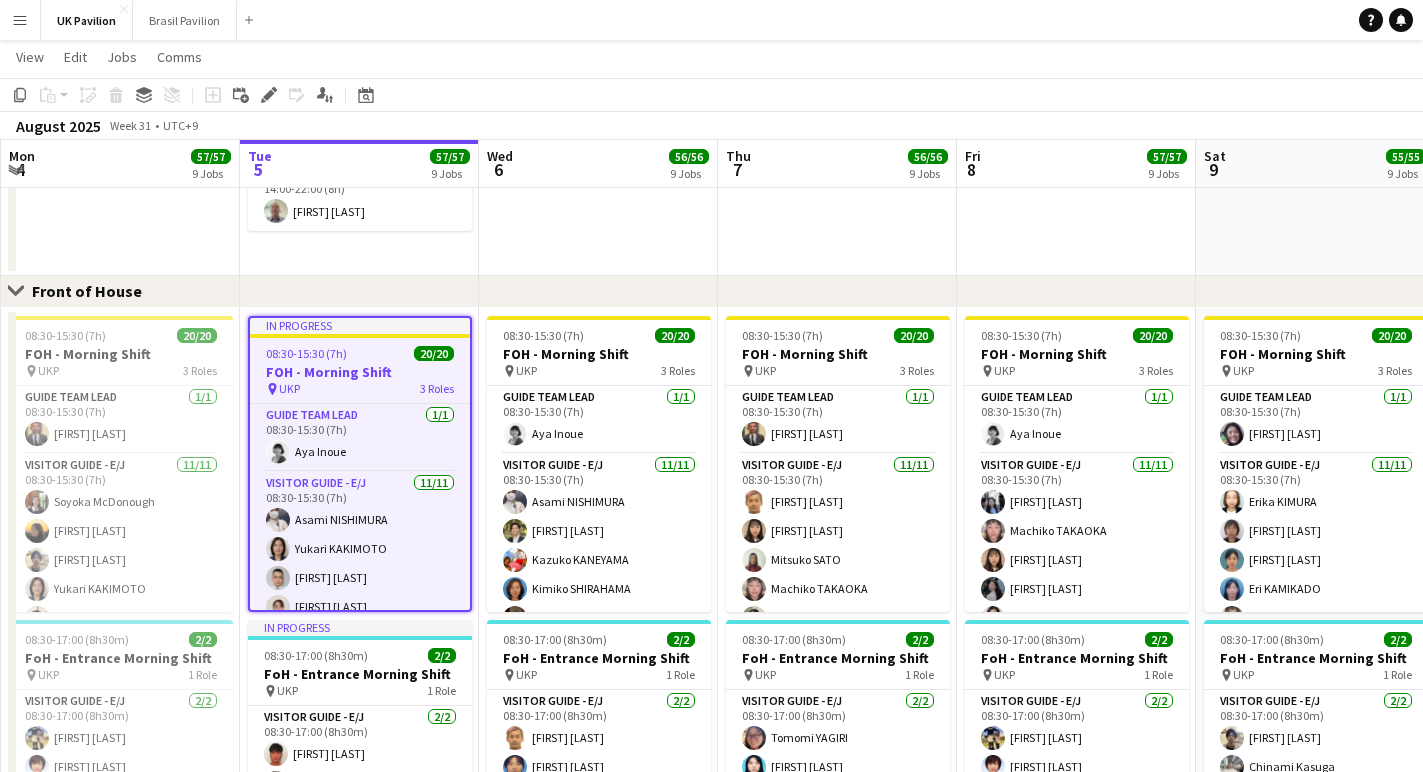 click on "Menu" at bounding box center (20, 20) 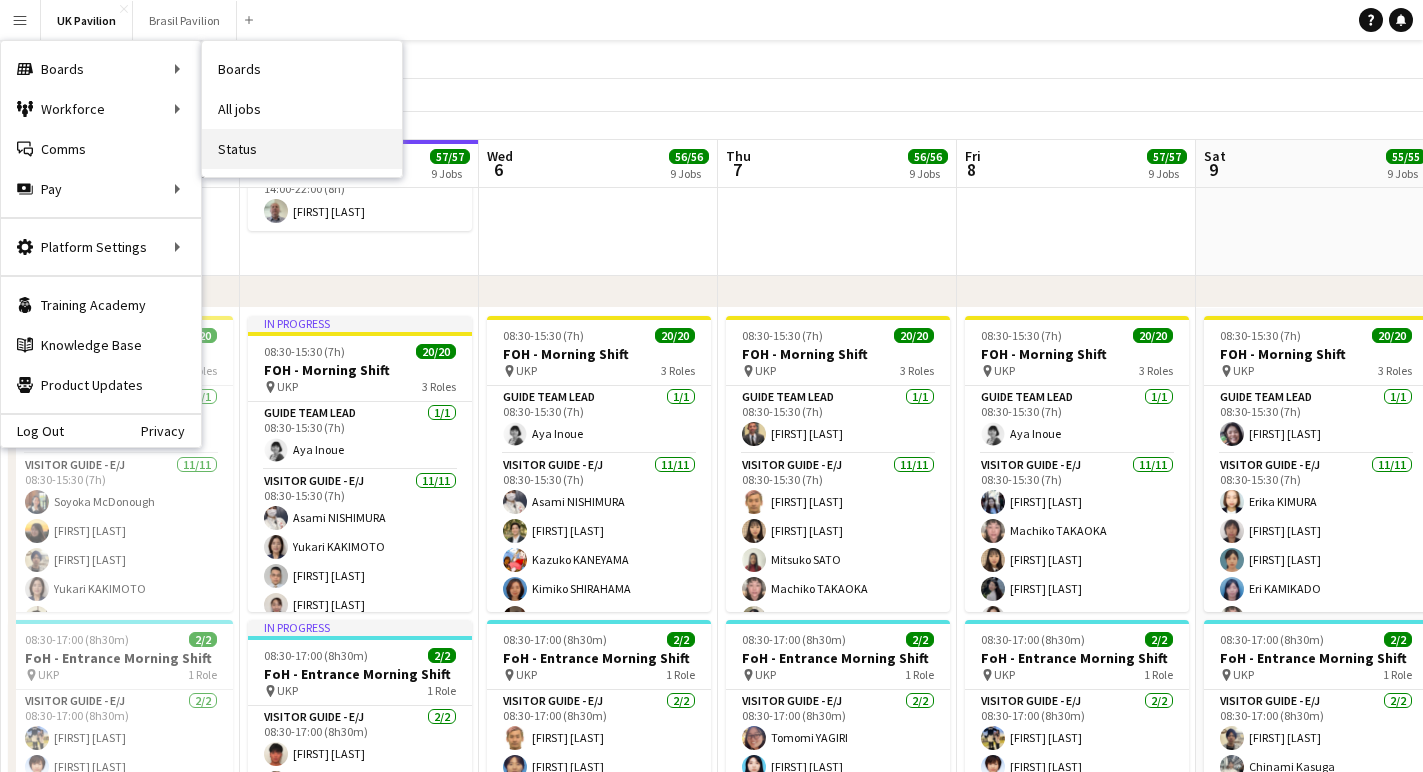 click on "Status" at bounding box center [302, 149] 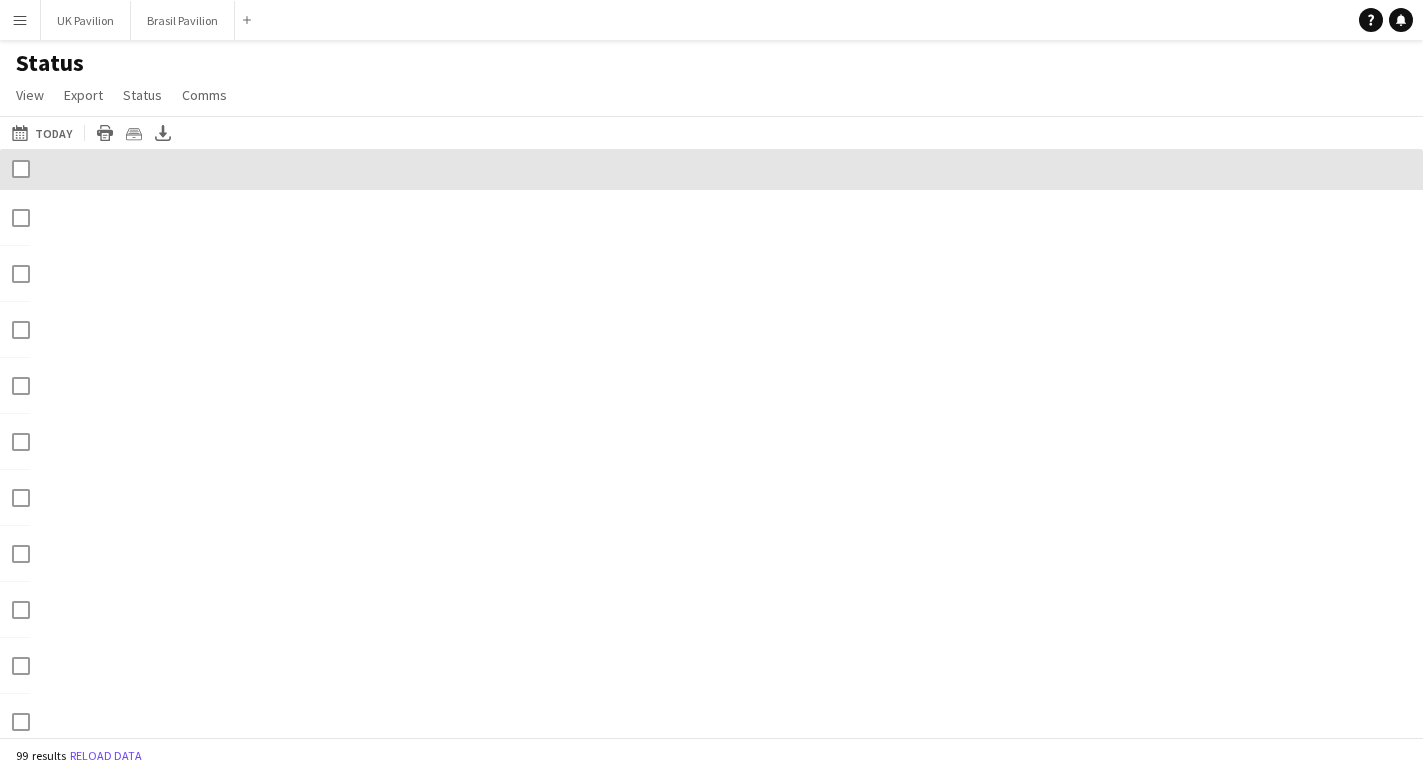 scroll, scrollTop: 0, scrollLeft: 0, axis: both 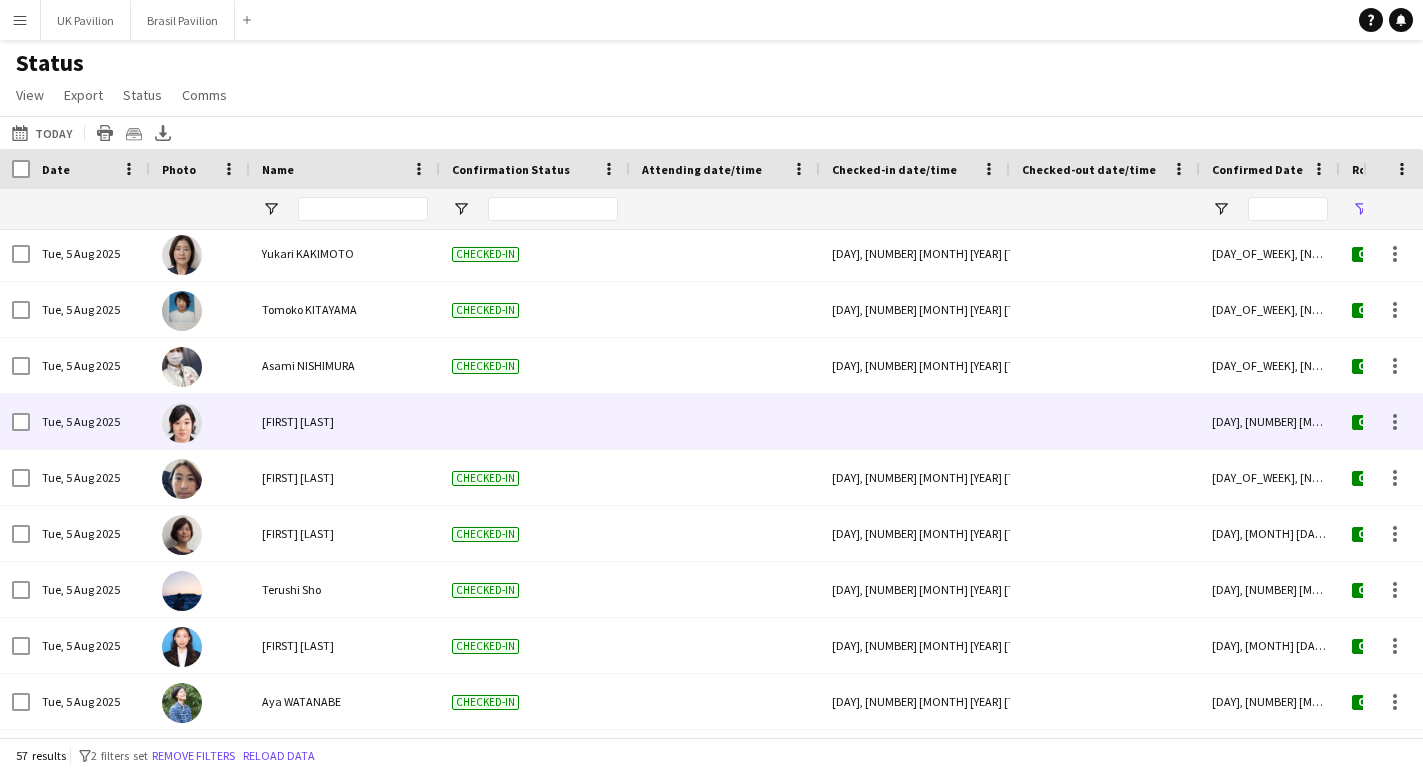 click at bounding box center (915, 421) 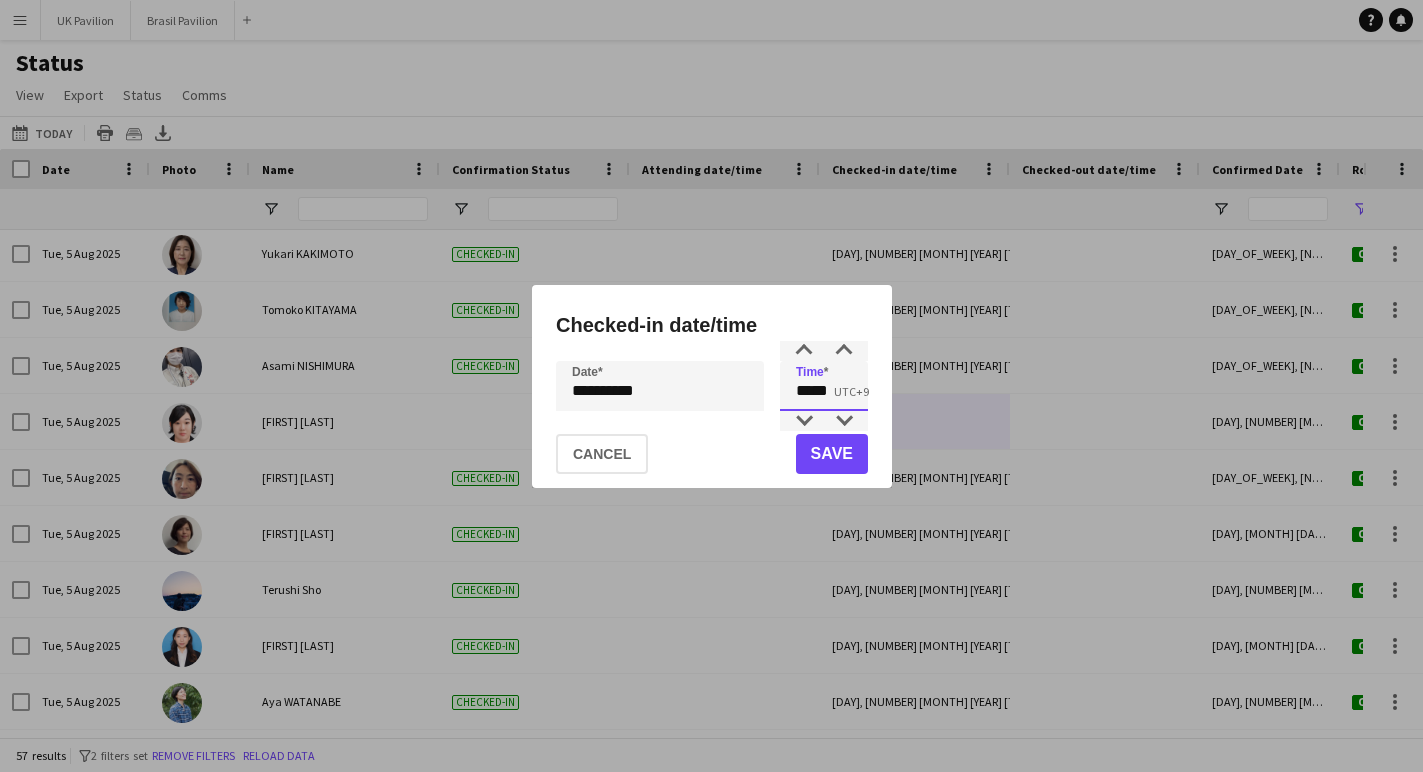 click on "*****" at bounding box center (824, 386) 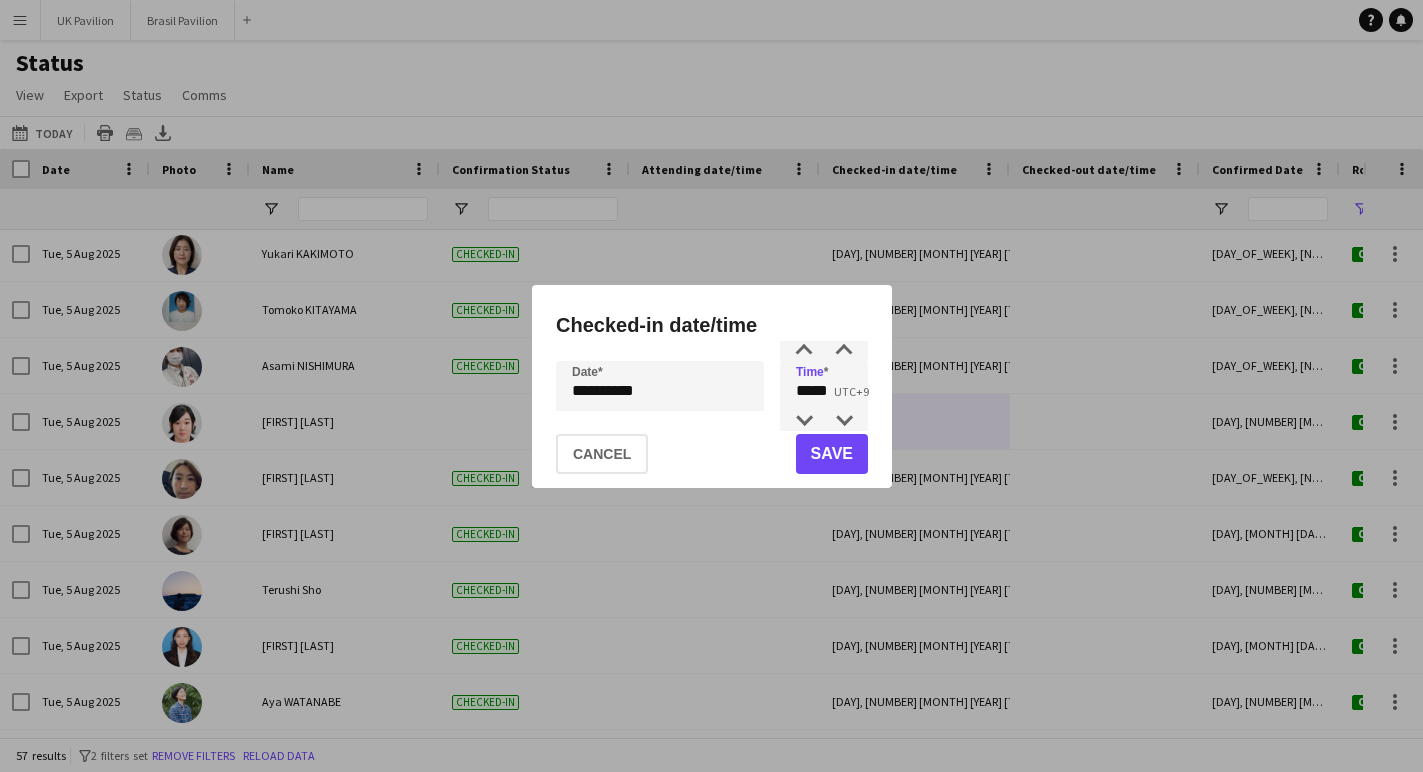 click on "Save" 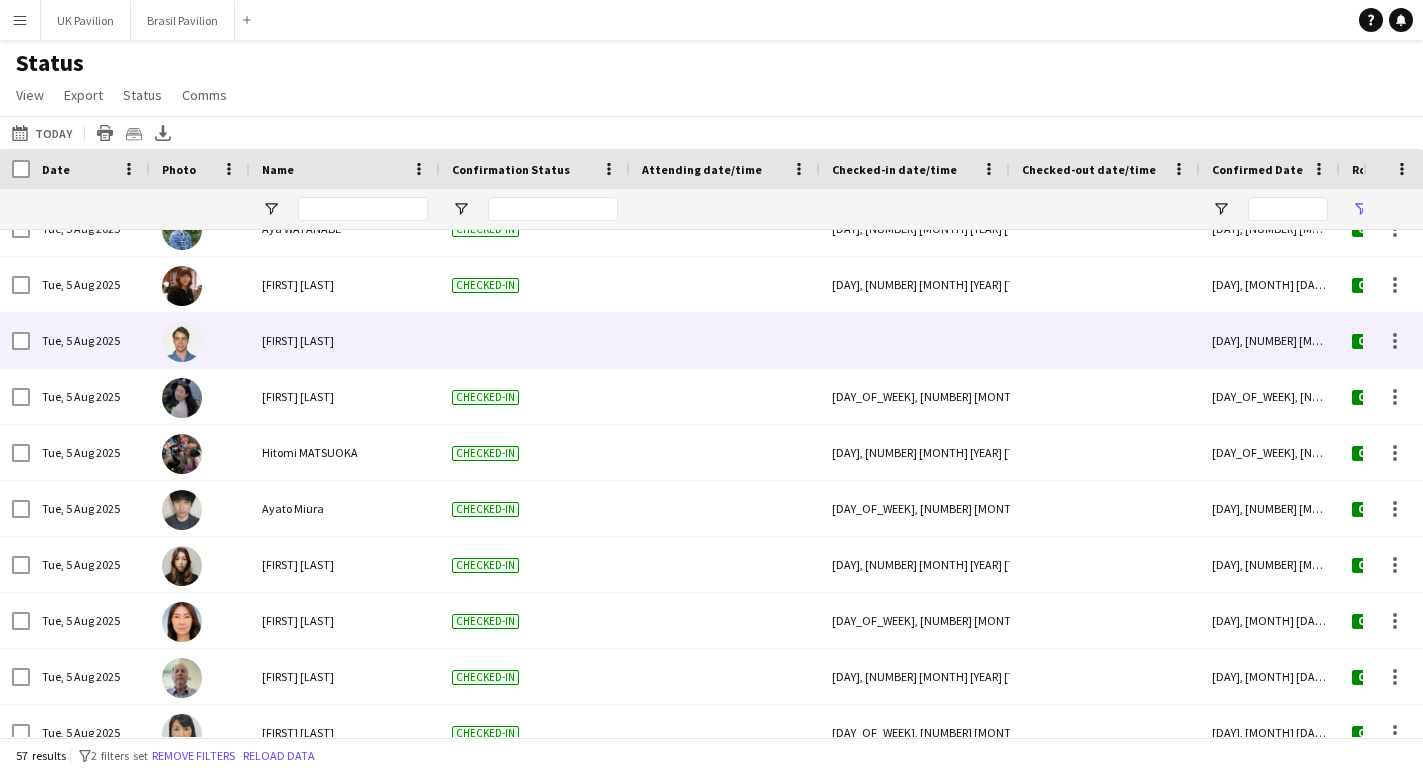 click at bounding box center (915, 340) 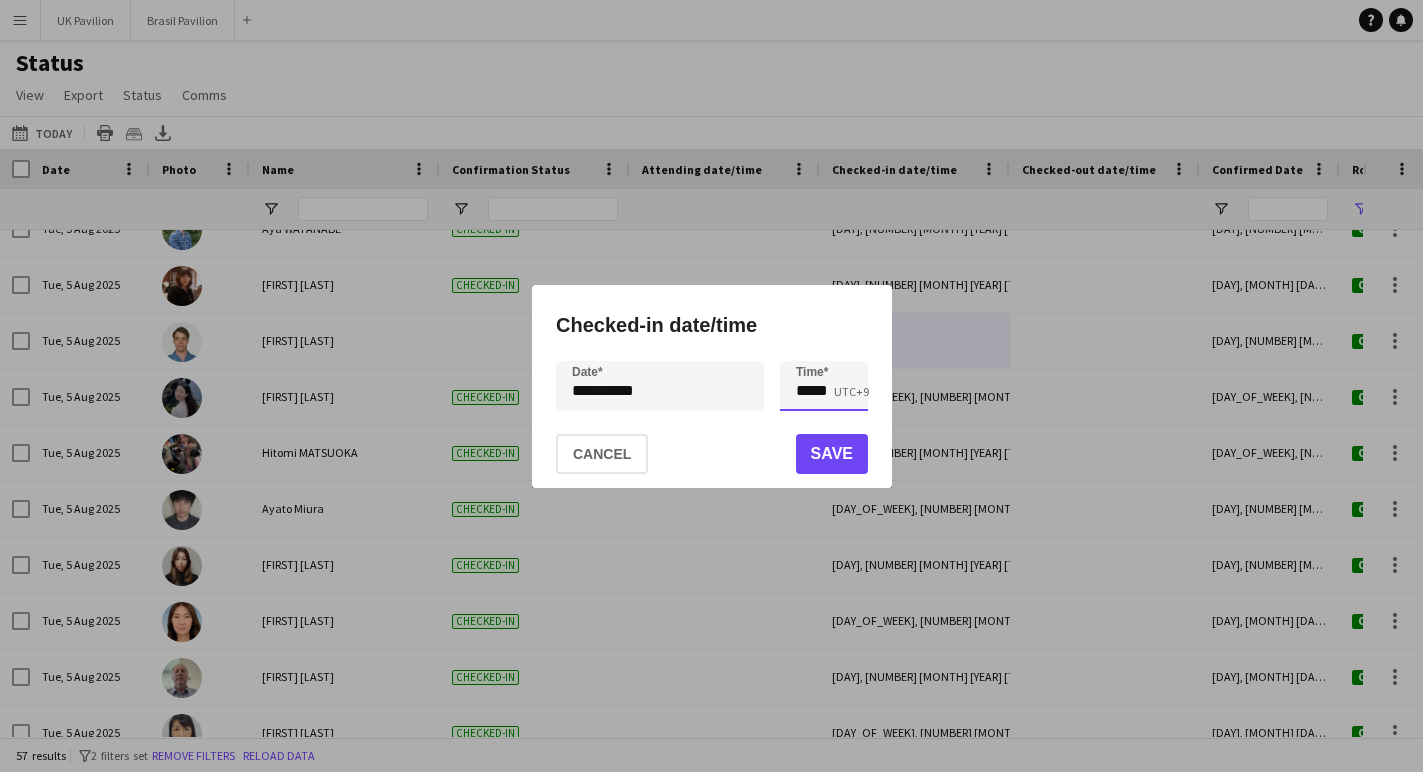 click on "*****" at bounding box center (824, 386) 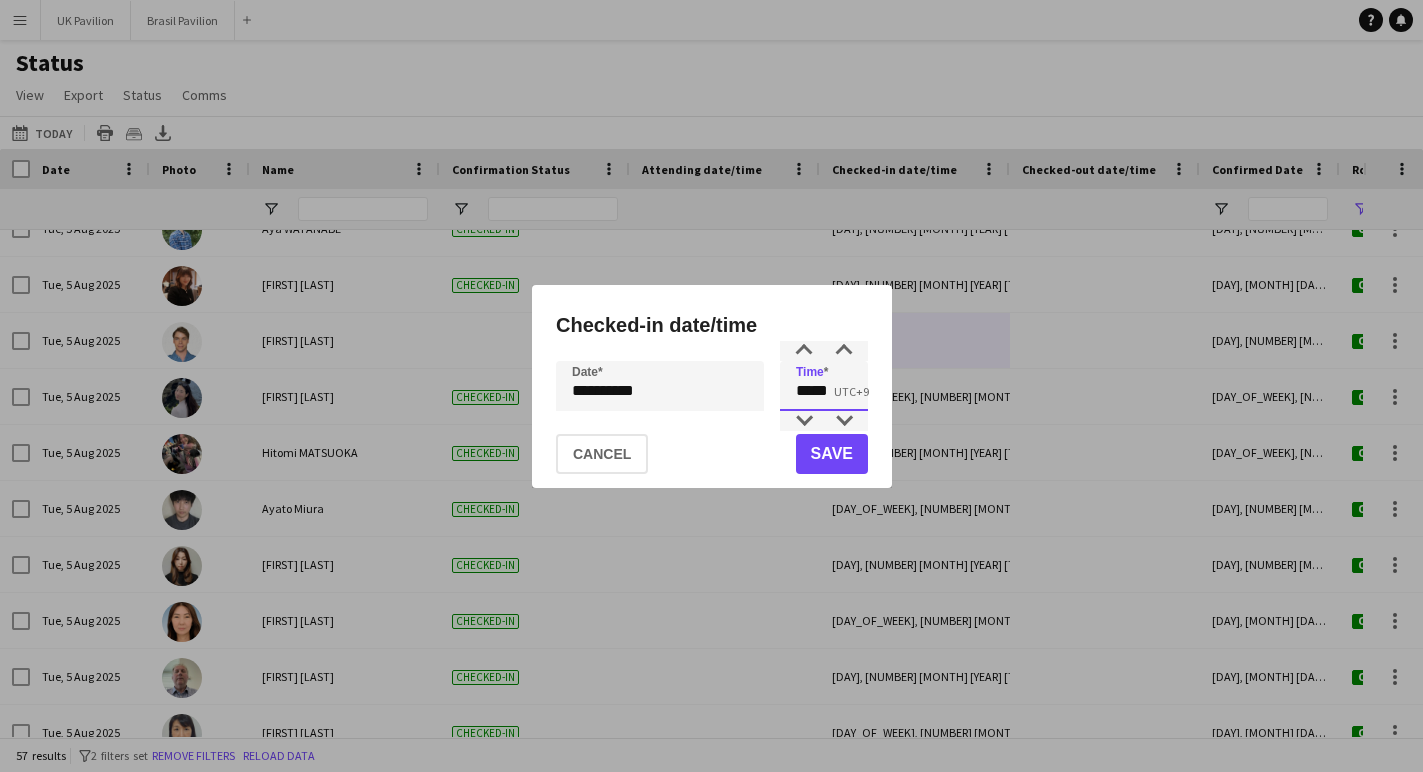 type on "*****" 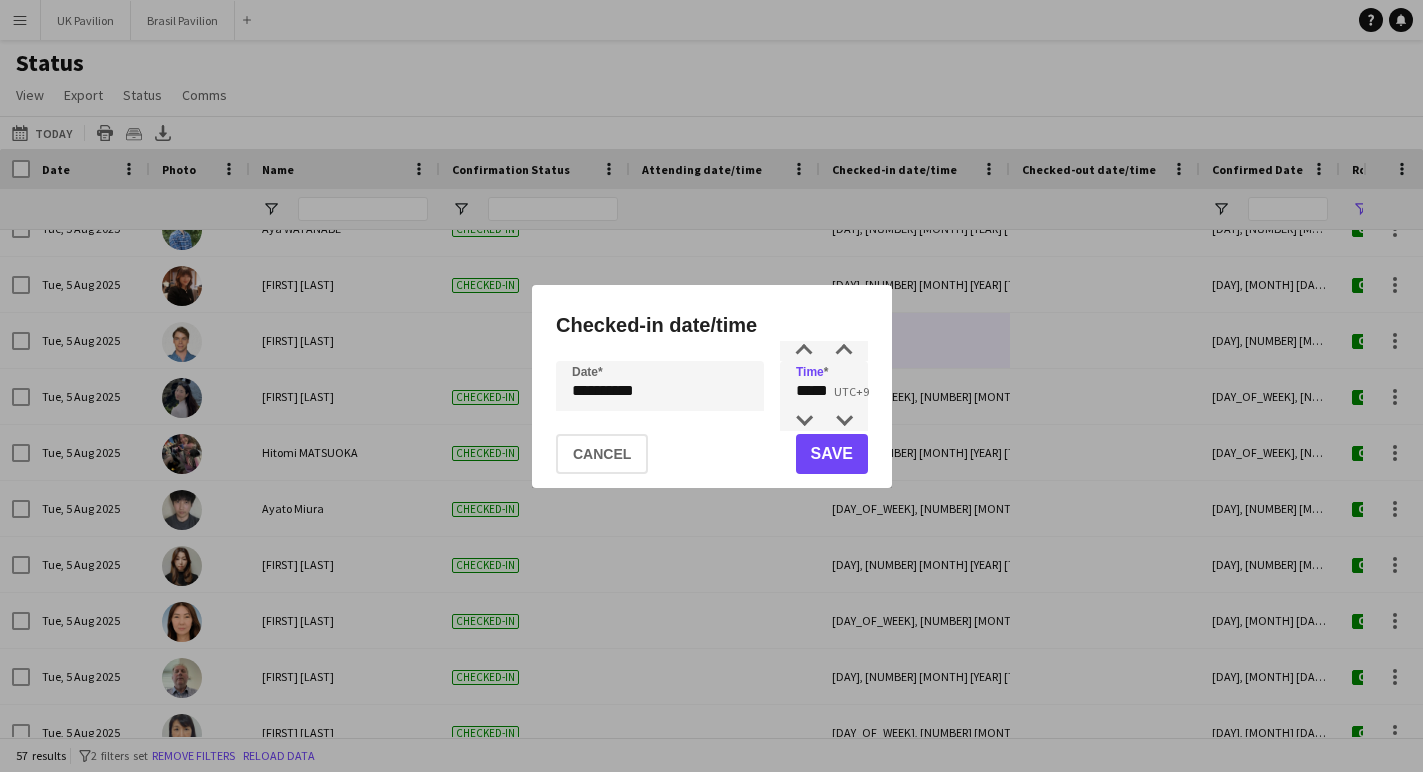click on "Save" 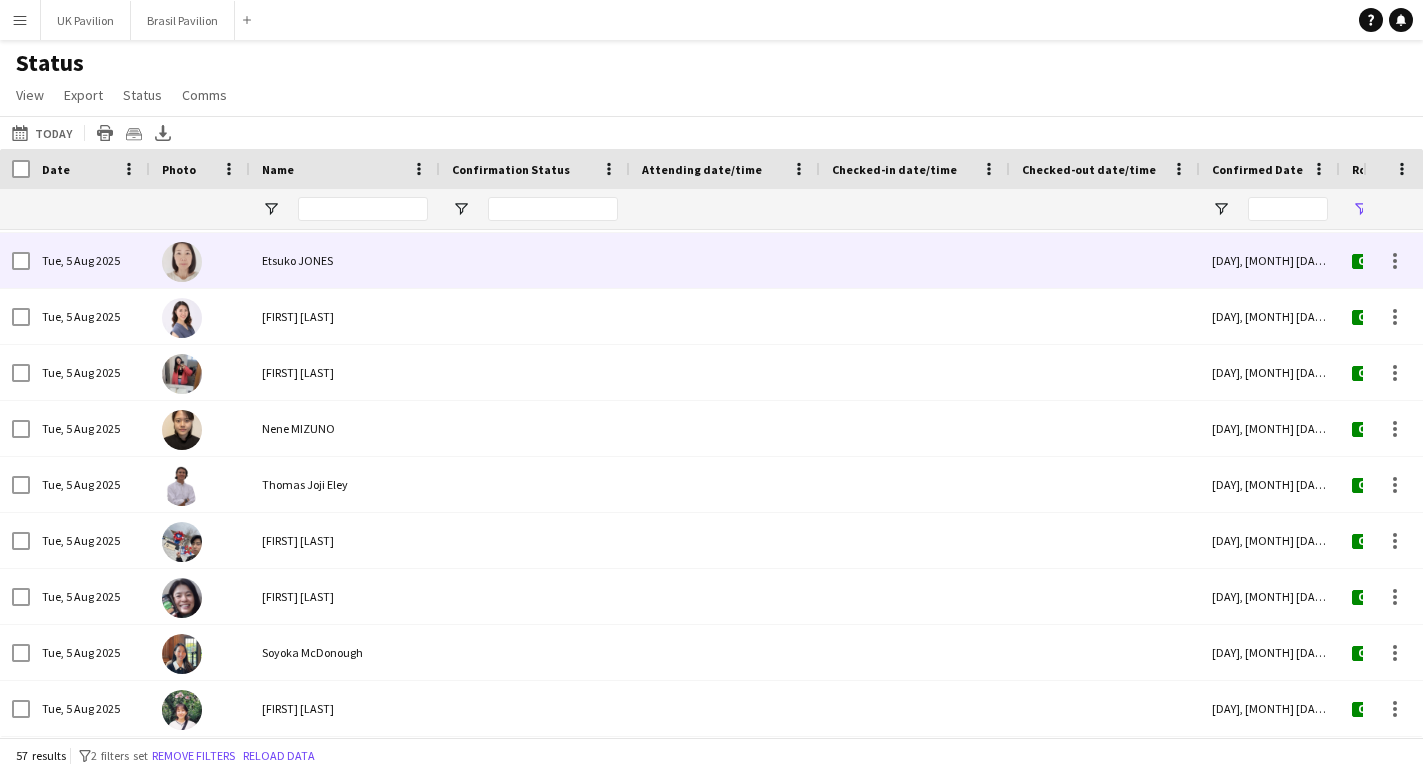 scroll, scrollTop: 2291, scrollLeft: 0, axis: vertical 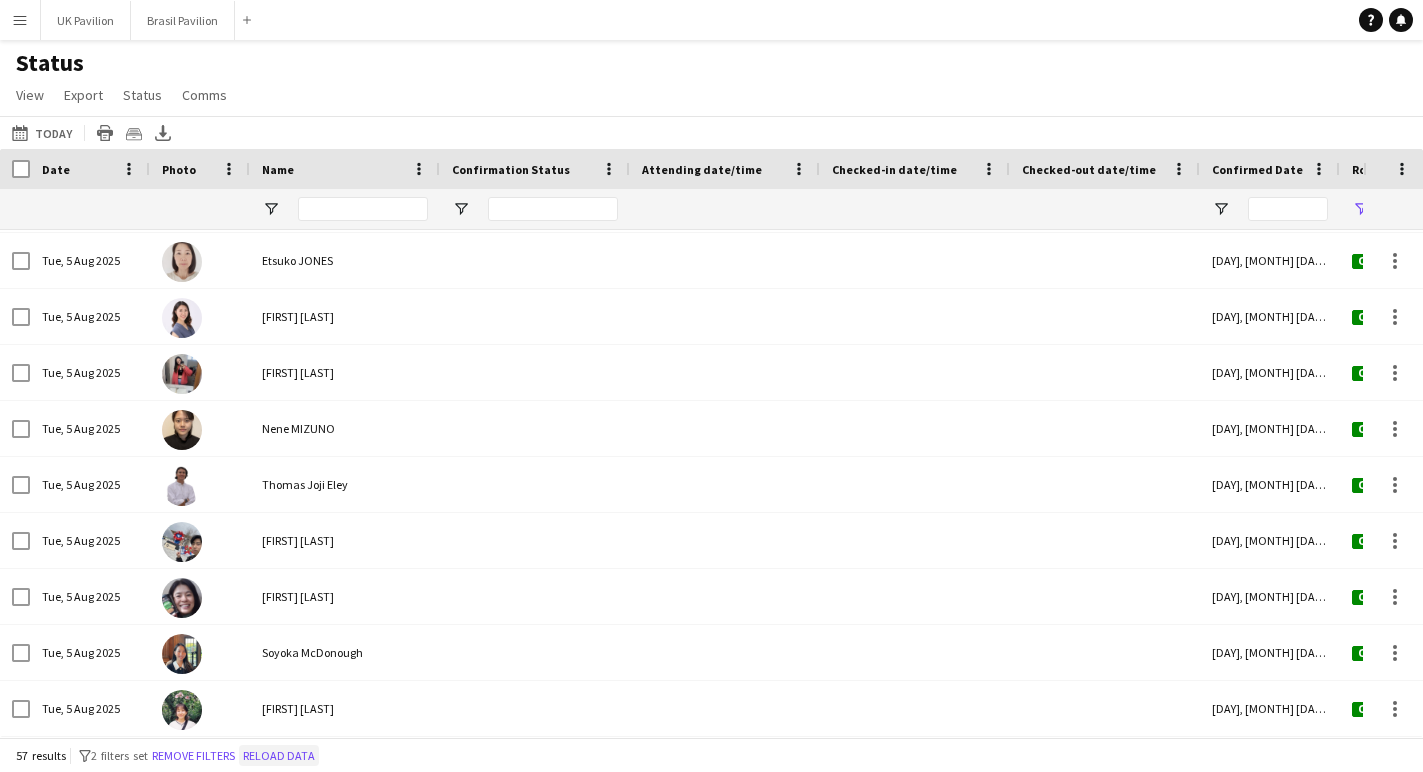 click on "Reload data" 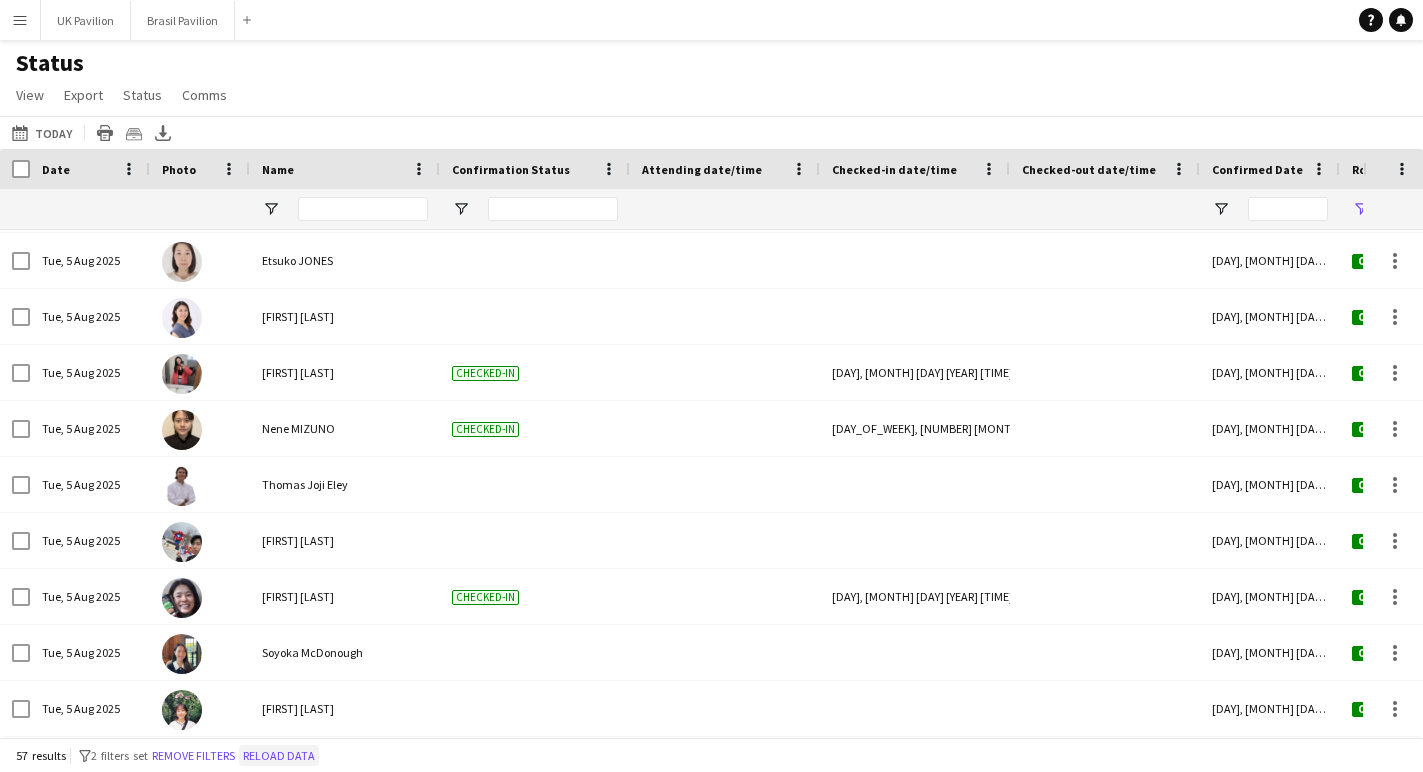 scroll, scrollTop: 0, scrollLeft: 0, axis: both 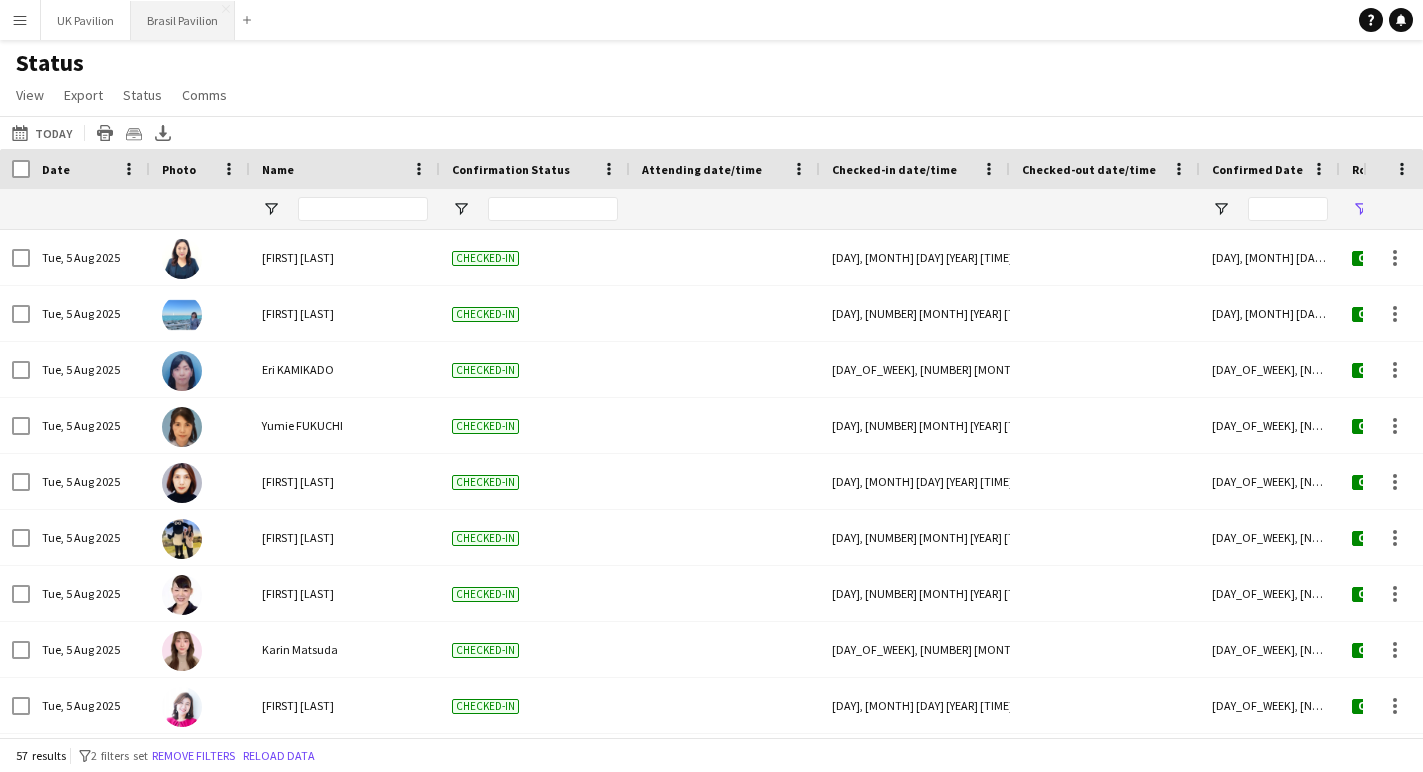 click on "Brasil Pavilion
Close" at bounding box center [183, 20] 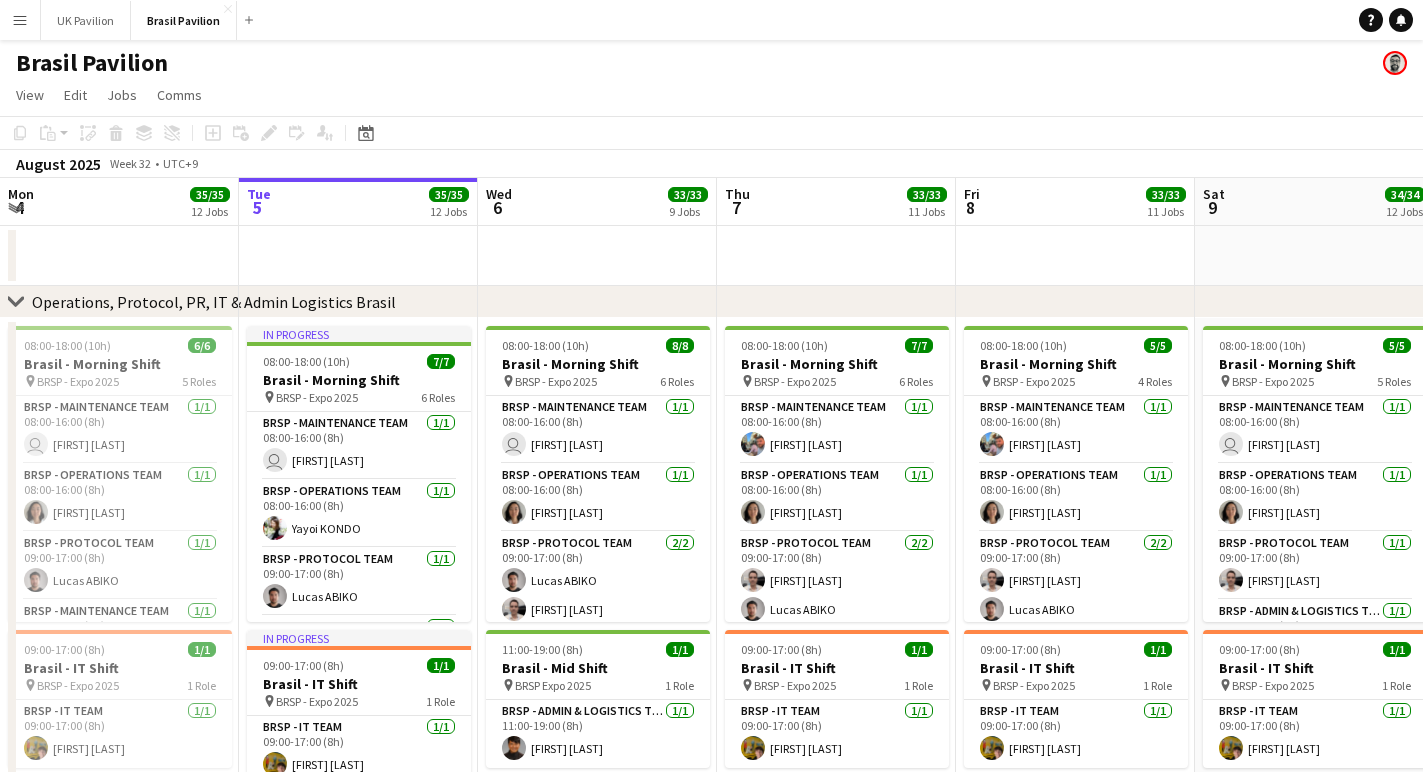 click on "Menu" at bounding box center [20, 20] 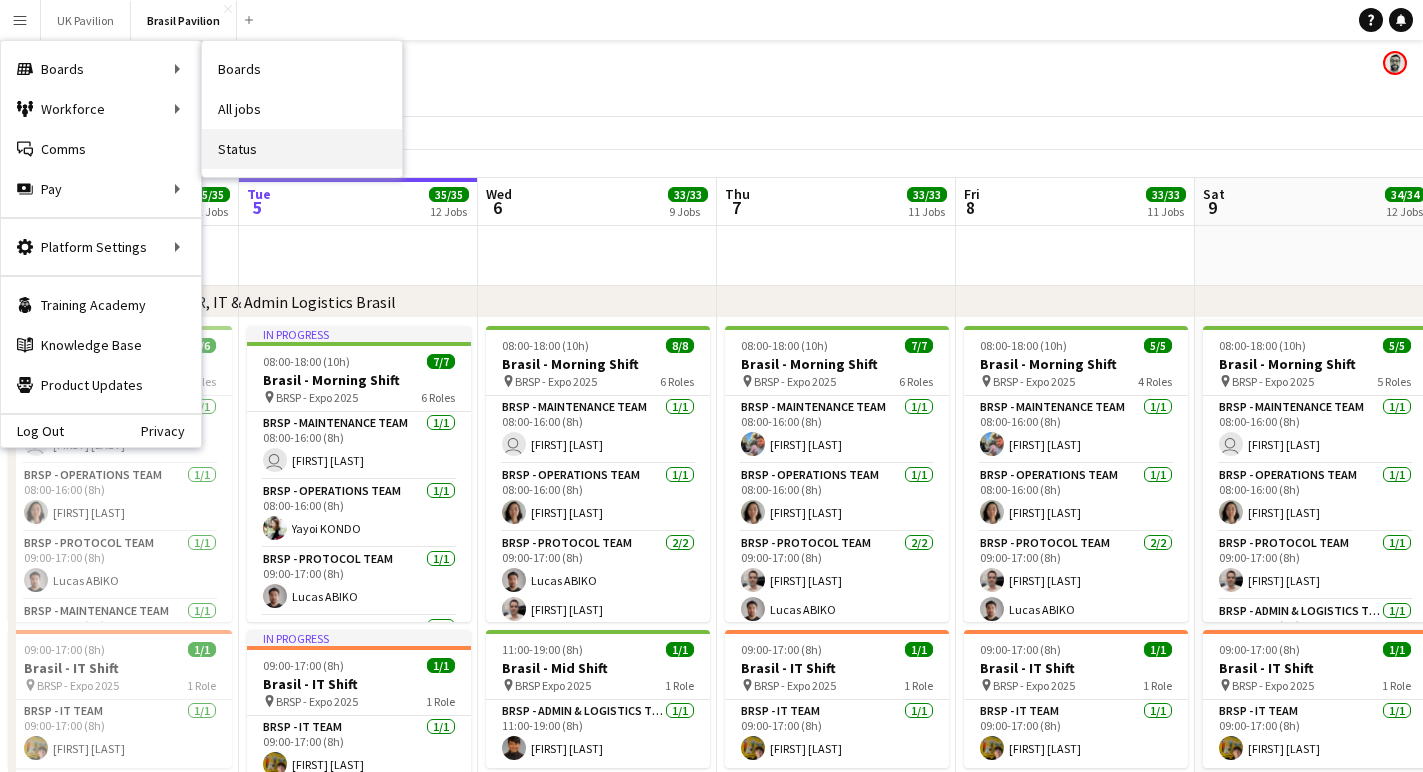 click on "Status" at bounding box center (302, 149) 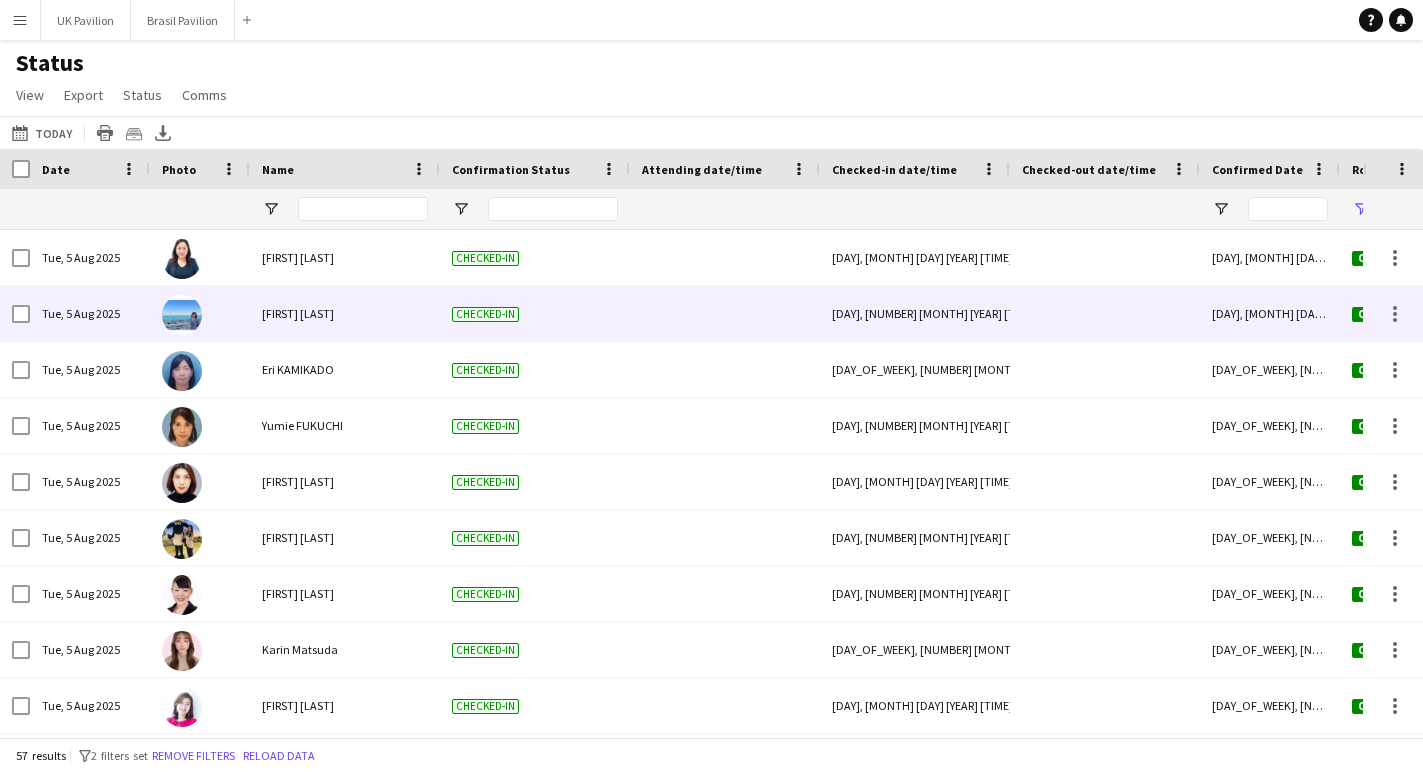 scroll, scrollTop: 5, scrollLeft: 0, axis: vertical 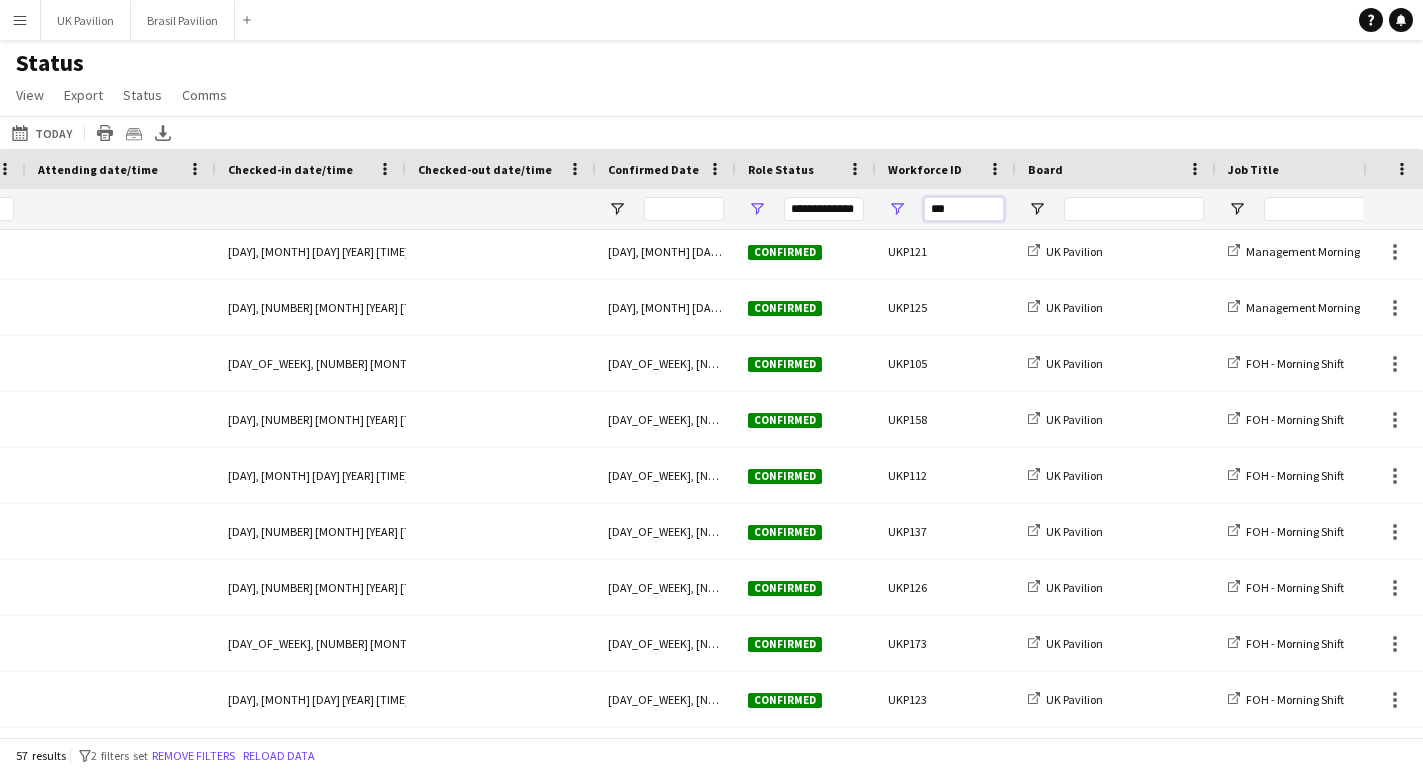 click on "***" at bounding box center (964, 209) 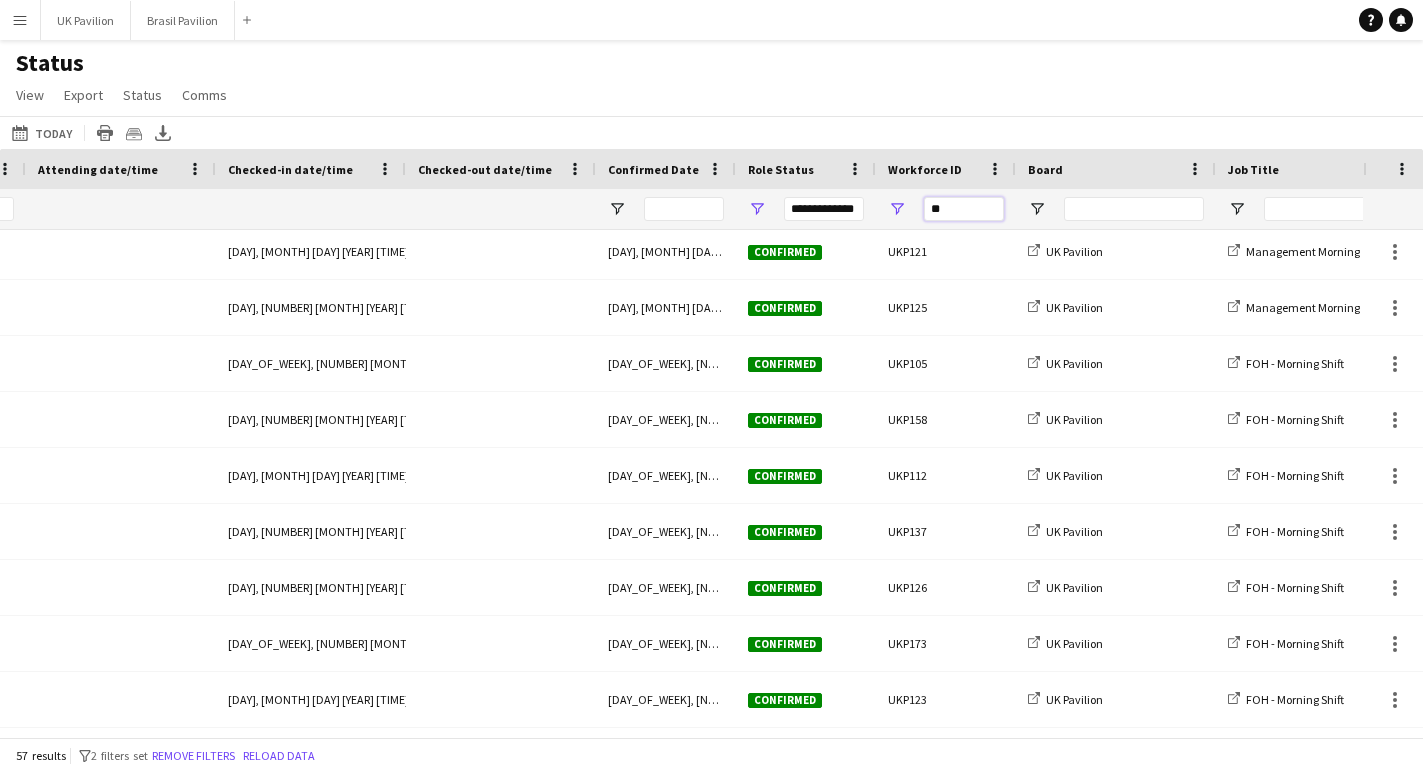type on "*" 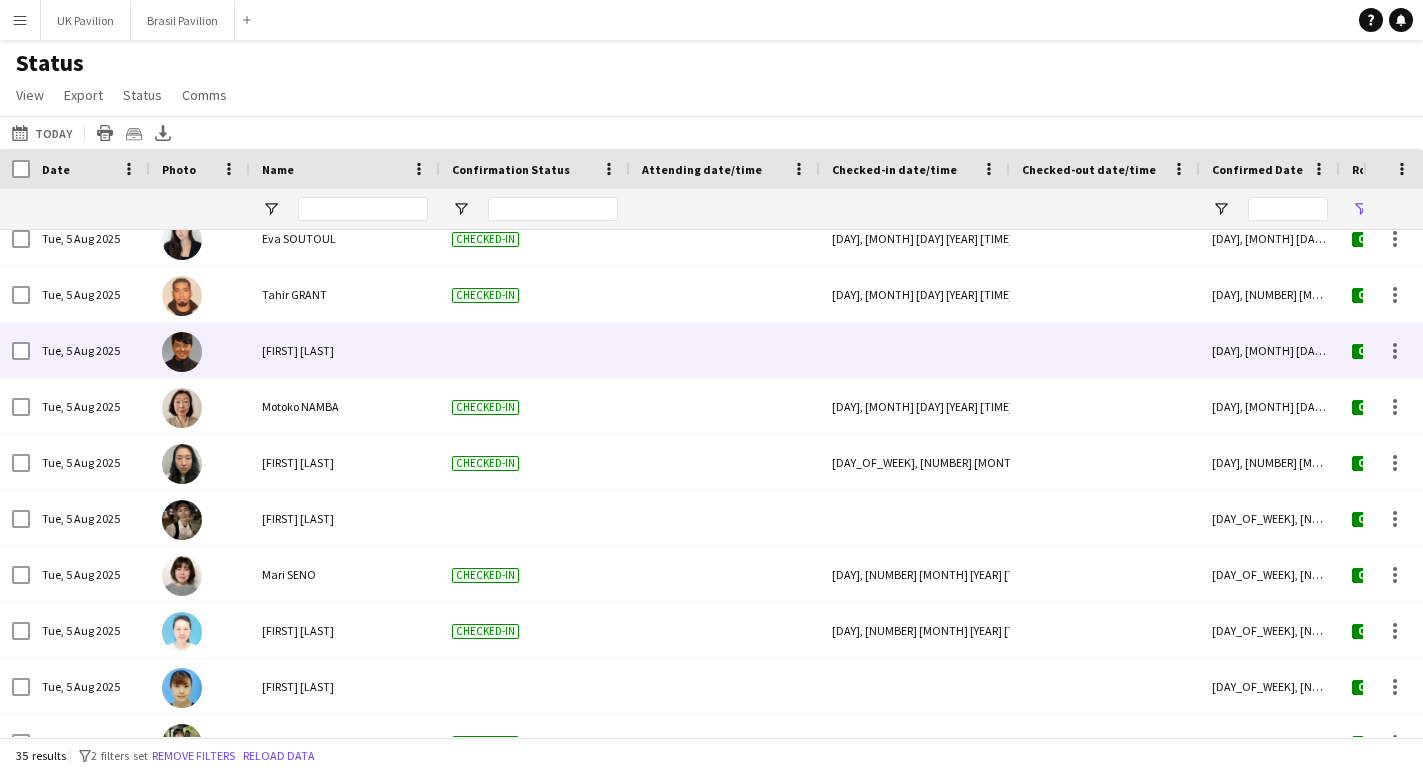 type on "****" 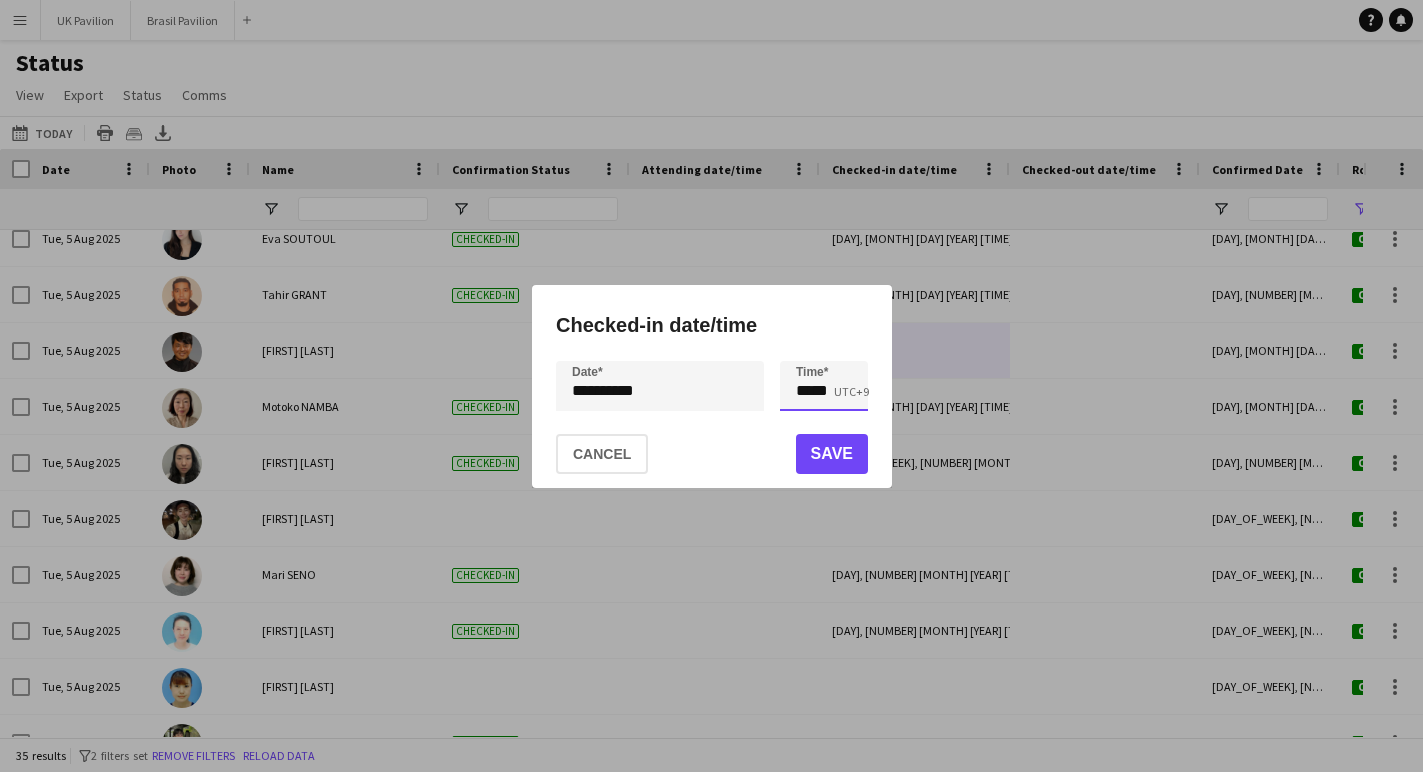 click on "*****" at bounding box center (824, 386) 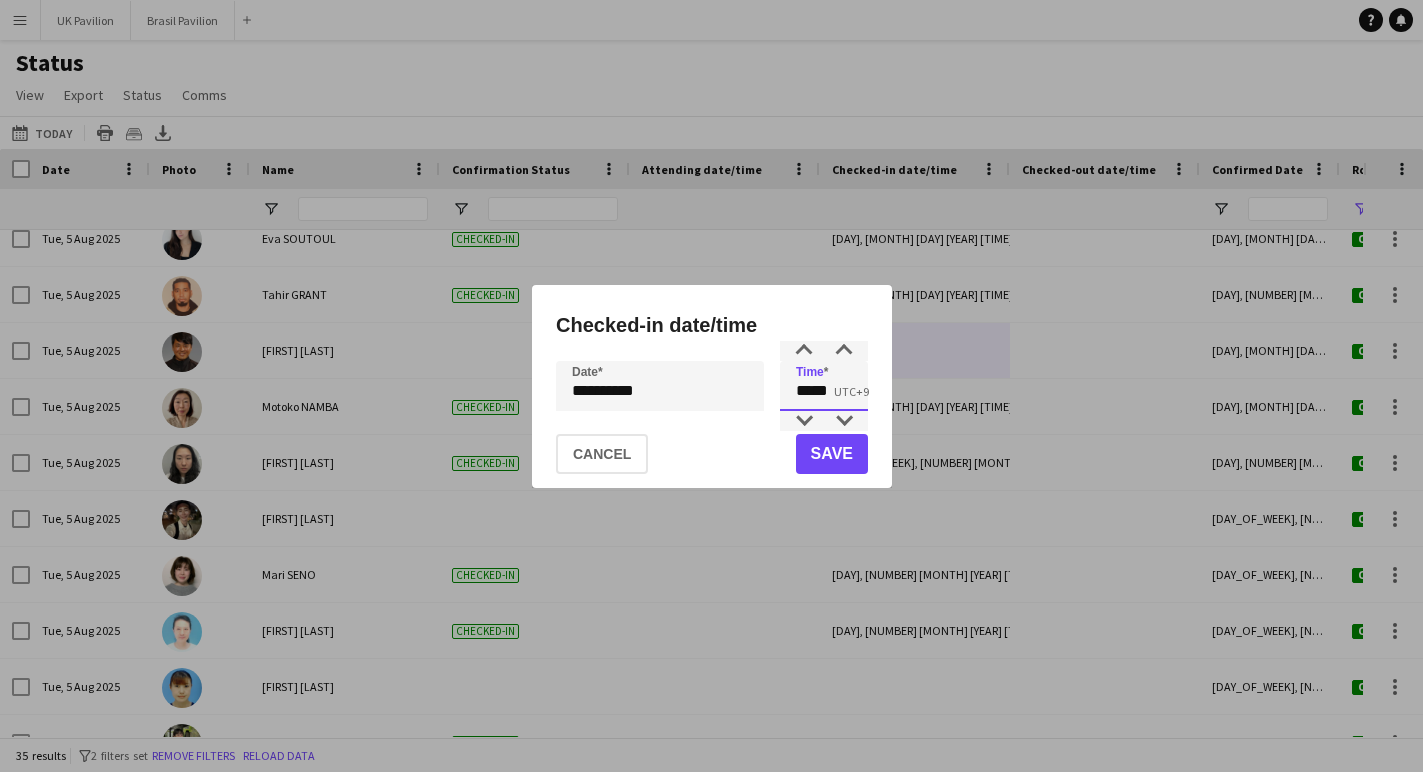 type on "*****" 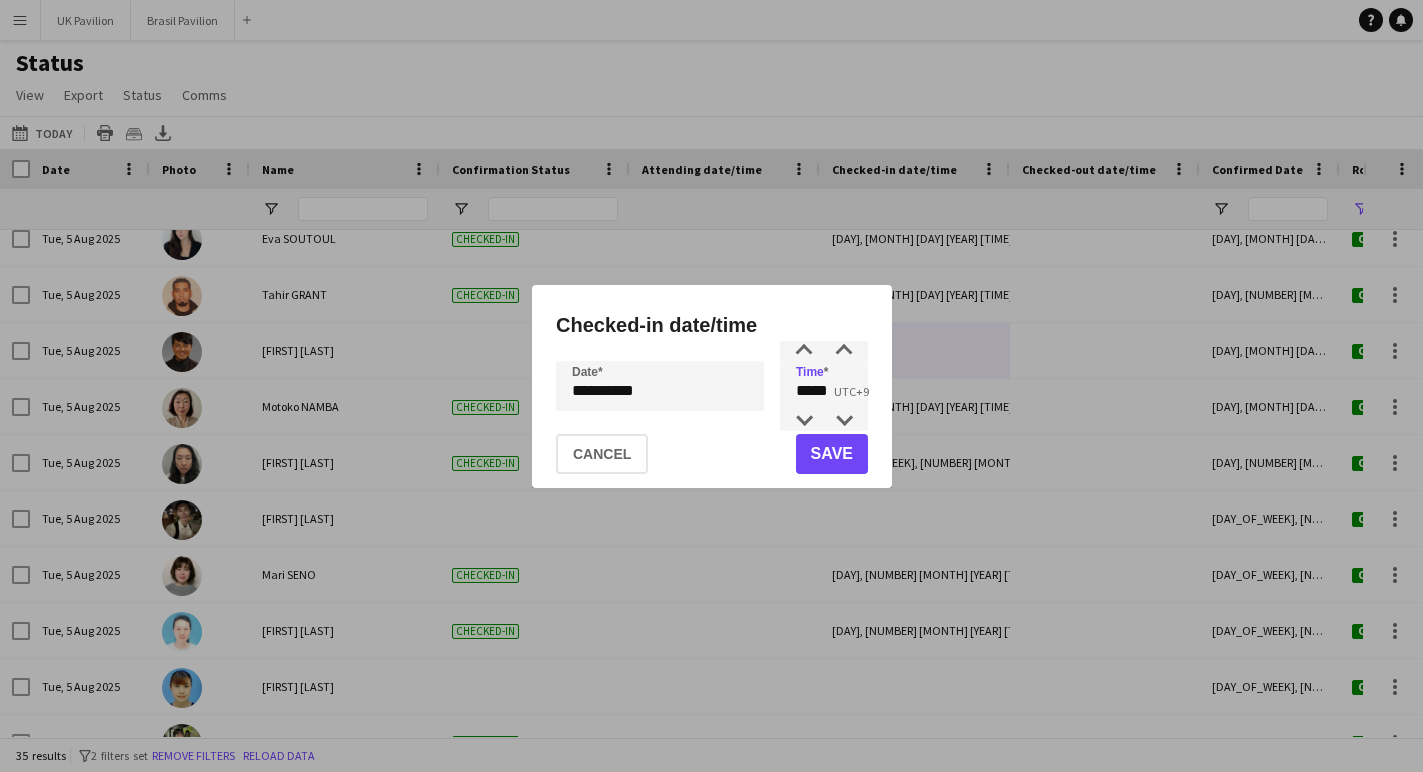 click on "Save" 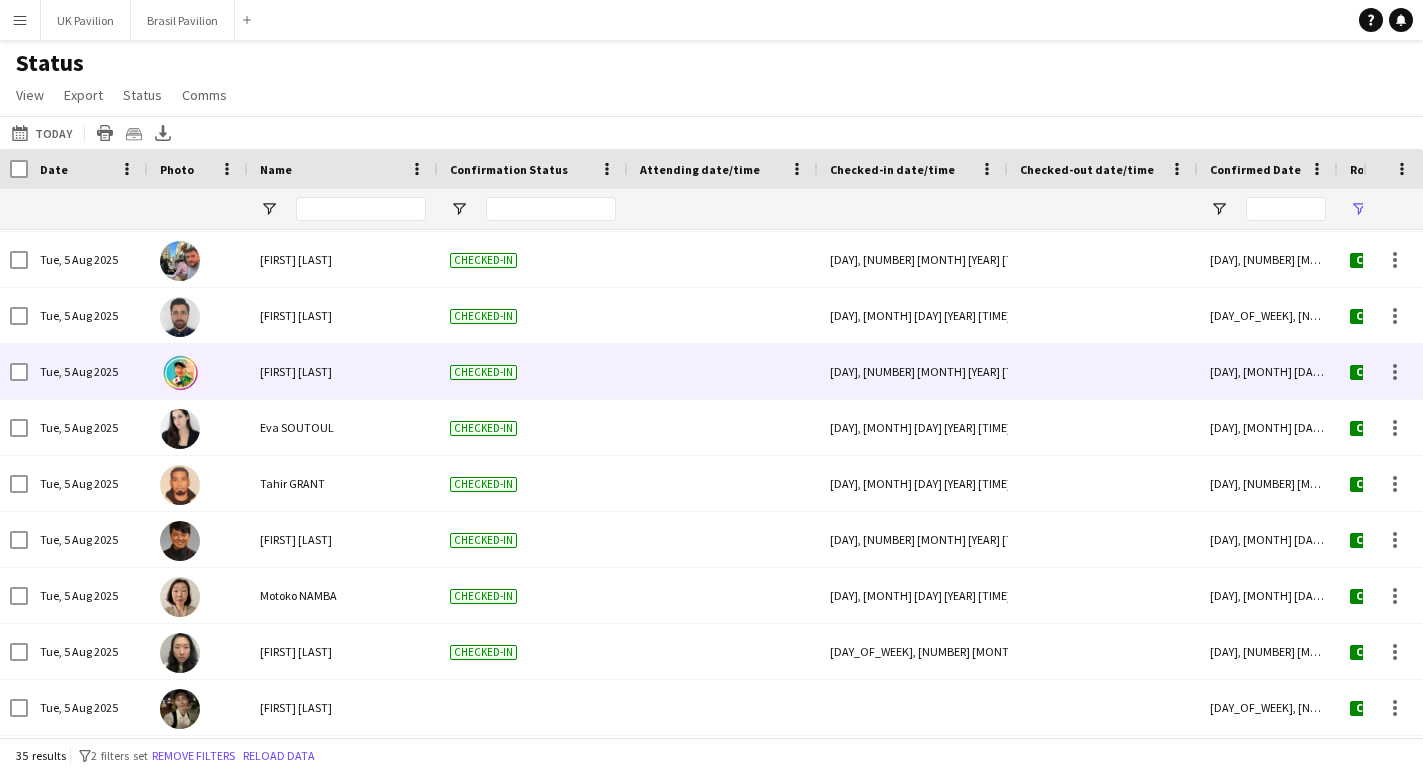 scroll, scrollTop: 1119, scrollLeft: 0, axis: vertical 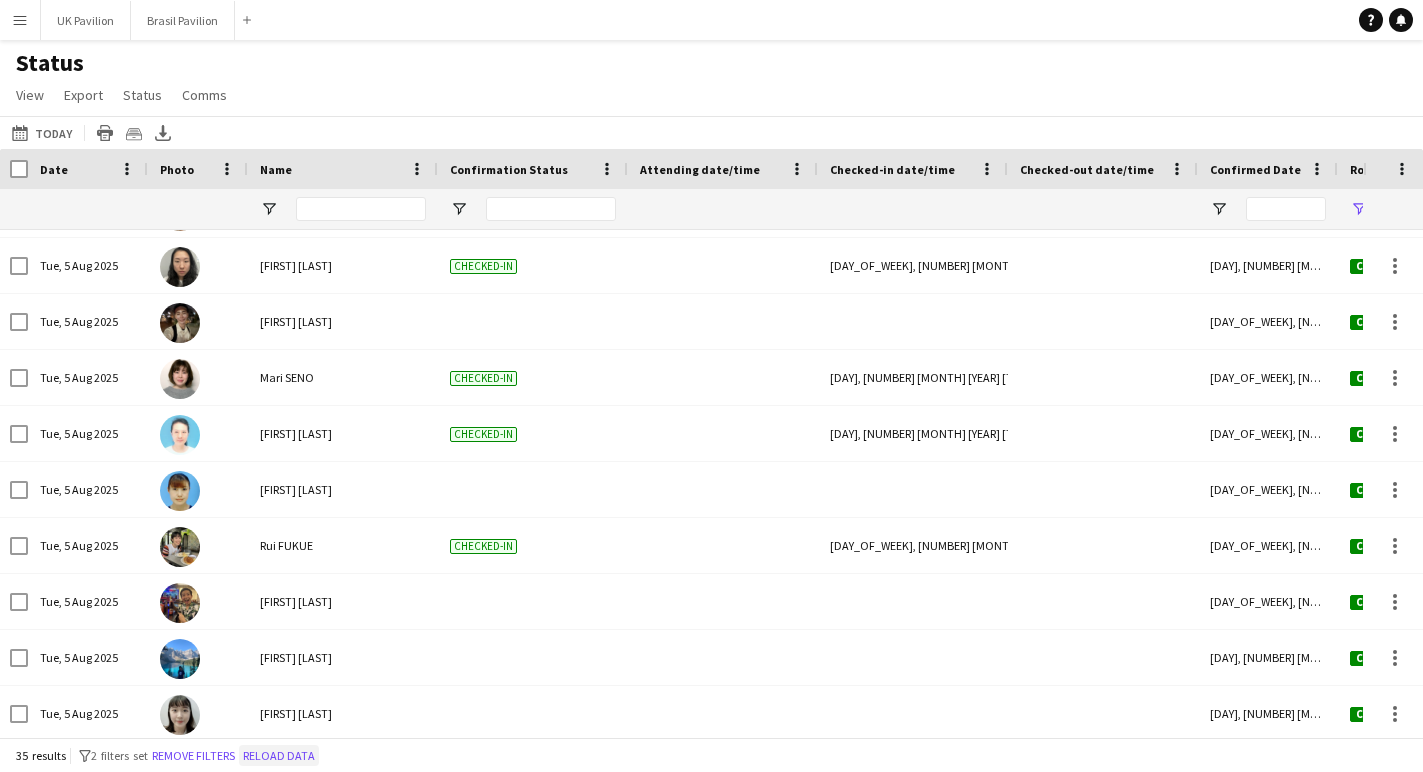 click on "Reload data" 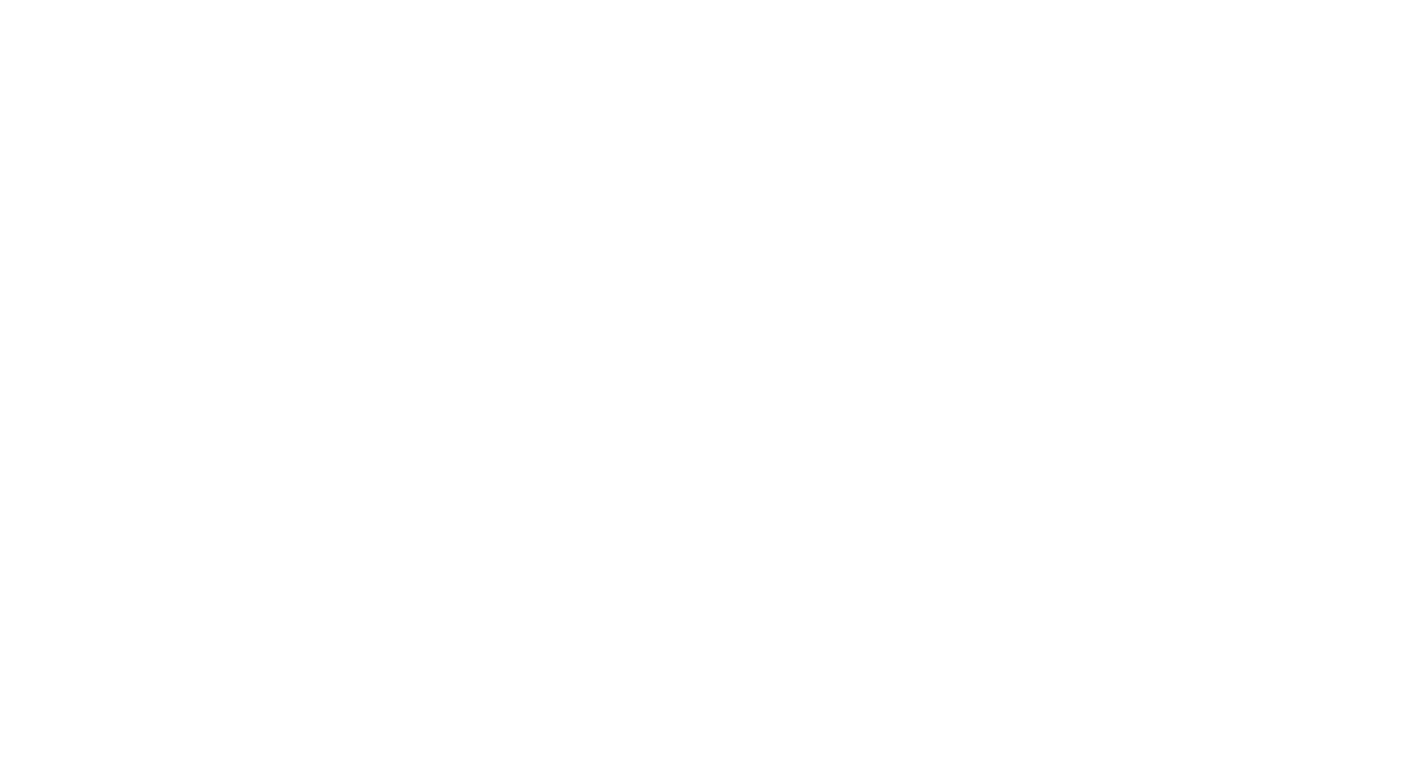 scroll, scrollTop: 0, scrollLeft: 0, axis: both 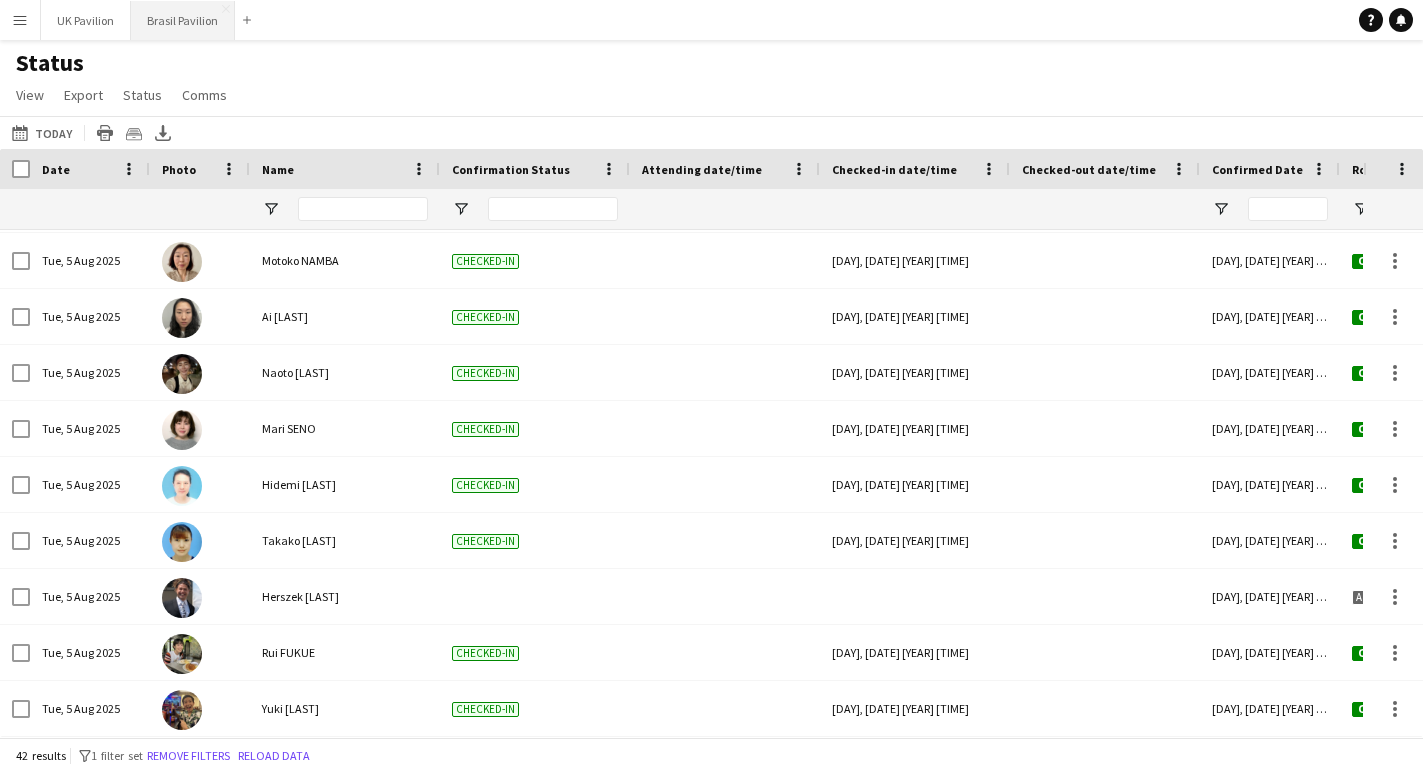 click on "Brasil Pavilion
Close" at bounding box center (183, 20) 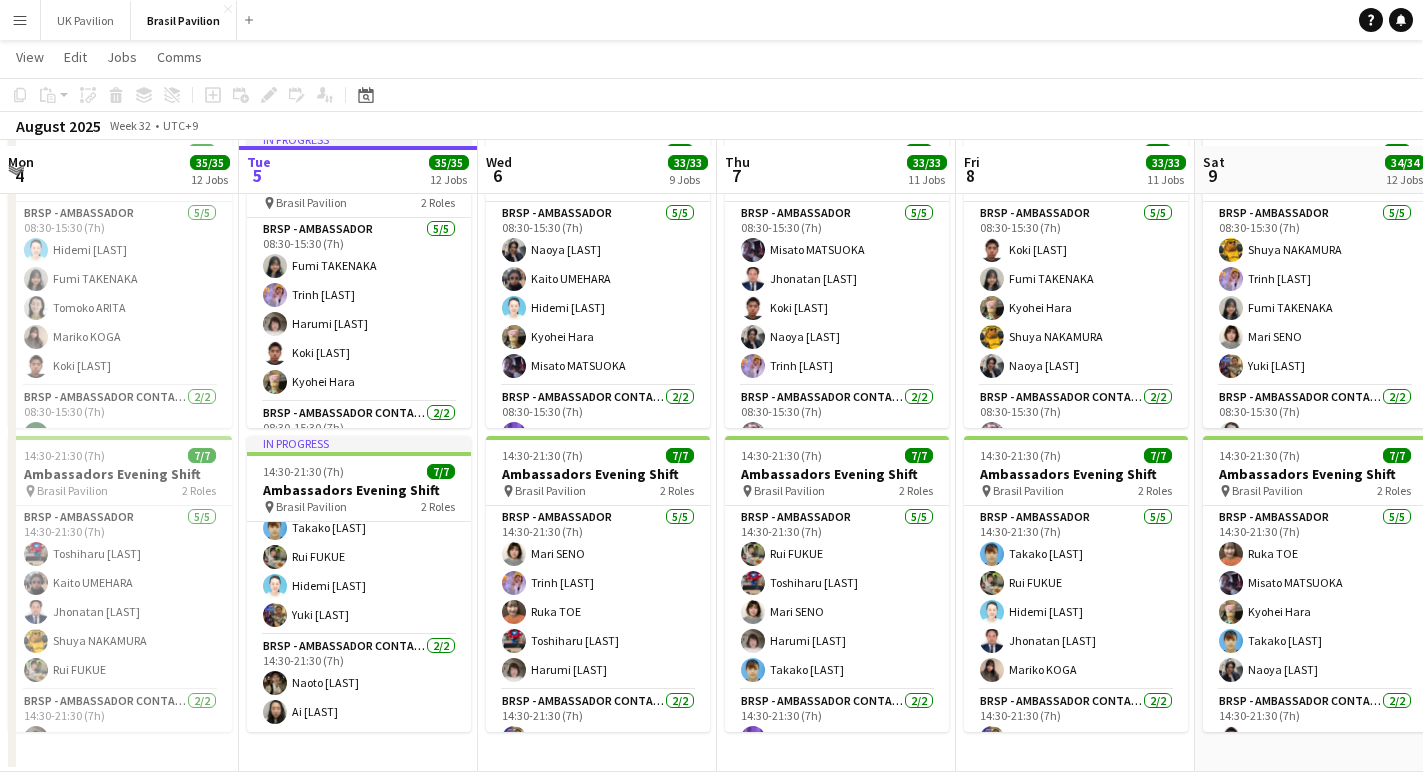 click on "Menu" at bounding box center (20, 20) 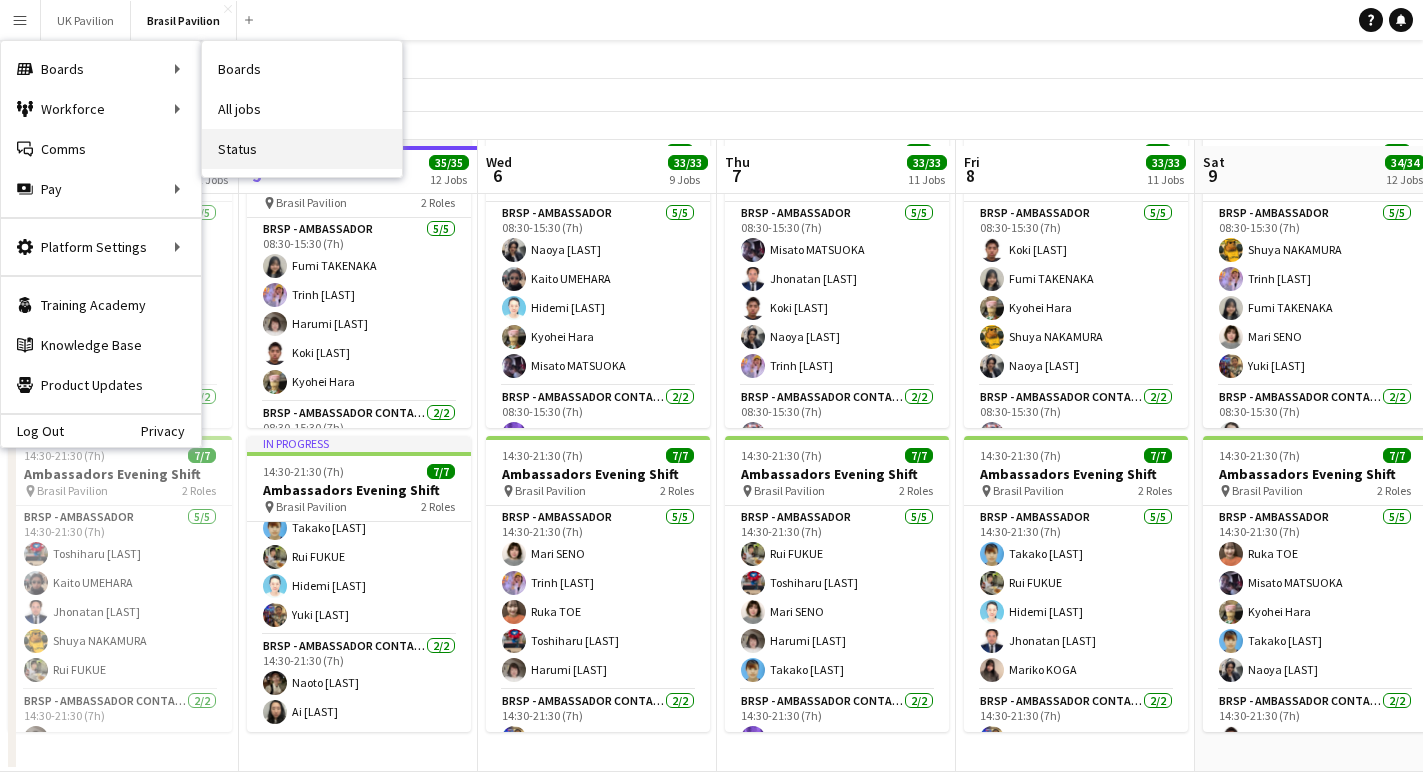 click on "Status" at bounding box center [302, 149] 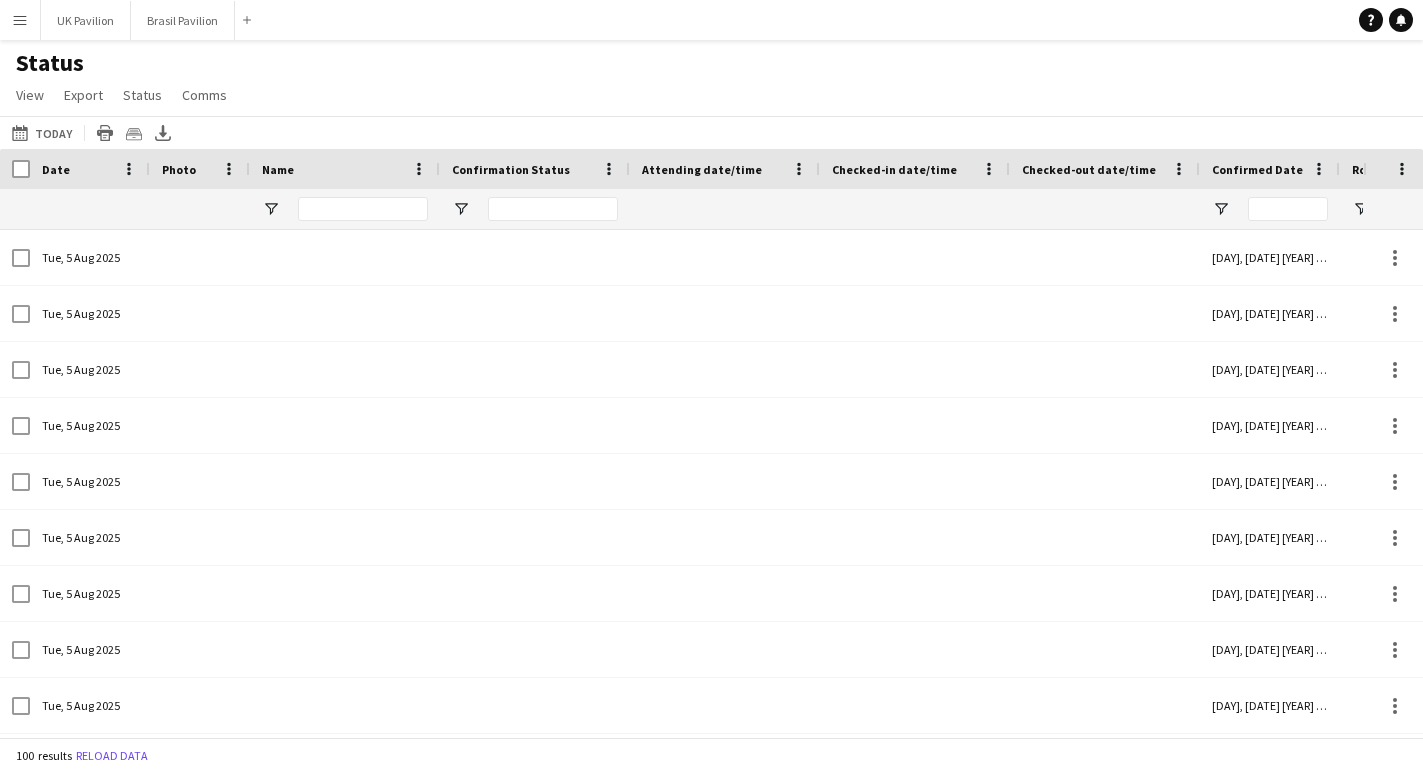 type on "****" 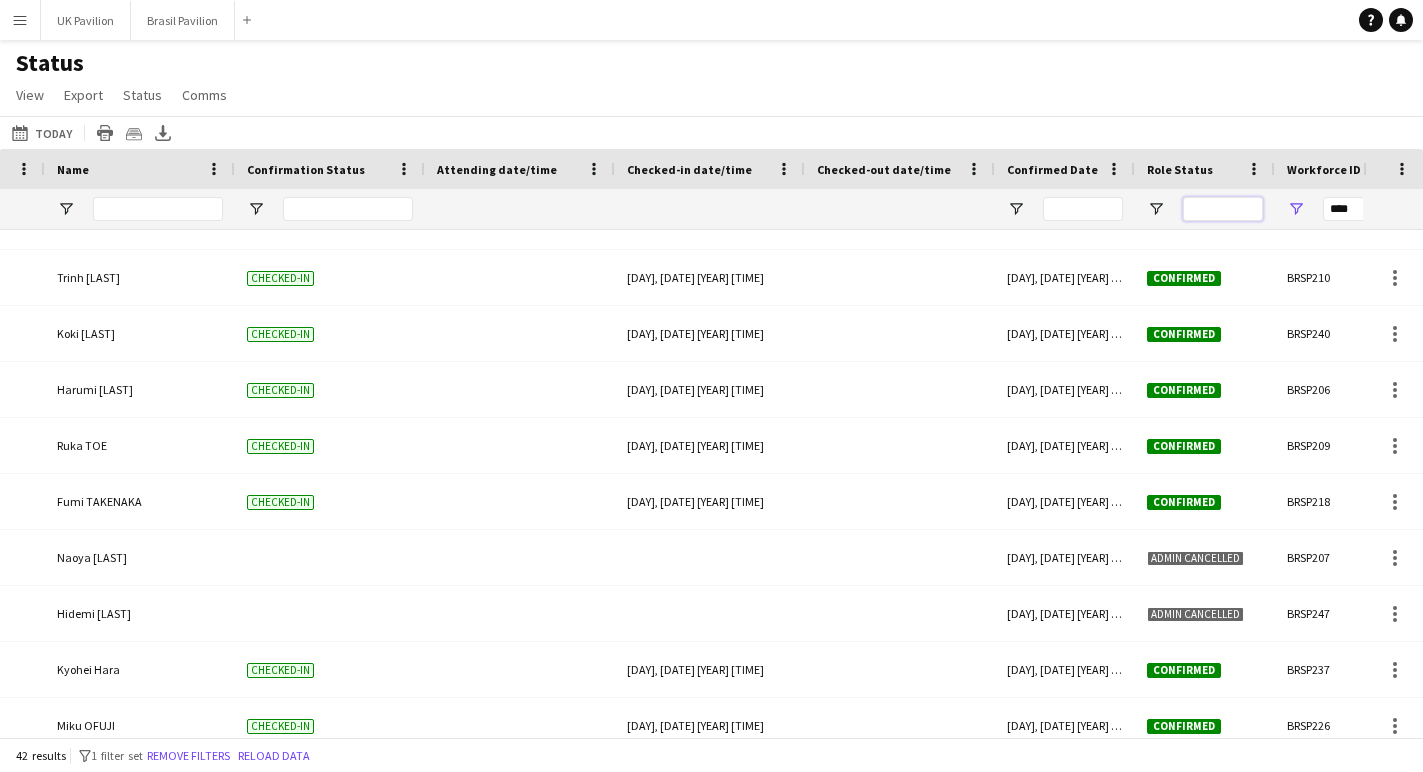 click at bounding box center (1223, 209) 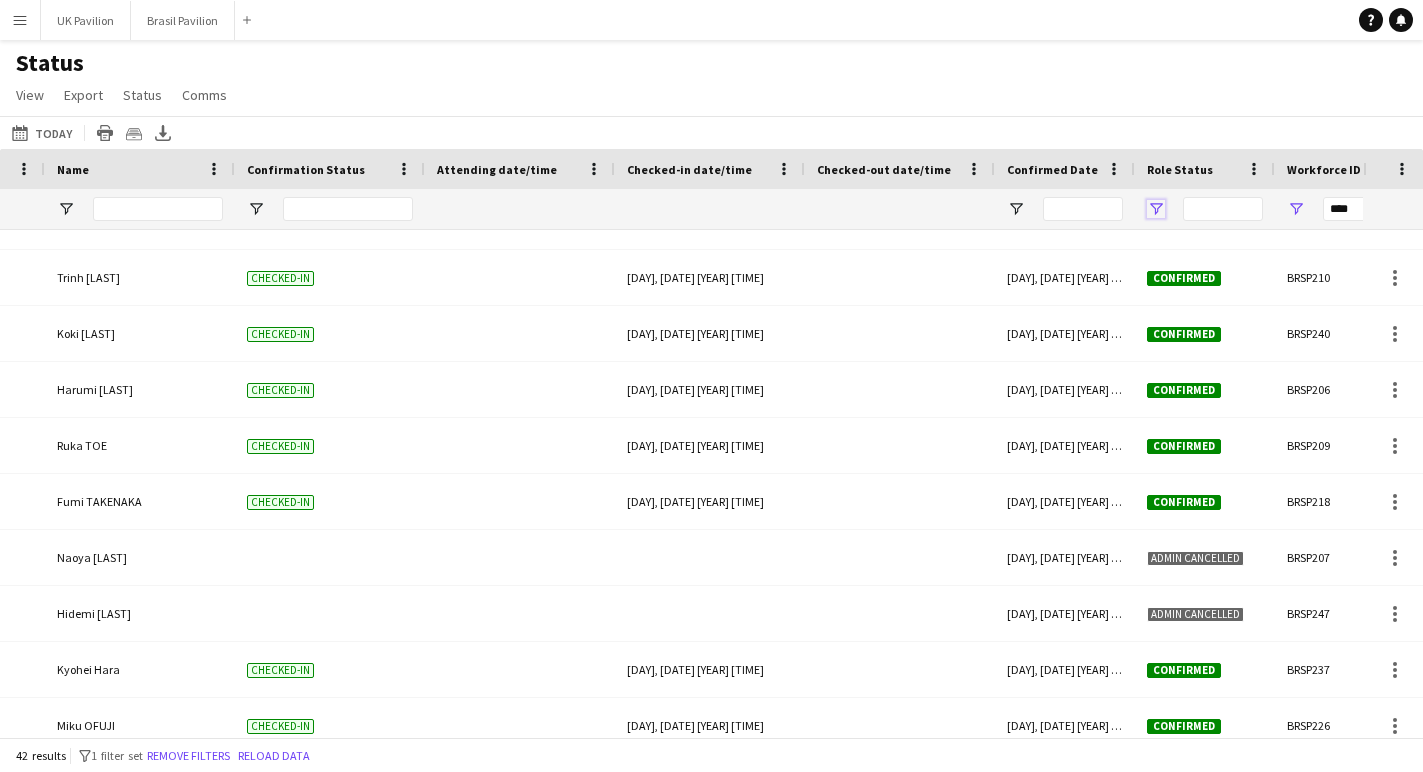 click at bounding box center (1156, 209) 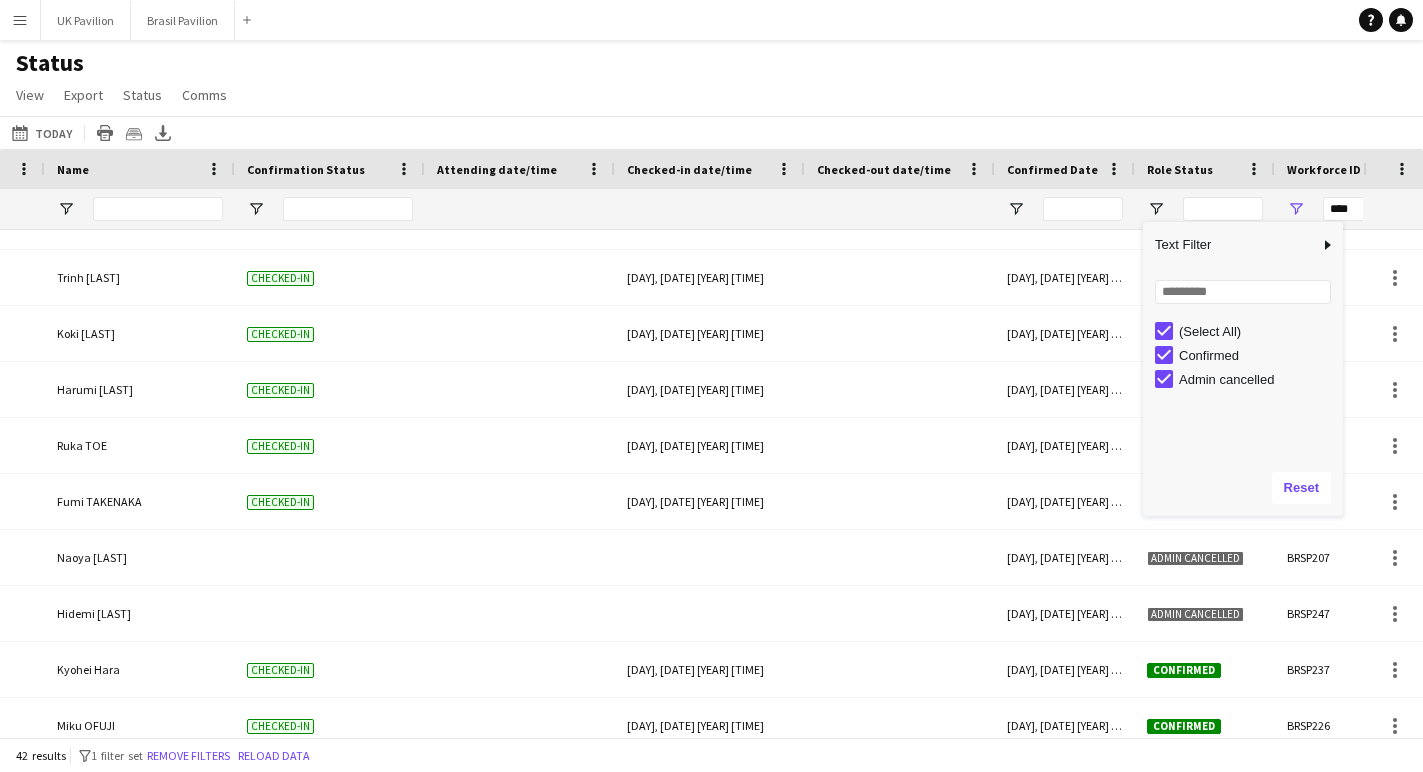 click on "(Select All)" at bounding box center (1249, 331) 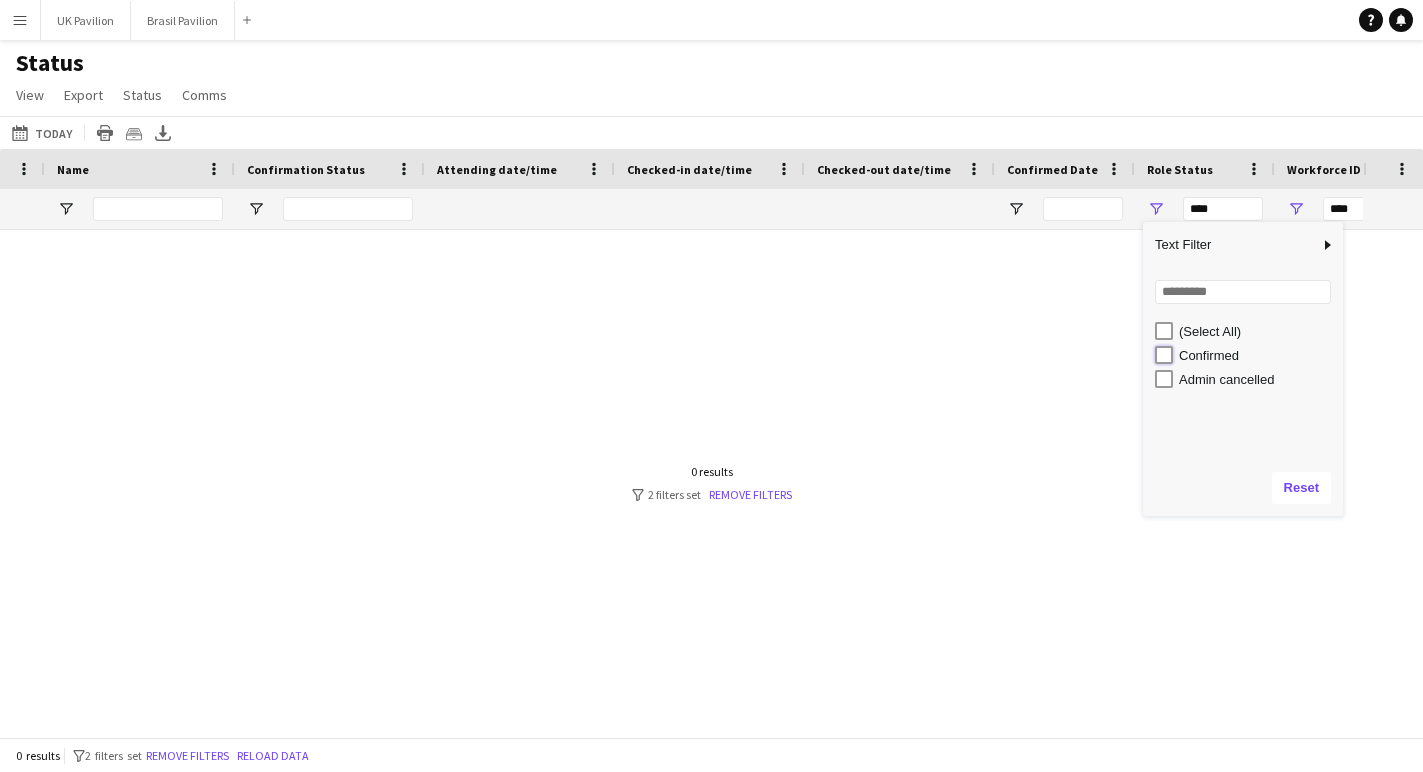 type on "**********" 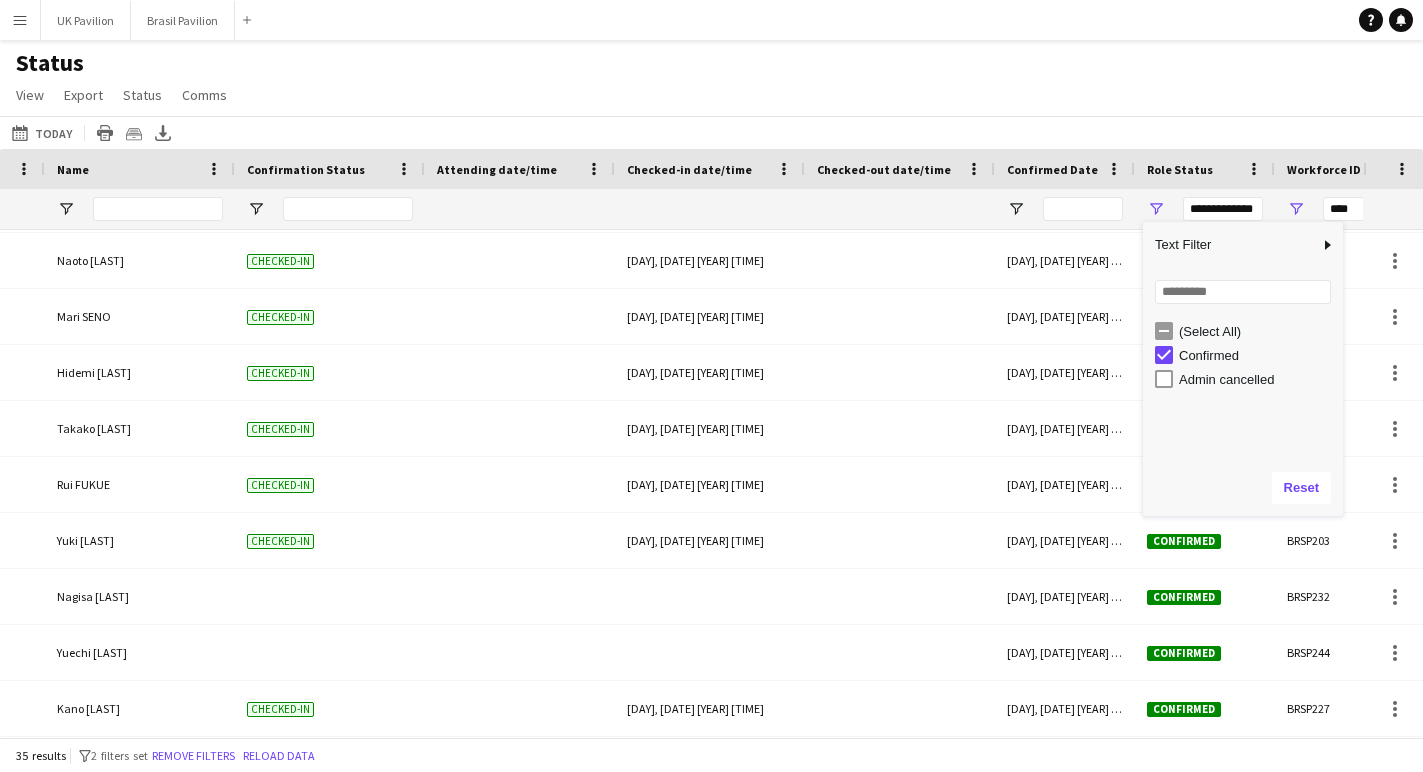 click on "Status   View   Views  Default view New view Update view Delete view Edit name Customise view Customise filters Reset Filters Reset View Reset All  Export  Export as XLSX Export as CSV Export as PDF Crew files as ZIP  Status  Confirm attendance Check-in Check-out Clear confirm attendance Clear check-in Clear check-out  Comms  Send notification Chat" 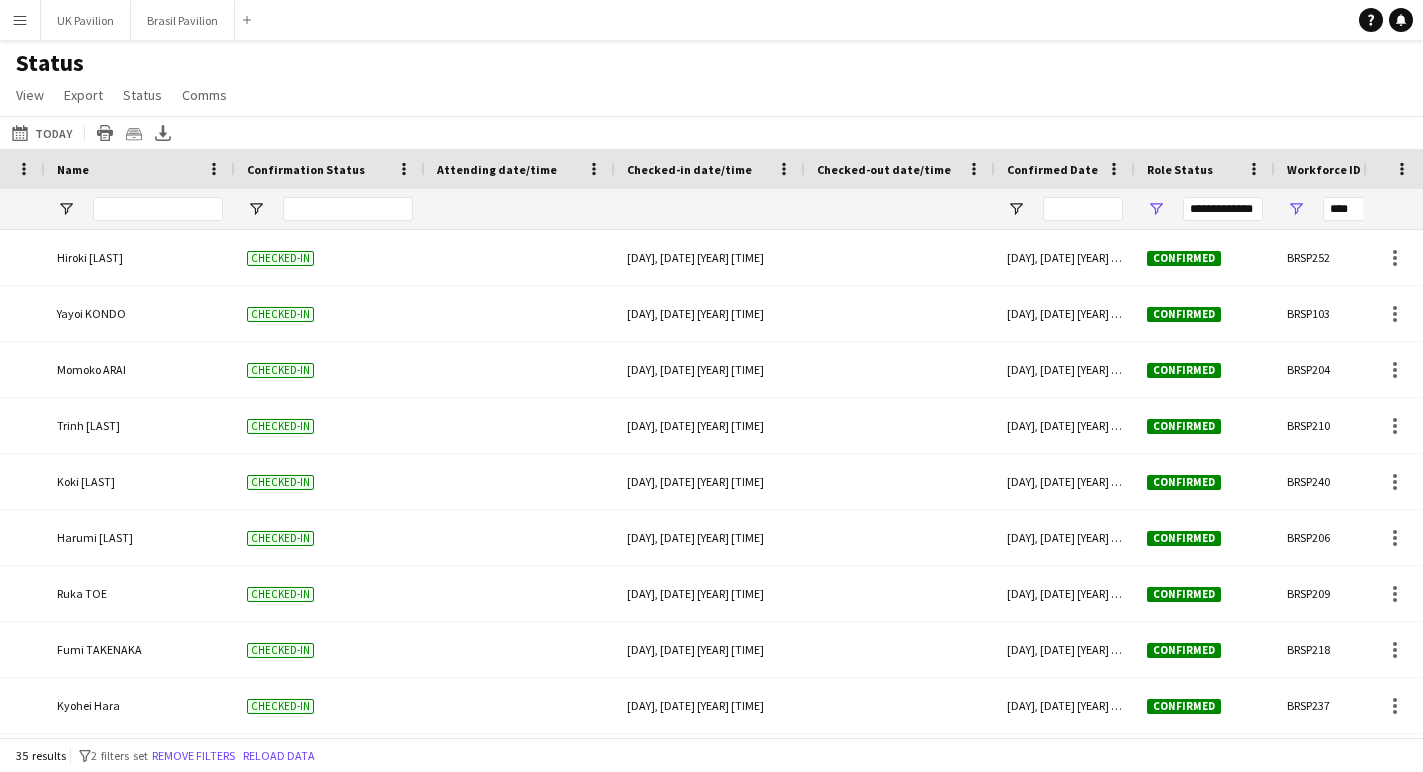 drag, startPoint x: 655, startPoint y: 66, endPoint x: 687, endPoint y: 66, distance: 32 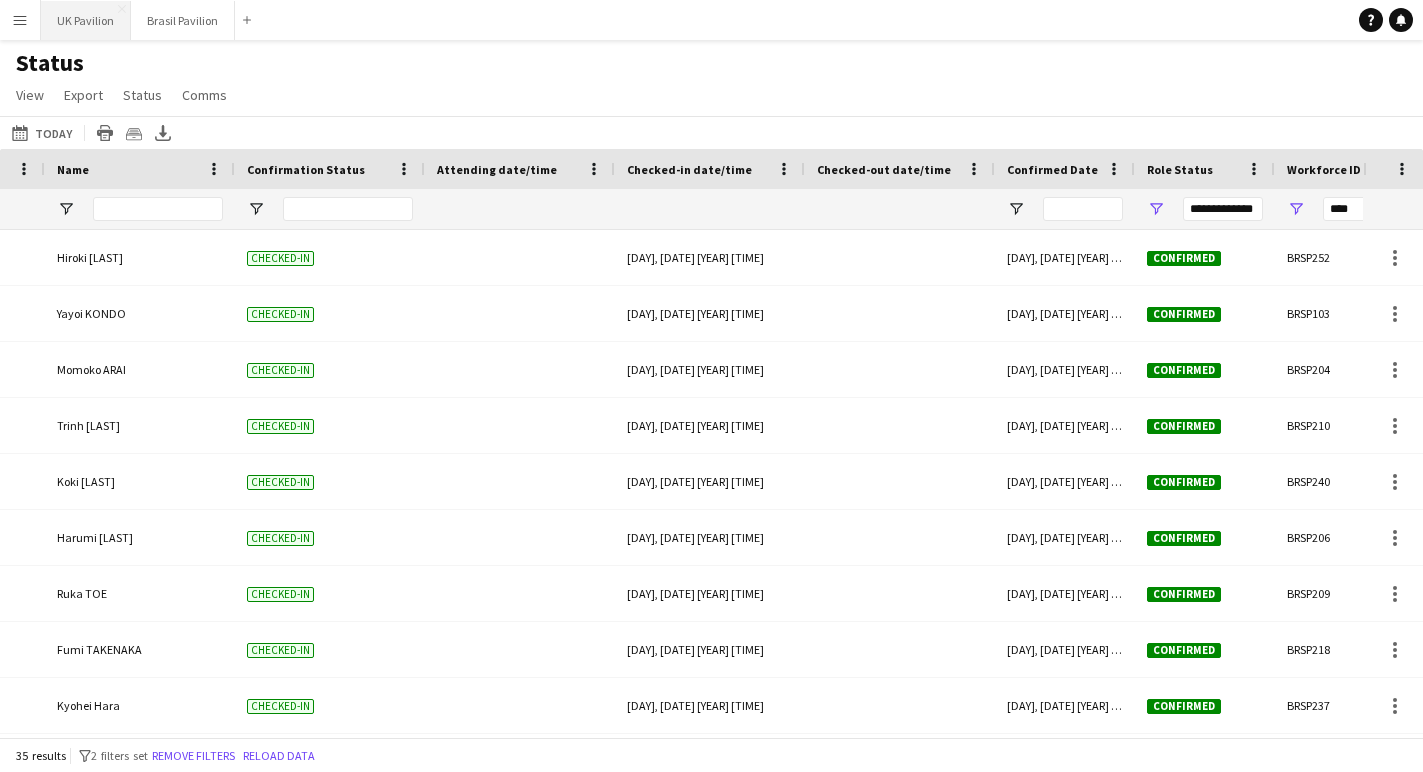 click on "UK Pavilion
Close" at bounding box center [86, 20] 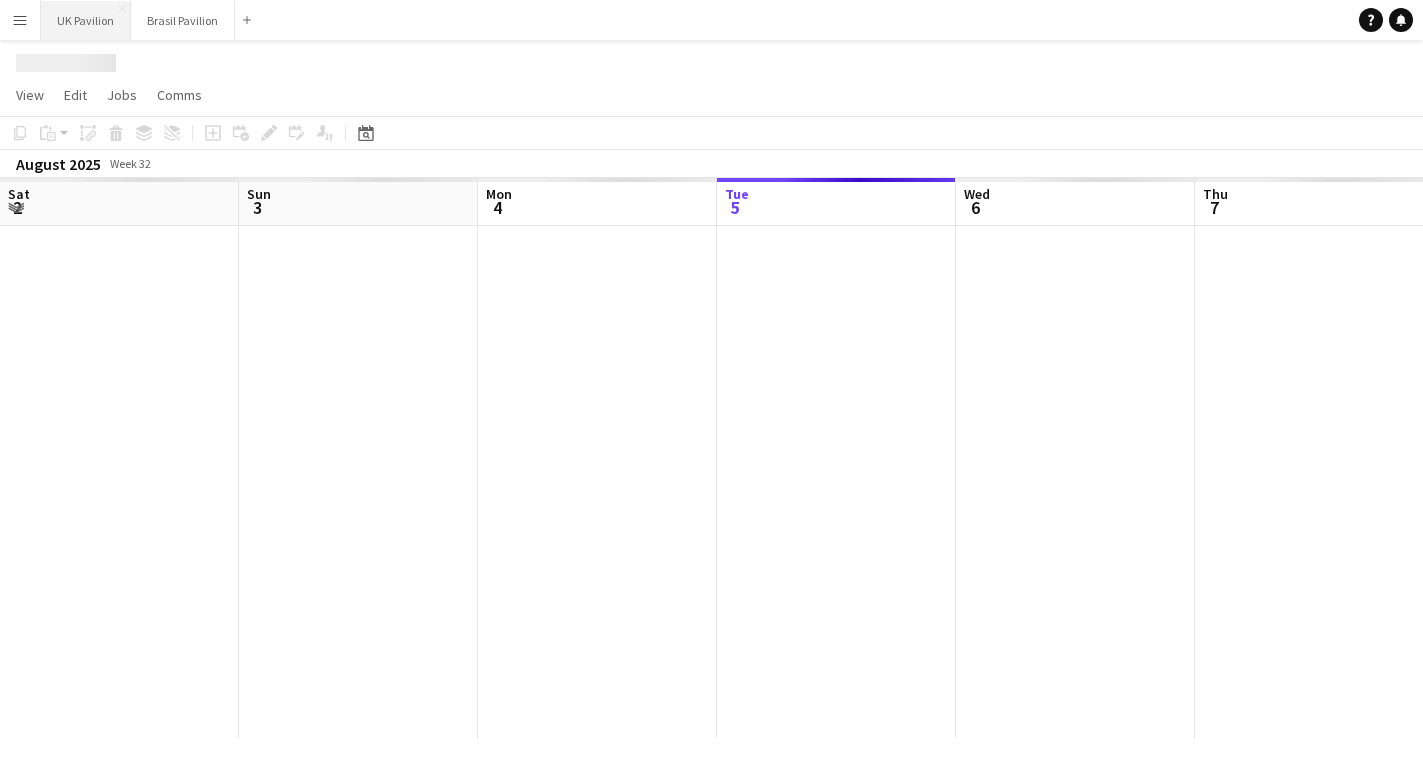 scroll, scrollTop: 0, scrollLeft: 478, axis: horizontal 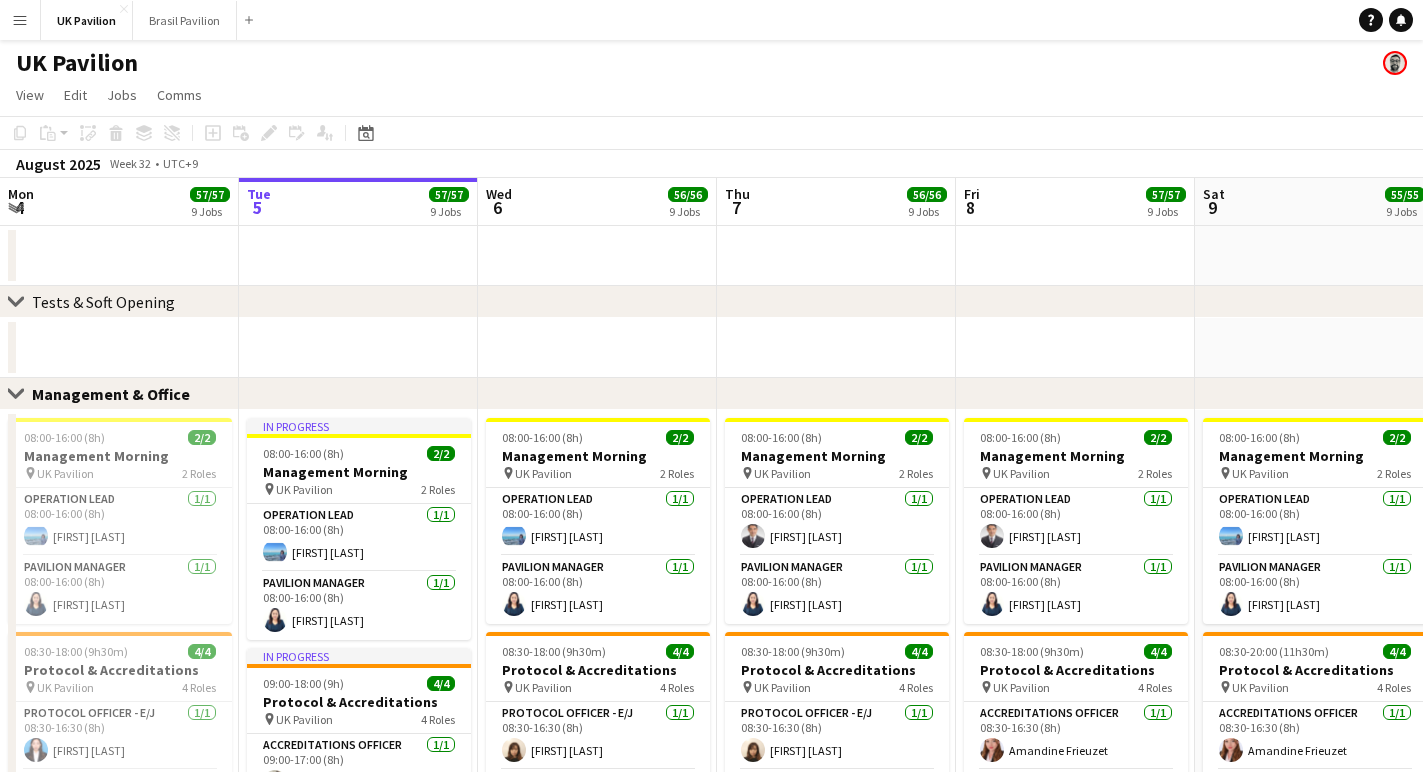 click on "Menu" at bounding box center (20, 20) 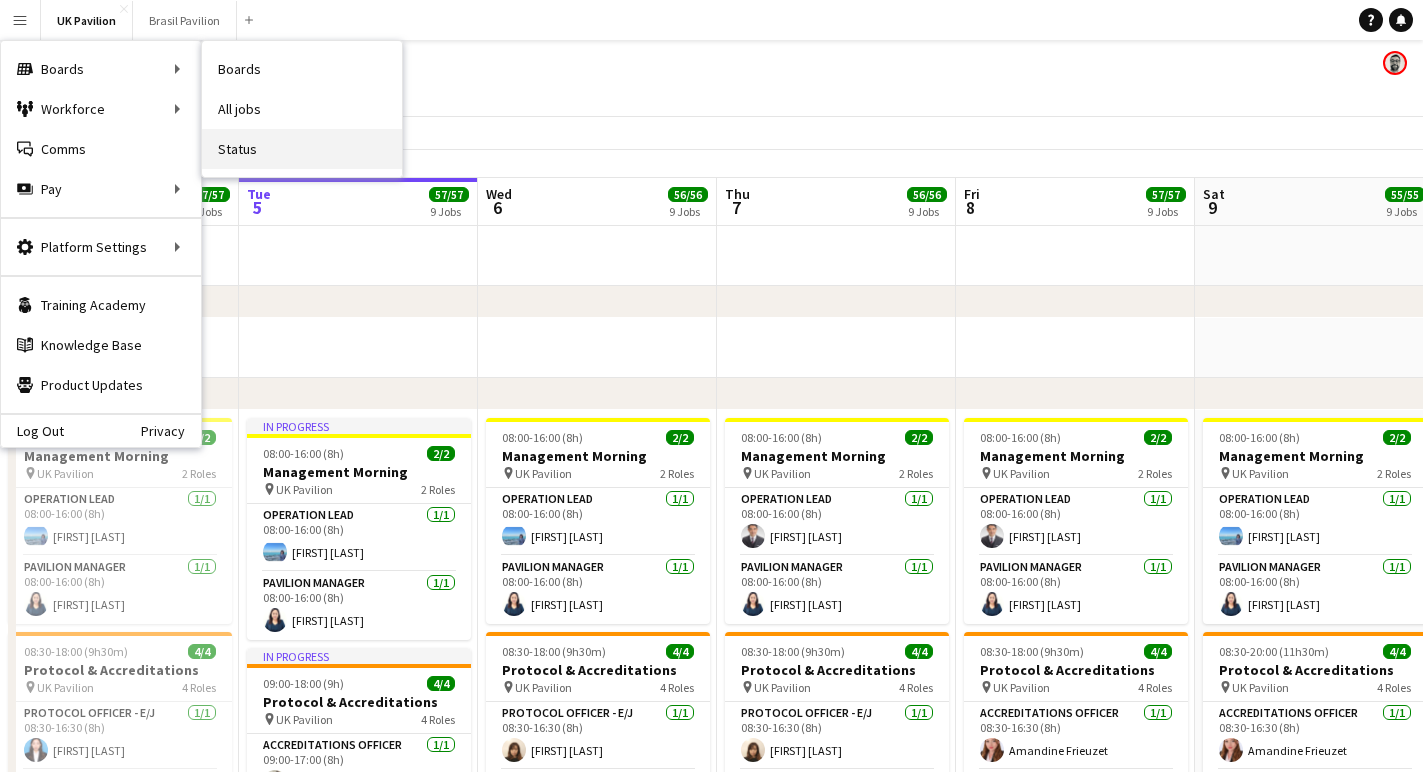 click on "Status" at bounding box center [302, 149] 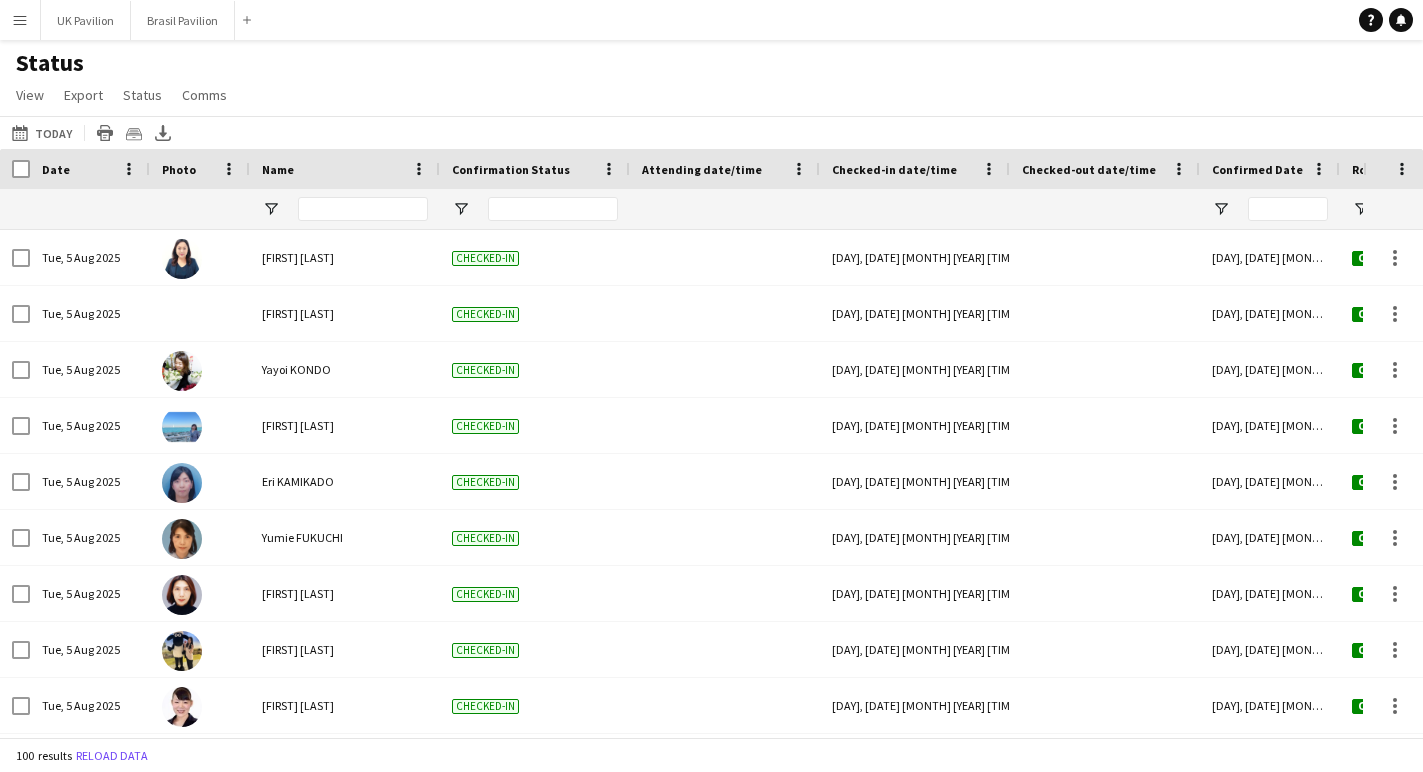 type on "**********" 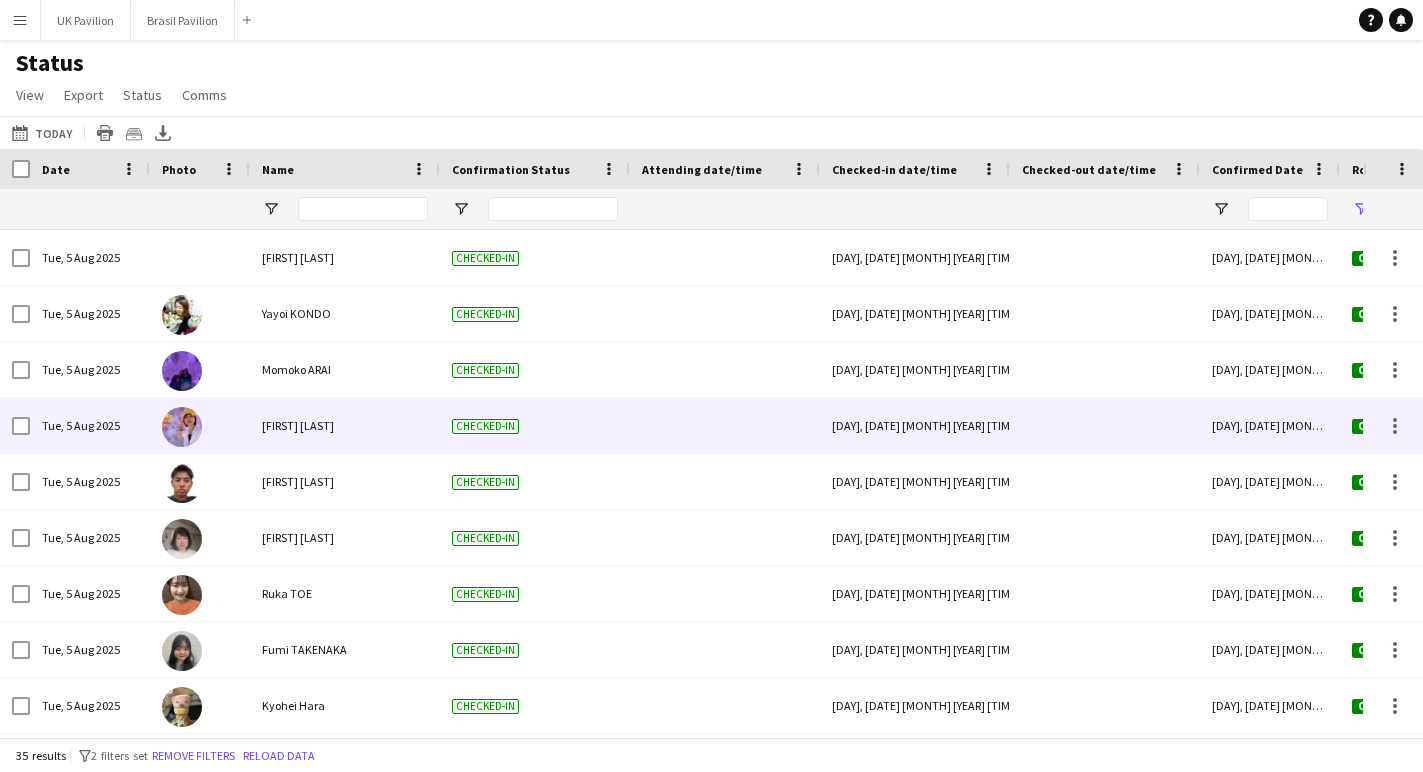 scroll, scrollTop: 103, scrollLeft: 0, axis: vertical 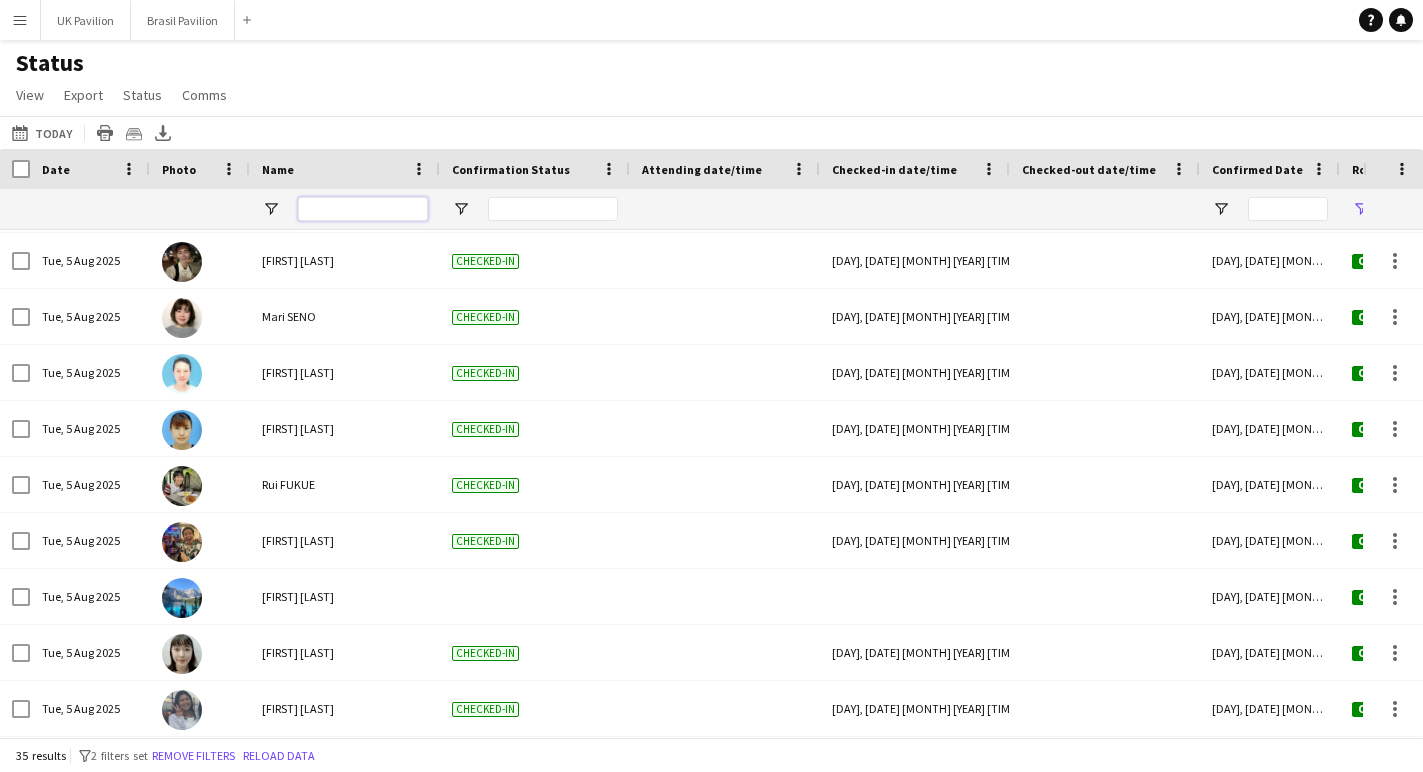 click at bounding box center [363, 209] 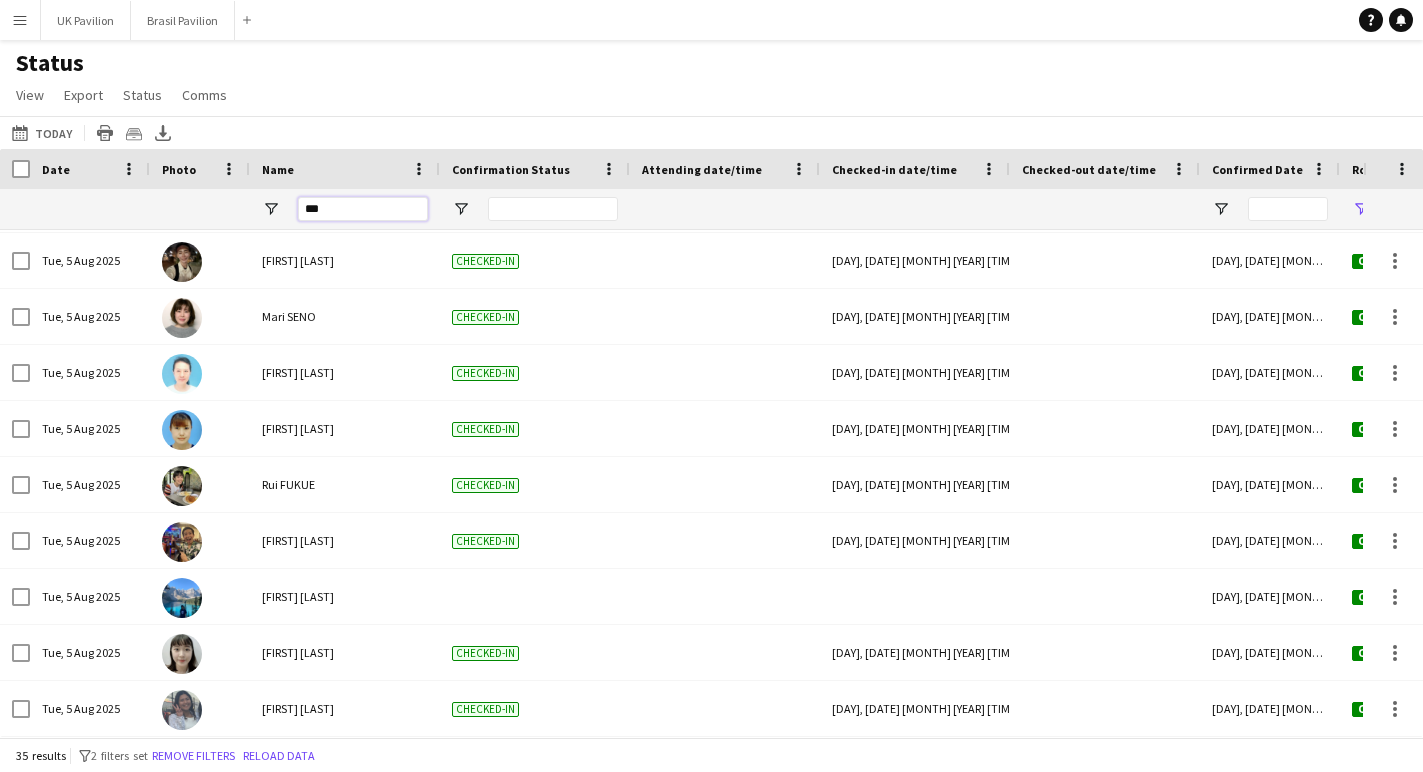 type on "****" 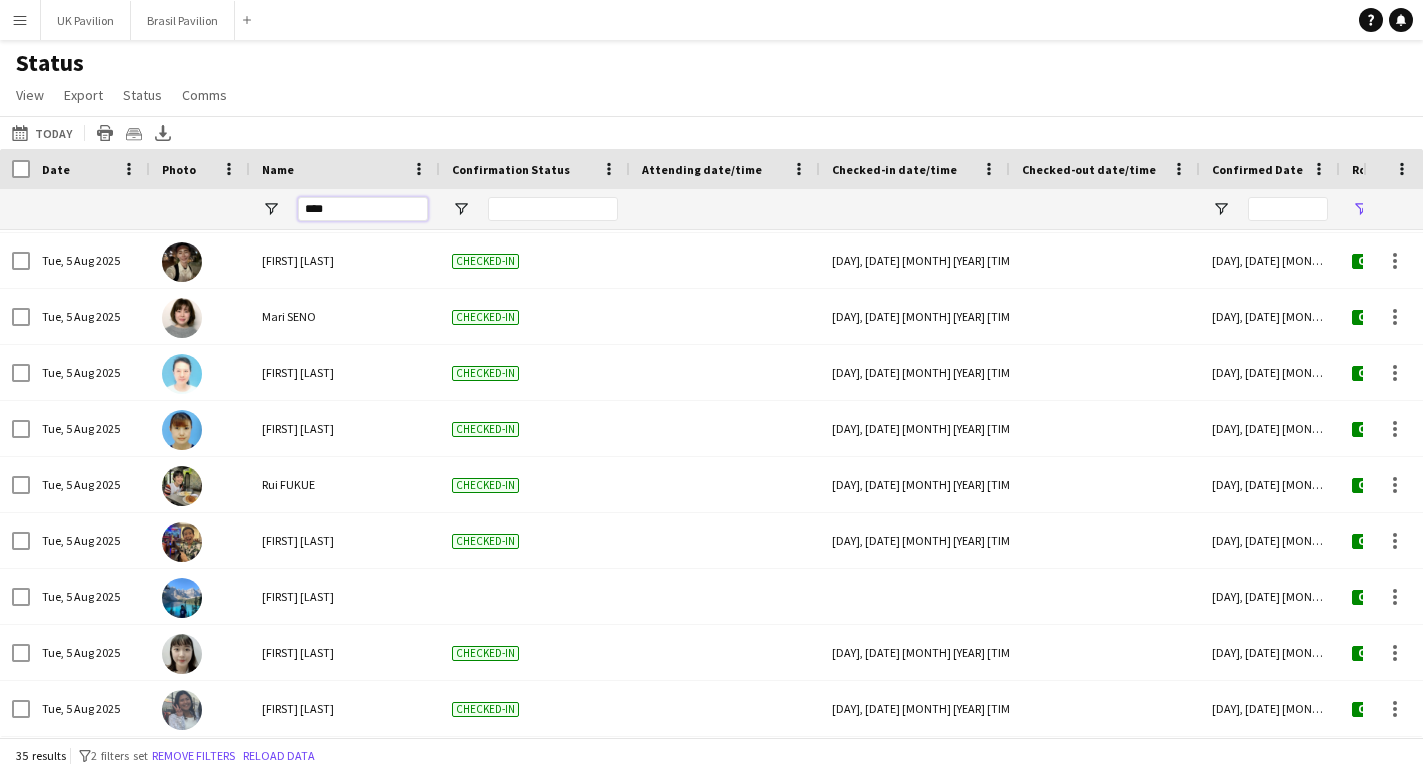 type on "***" 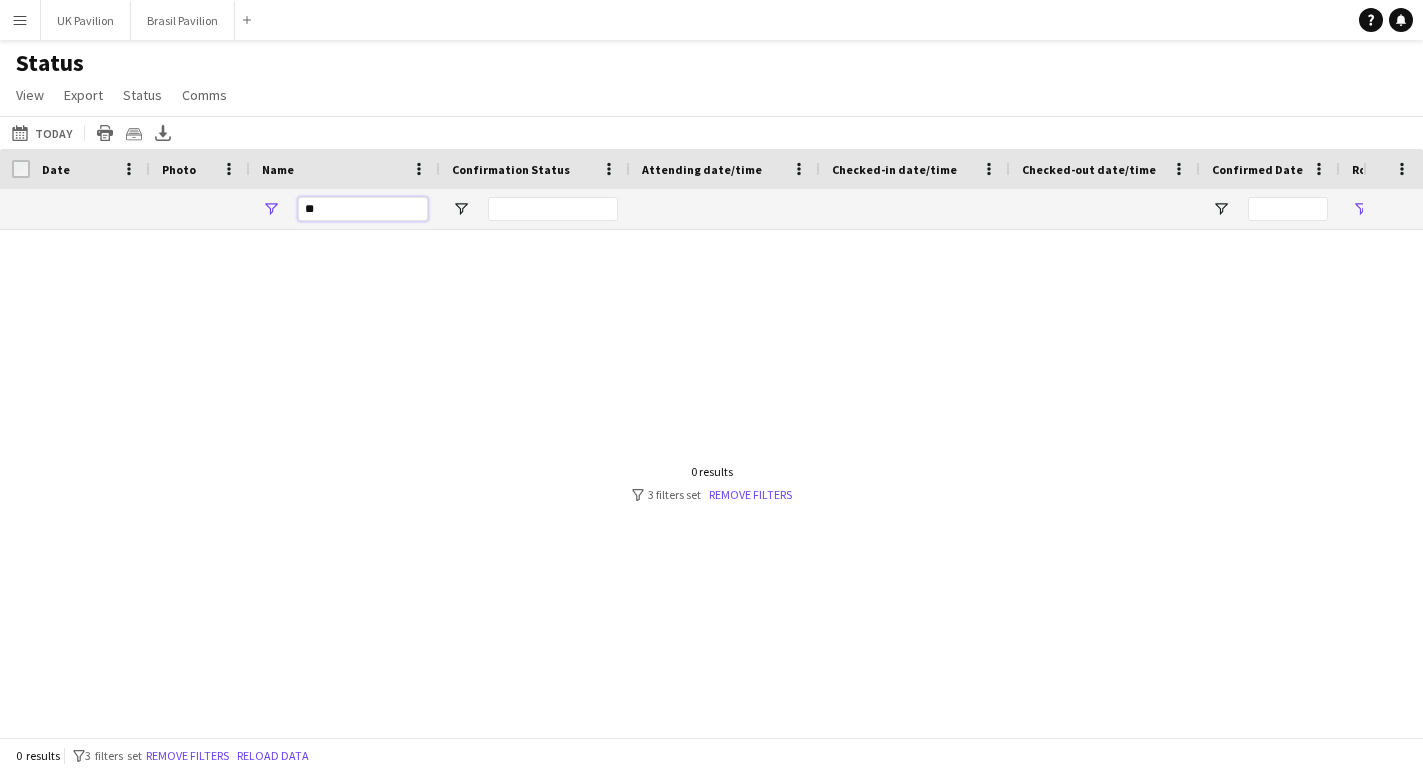 type on "*" 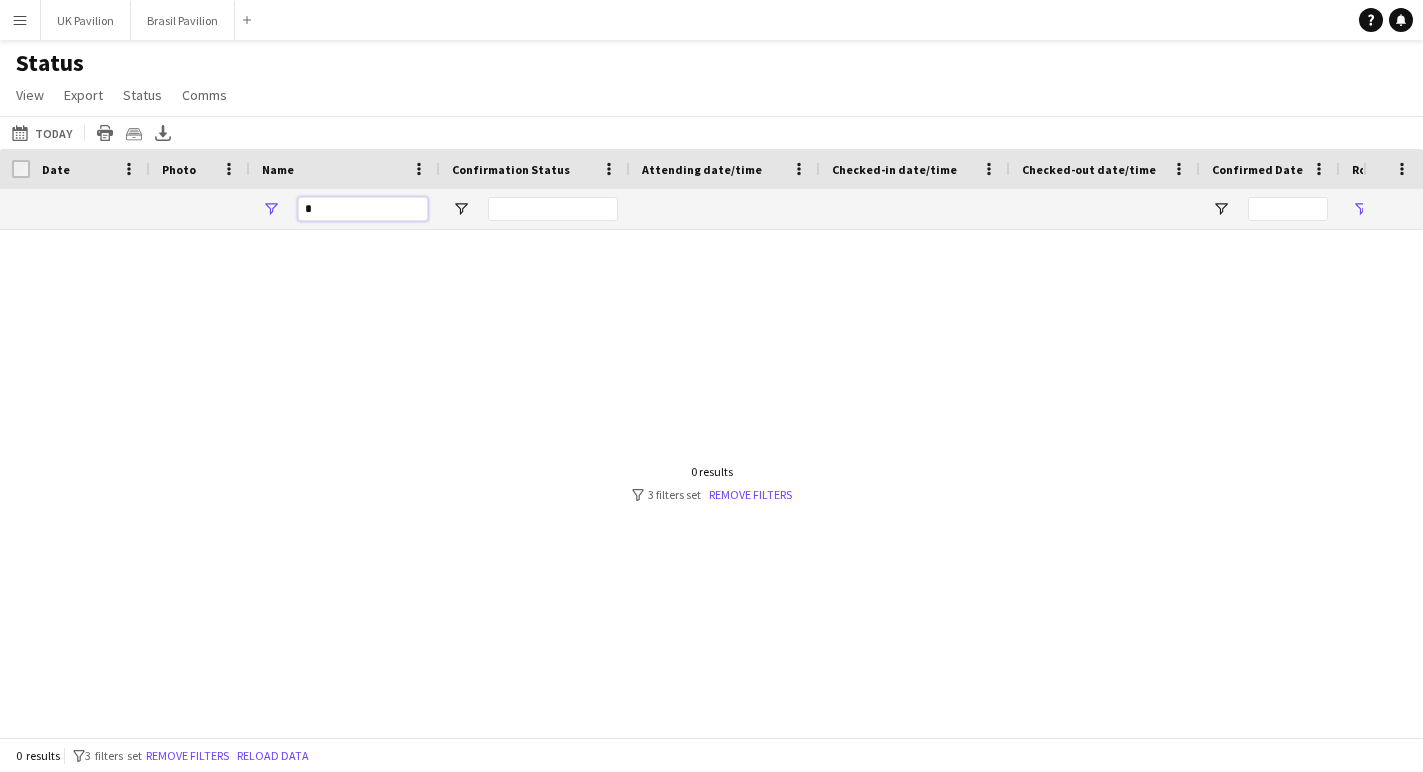 type 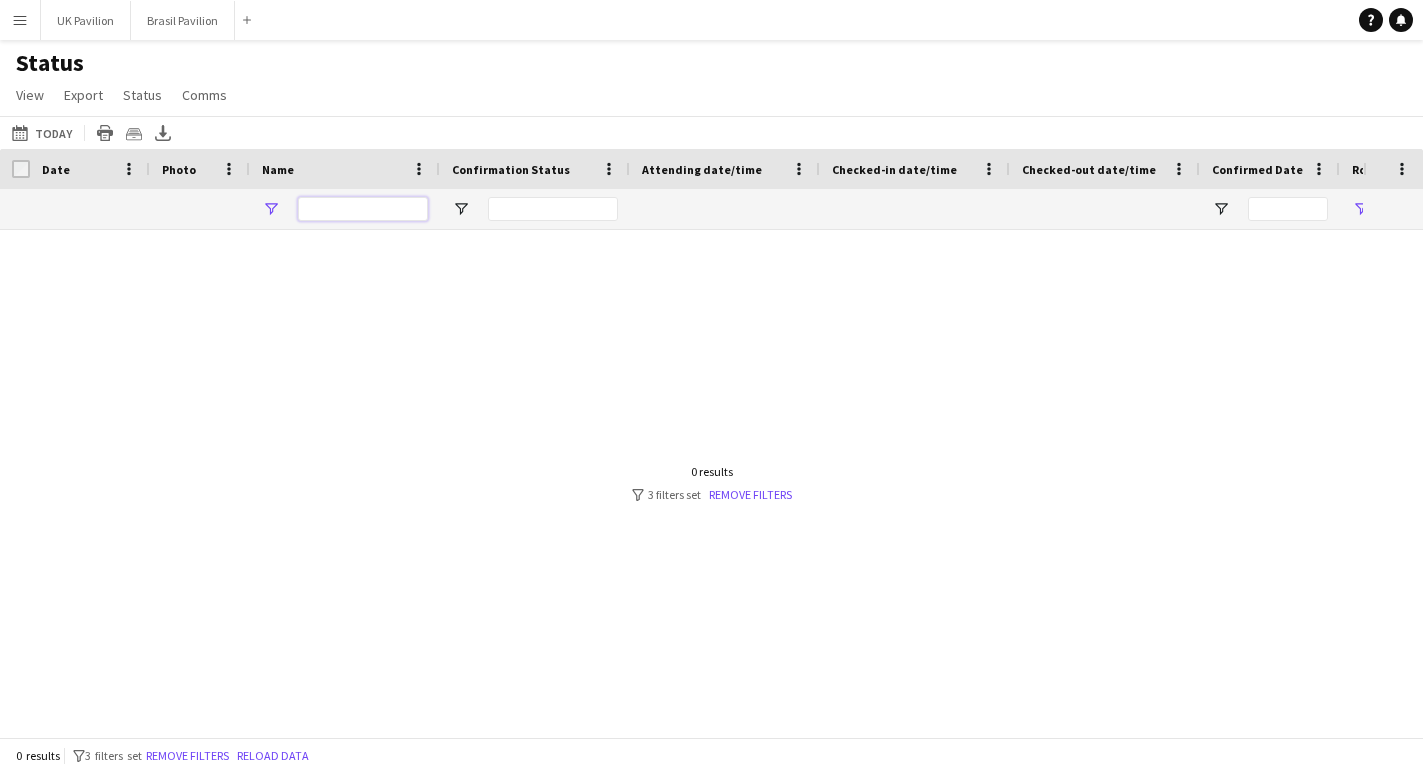 type on "**********" 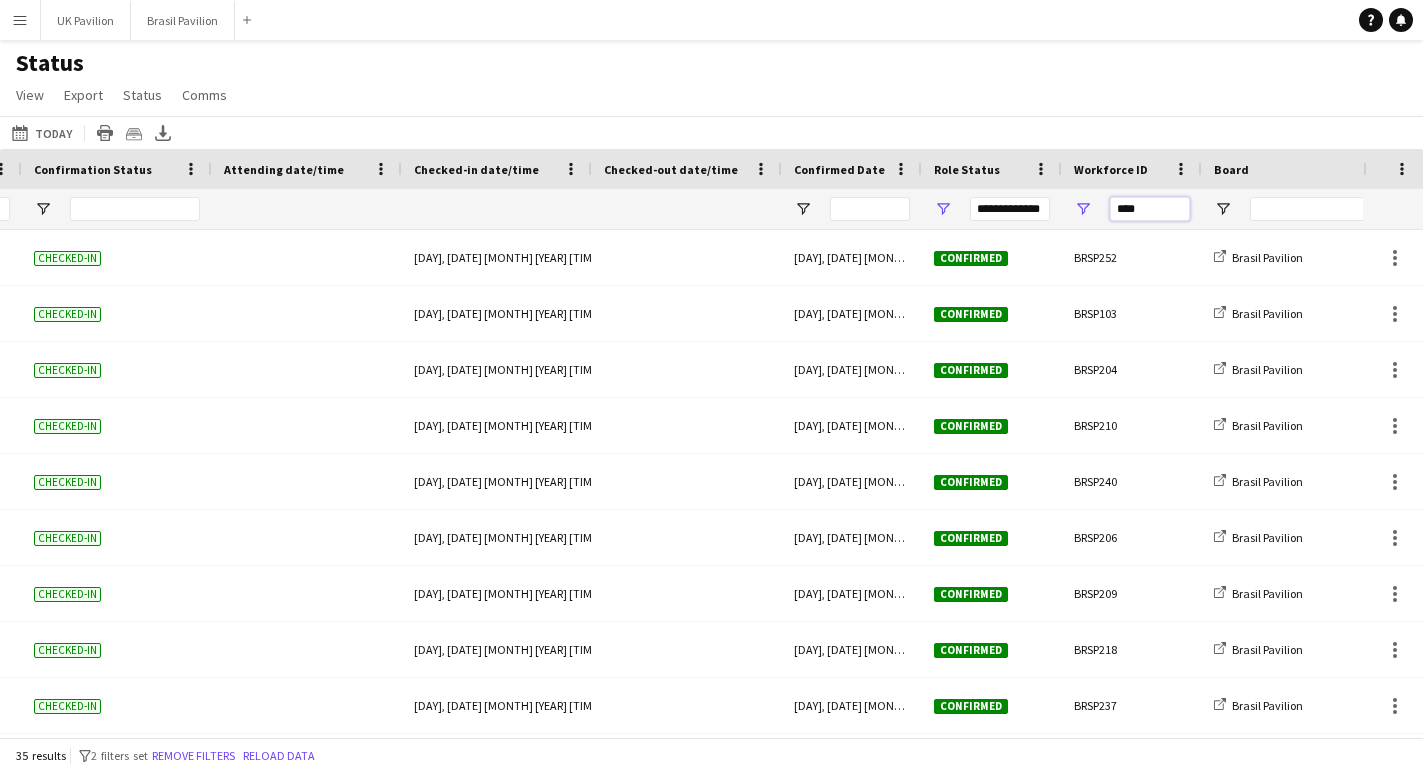 drag, startPoint x: 1168, startPoint y: 223, endPoint x: 1101, endPoint y: 219, distance: 67.11929 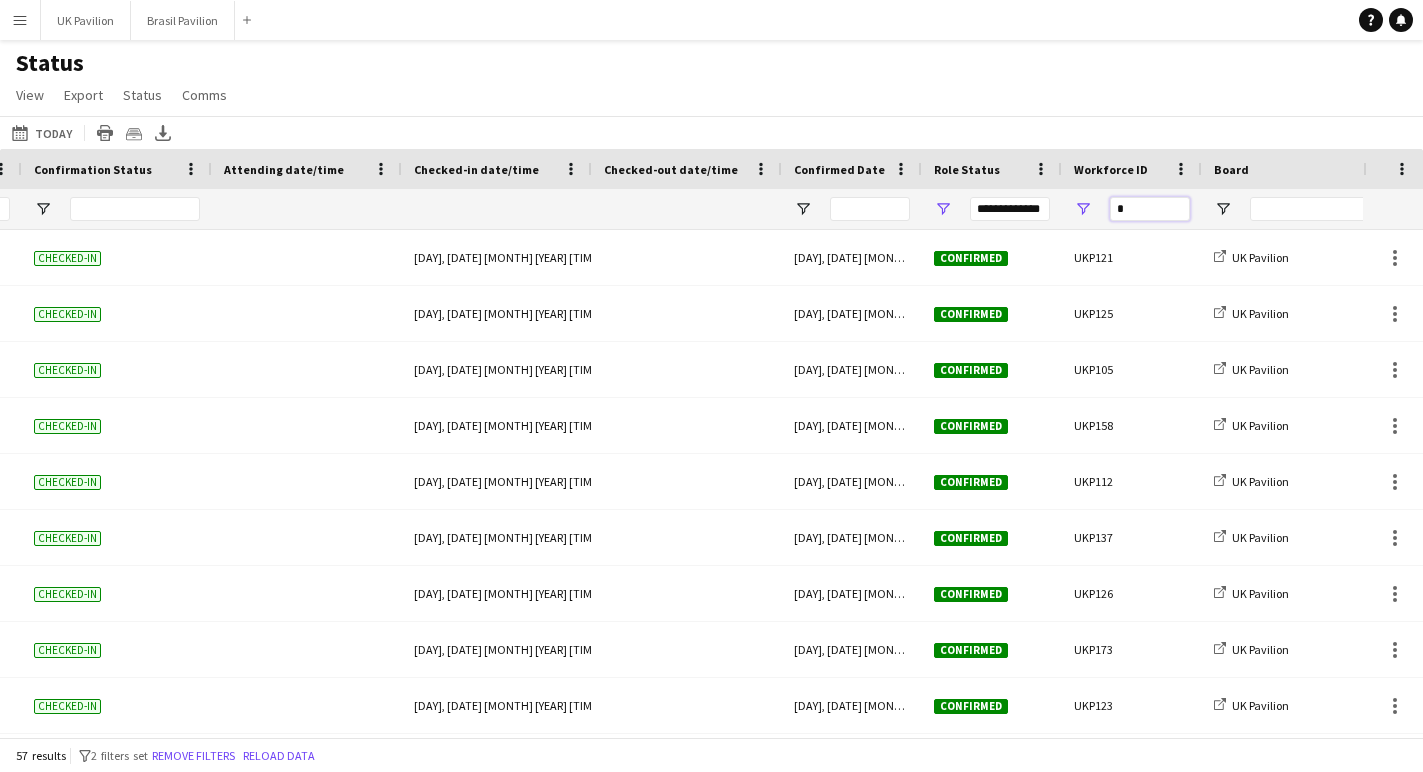 type on "**" 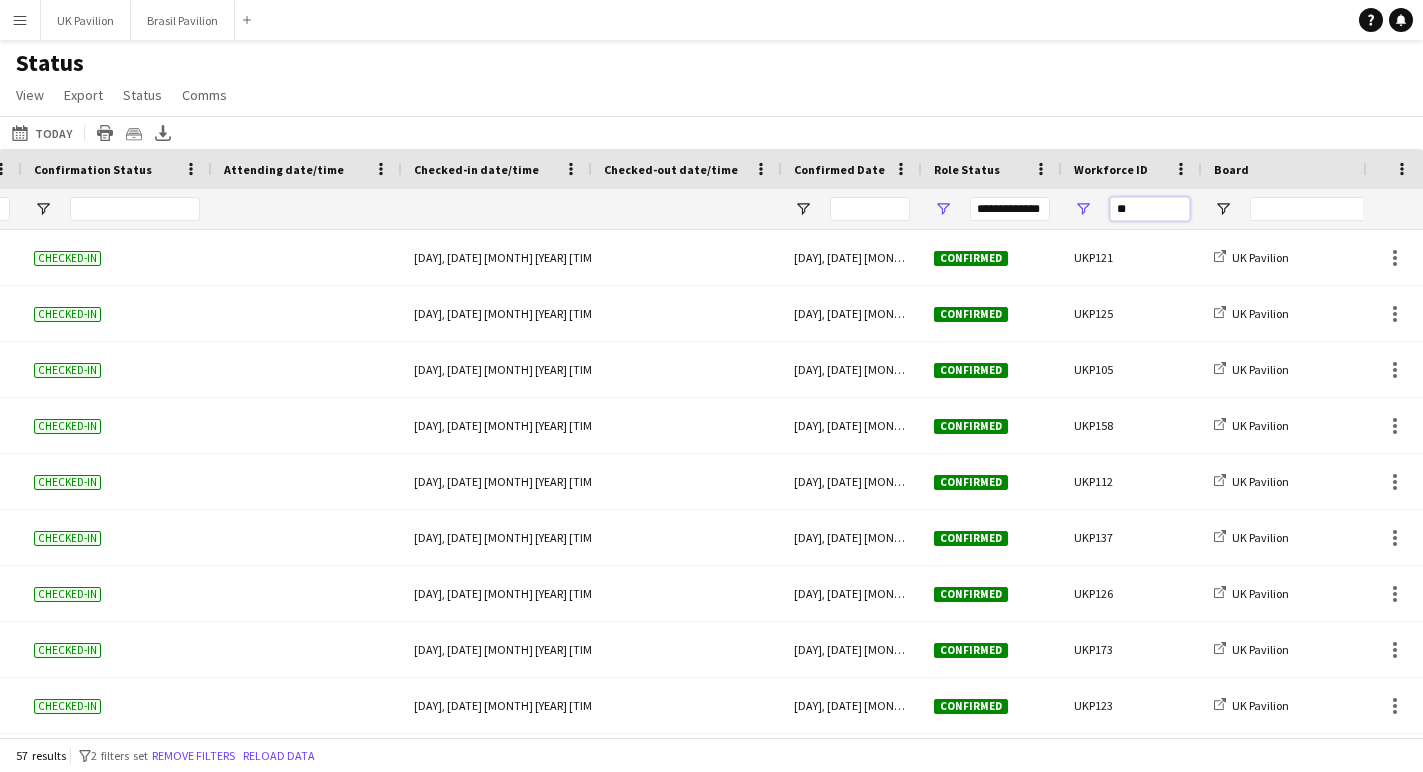 type on "***" 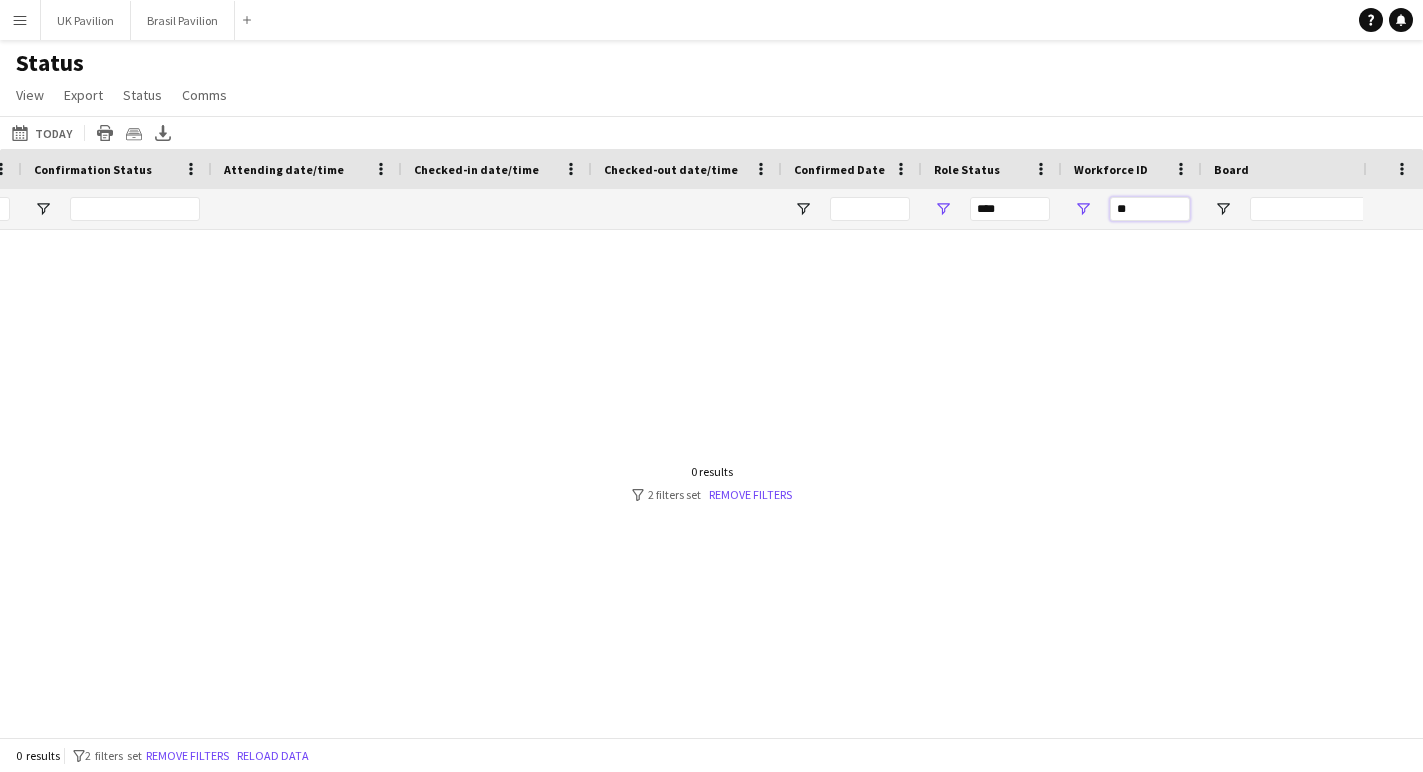 type on "*" 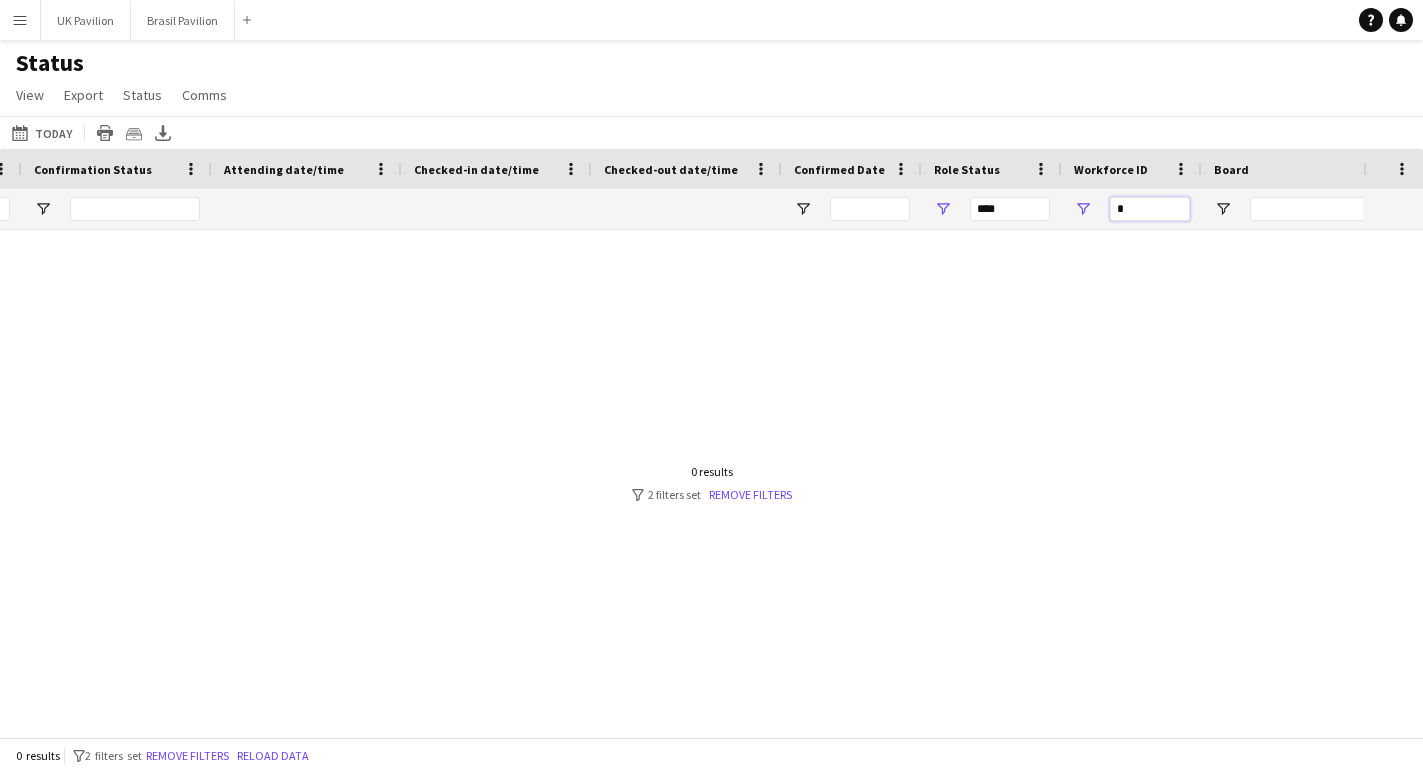 type on "**********" 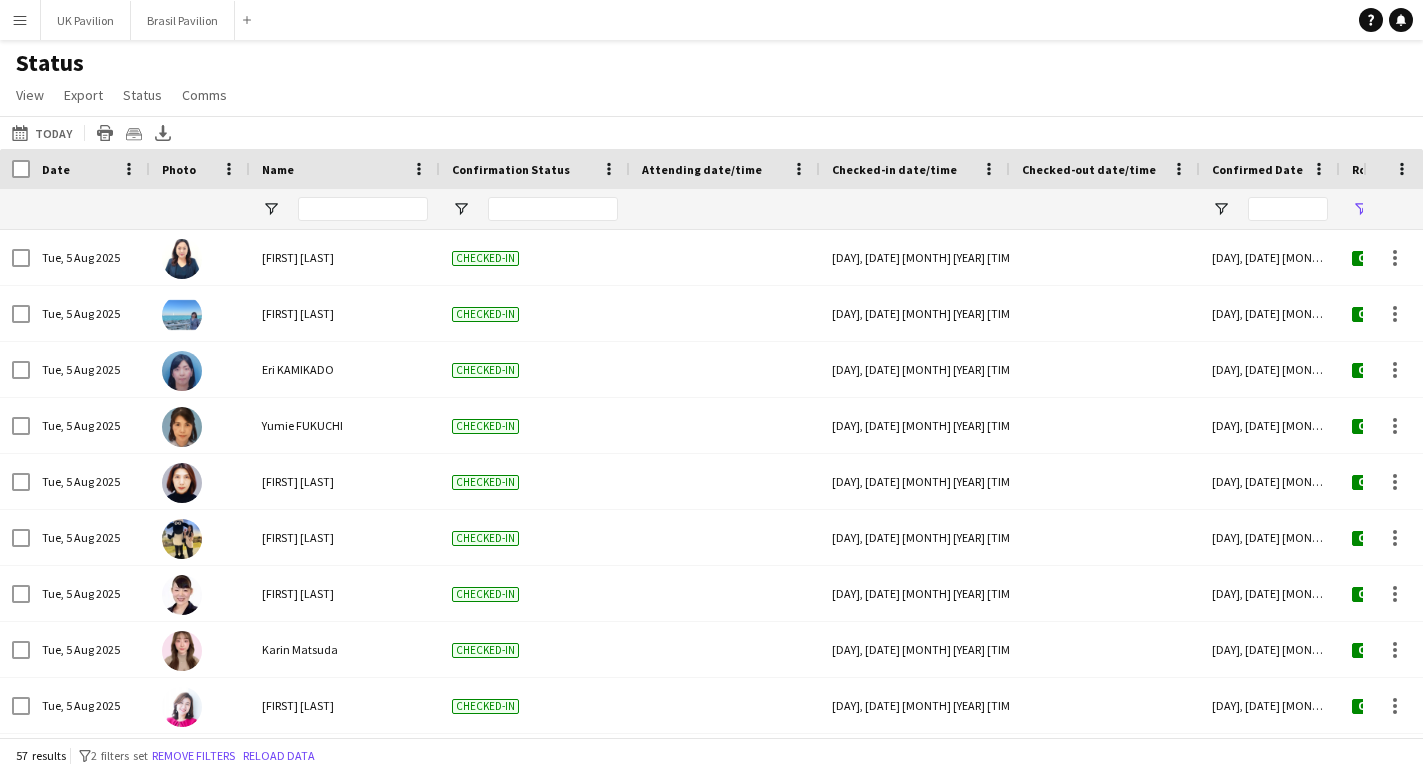 type on "***" 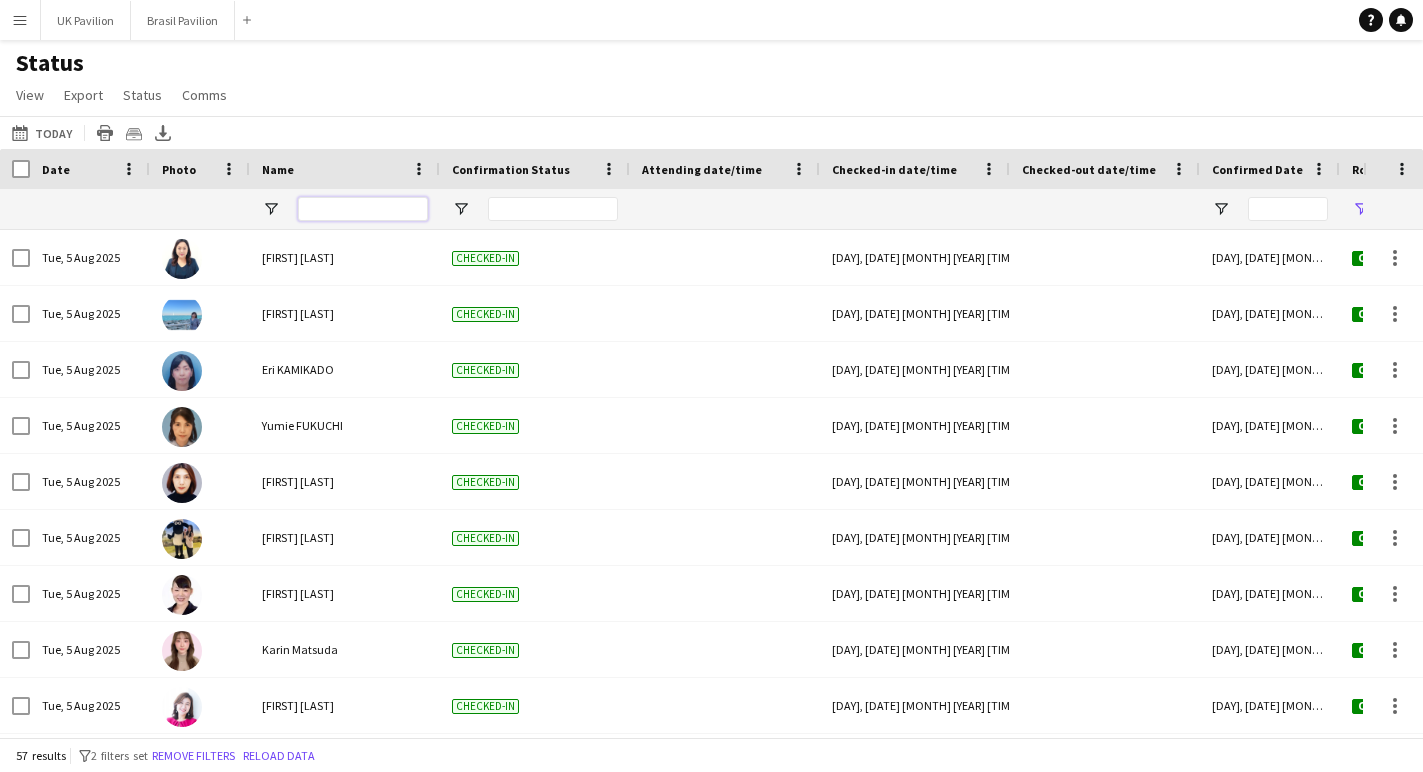 click at bounding box center [363, 209] 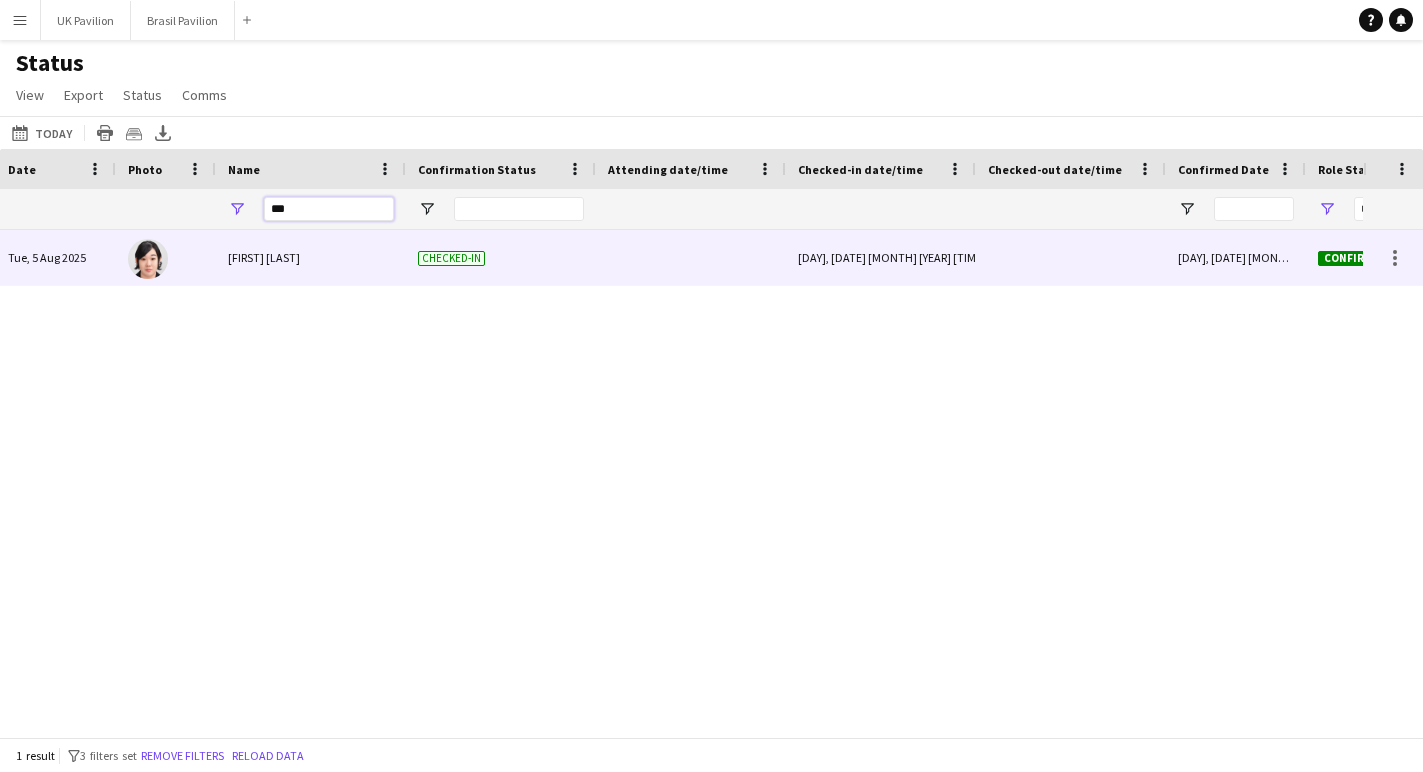type on "***" 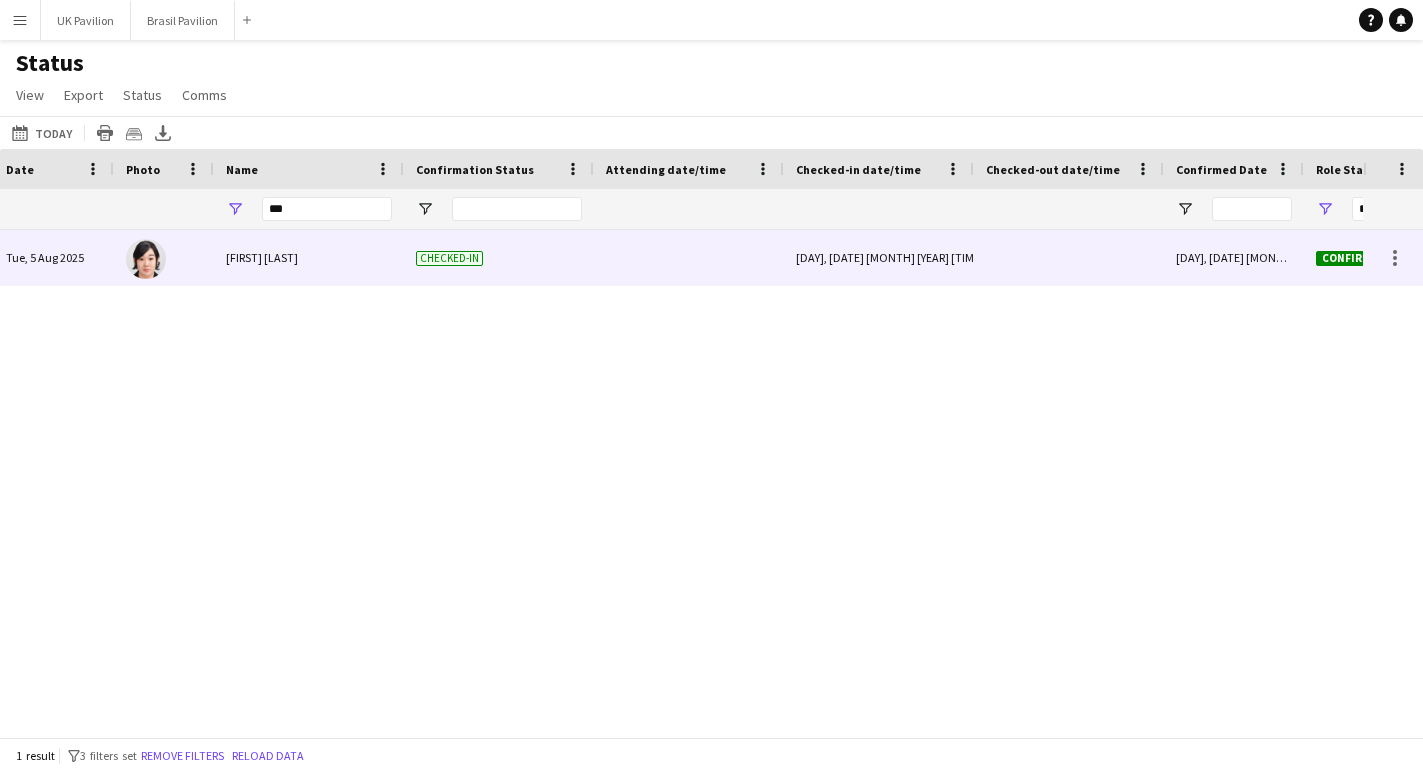 click on "[DAY], [NUMBER] [MONTH] [YEAR] [TIME]" at bounding box center (879, 257) 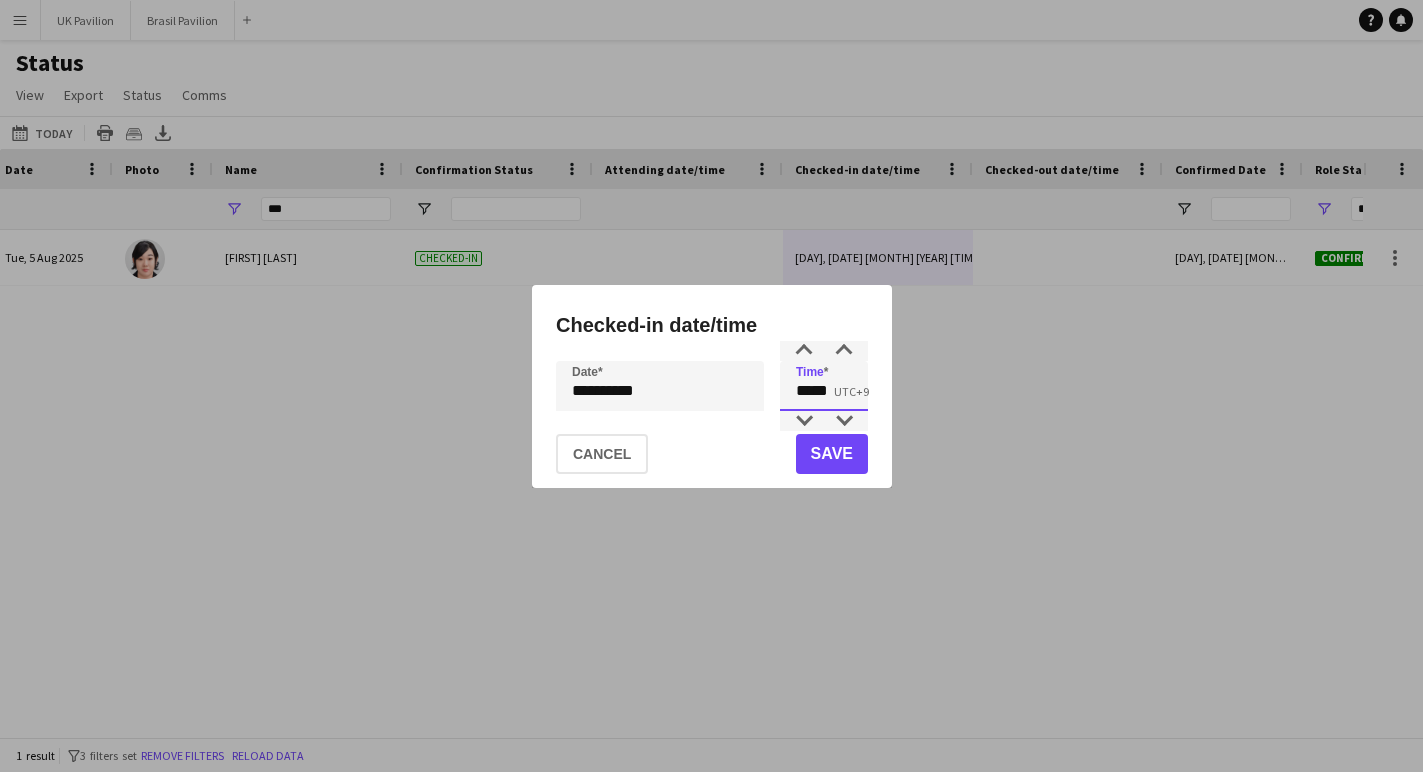 drag, startPoint x: 838, startPoint y: 396, endPoint x: 807, endPoint y: 396, distance: 31 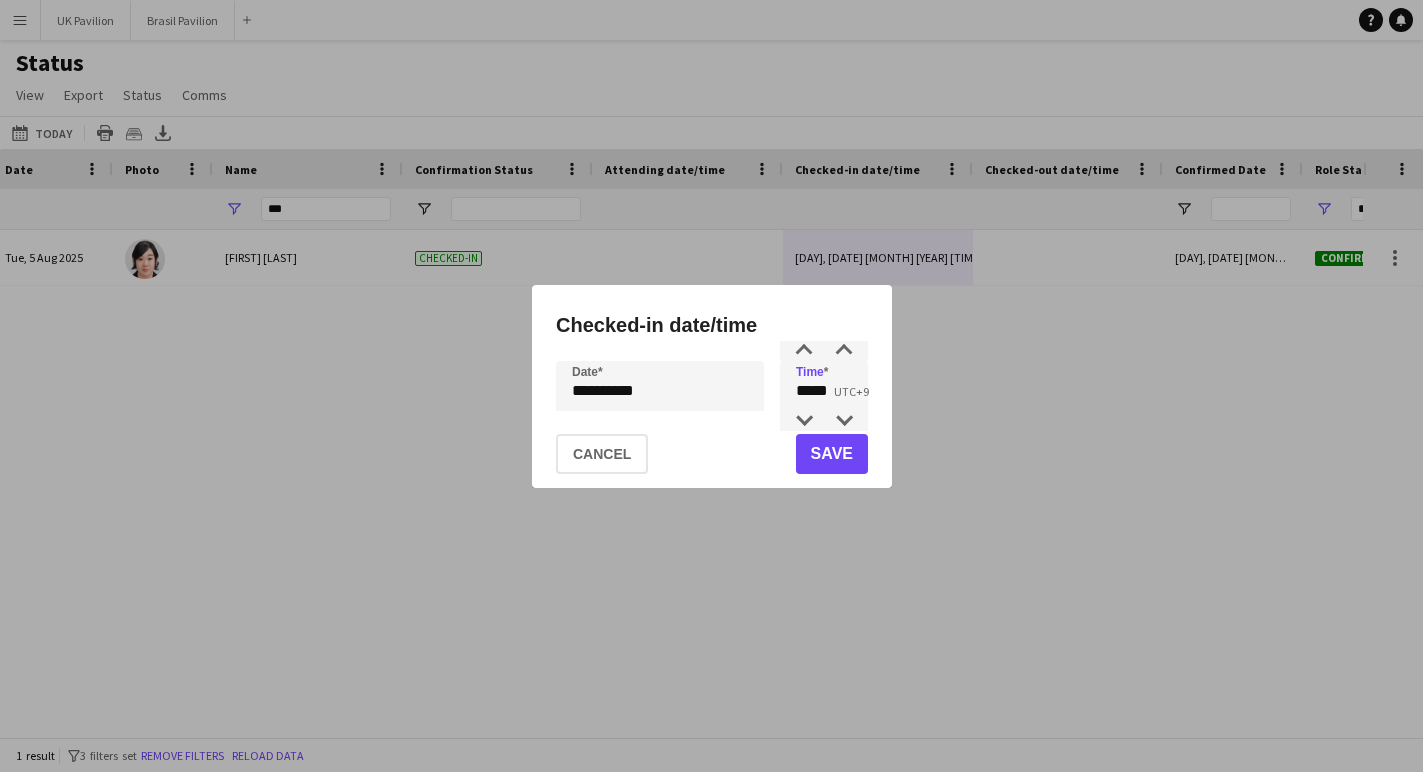 click on "Save" 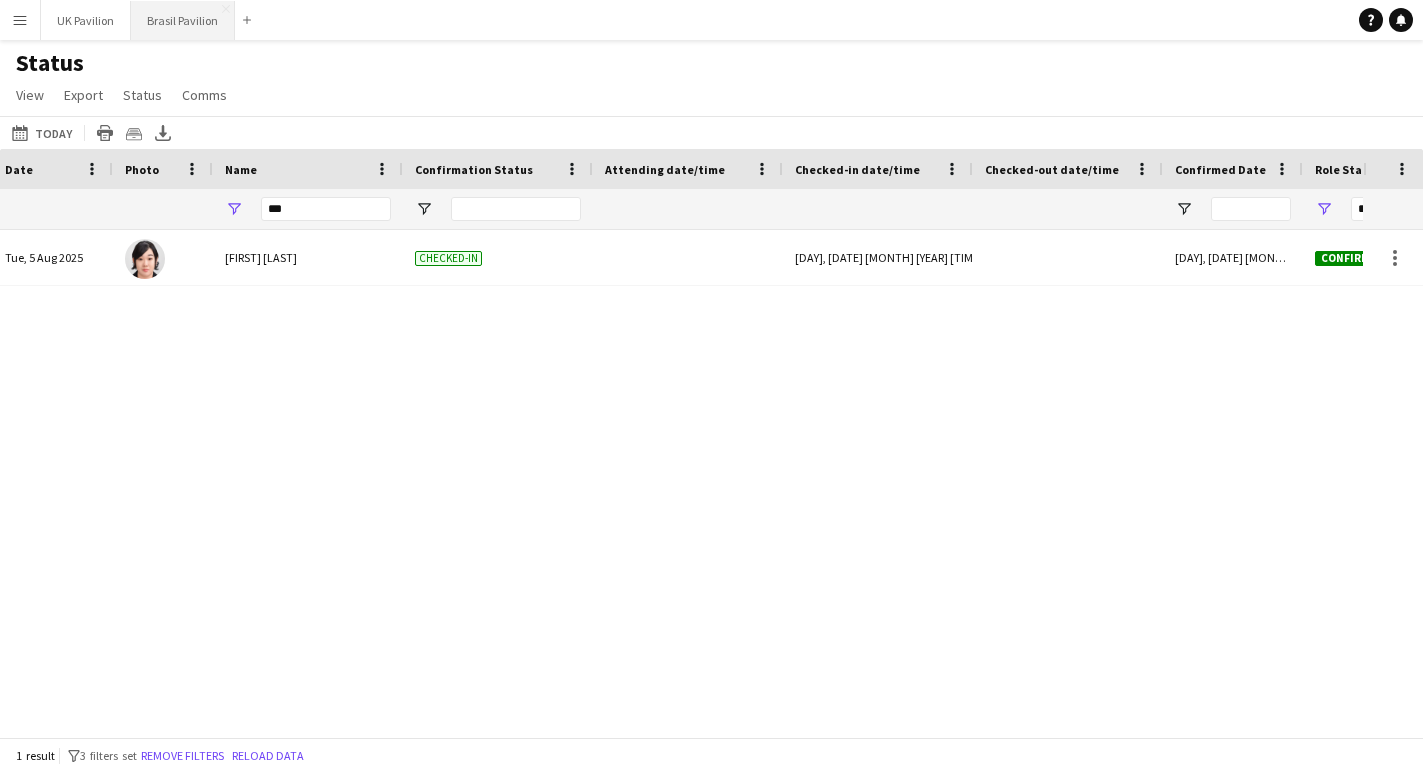 click on "Brasil Pavilion
Close" at bounding box center [183, 20] 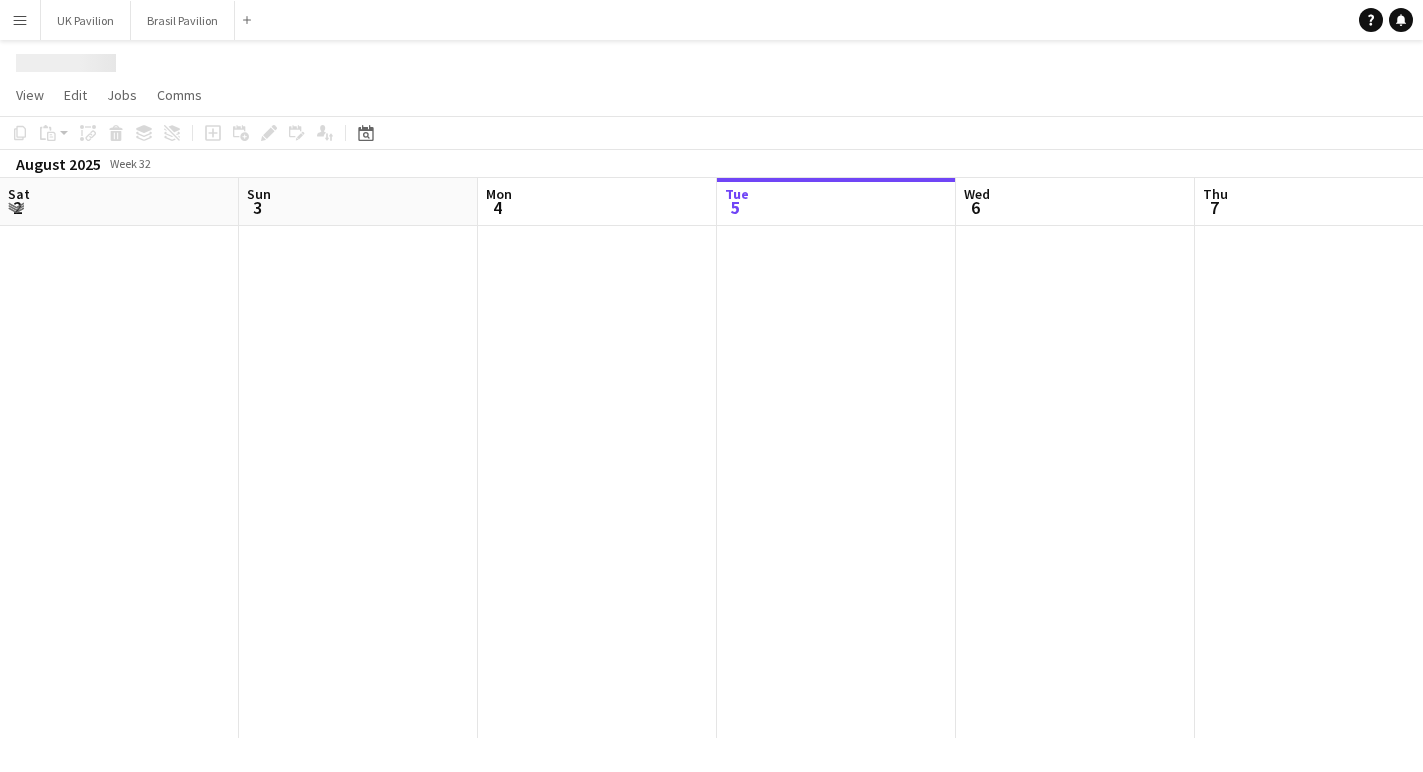 scroll, scrollTop: 0, scrollLeft: 478, axis: horizontal 